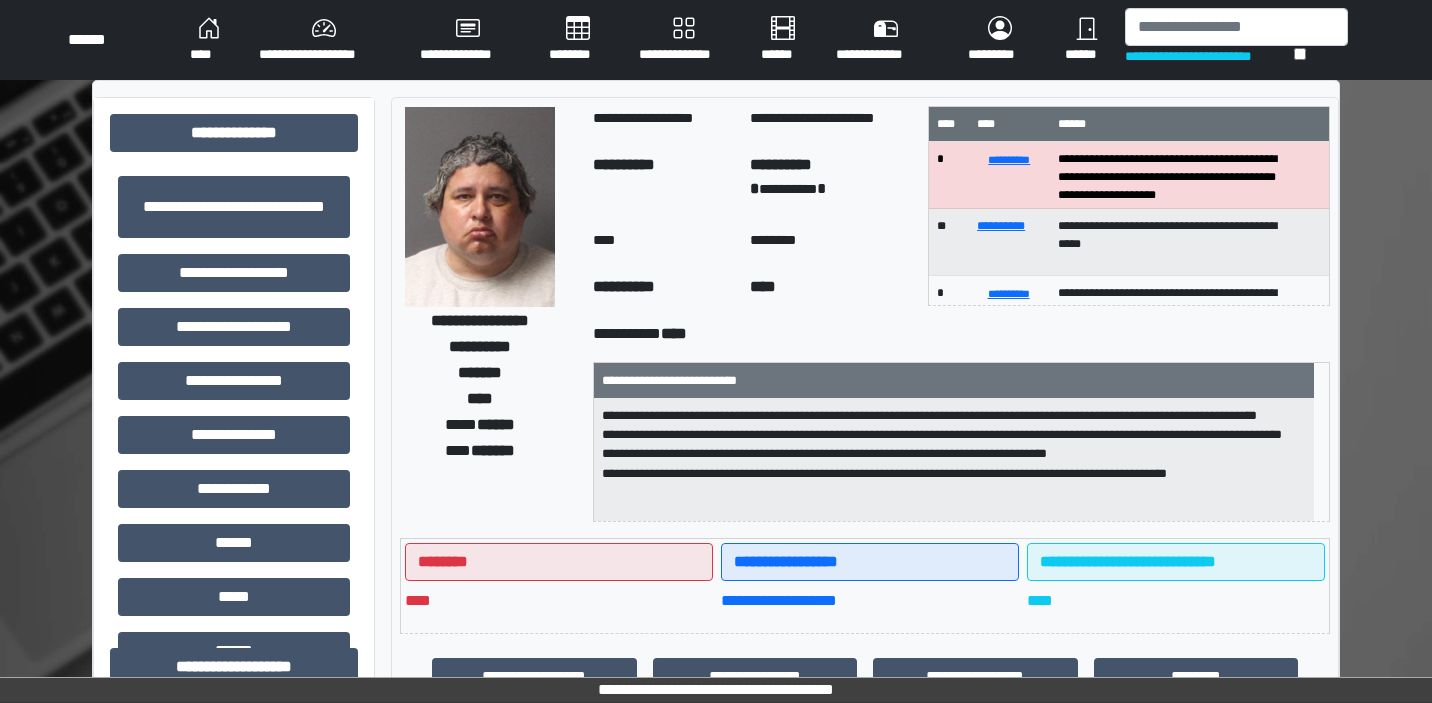 scroll, scrollTop: 0, scrollLeft: 0, axis: both 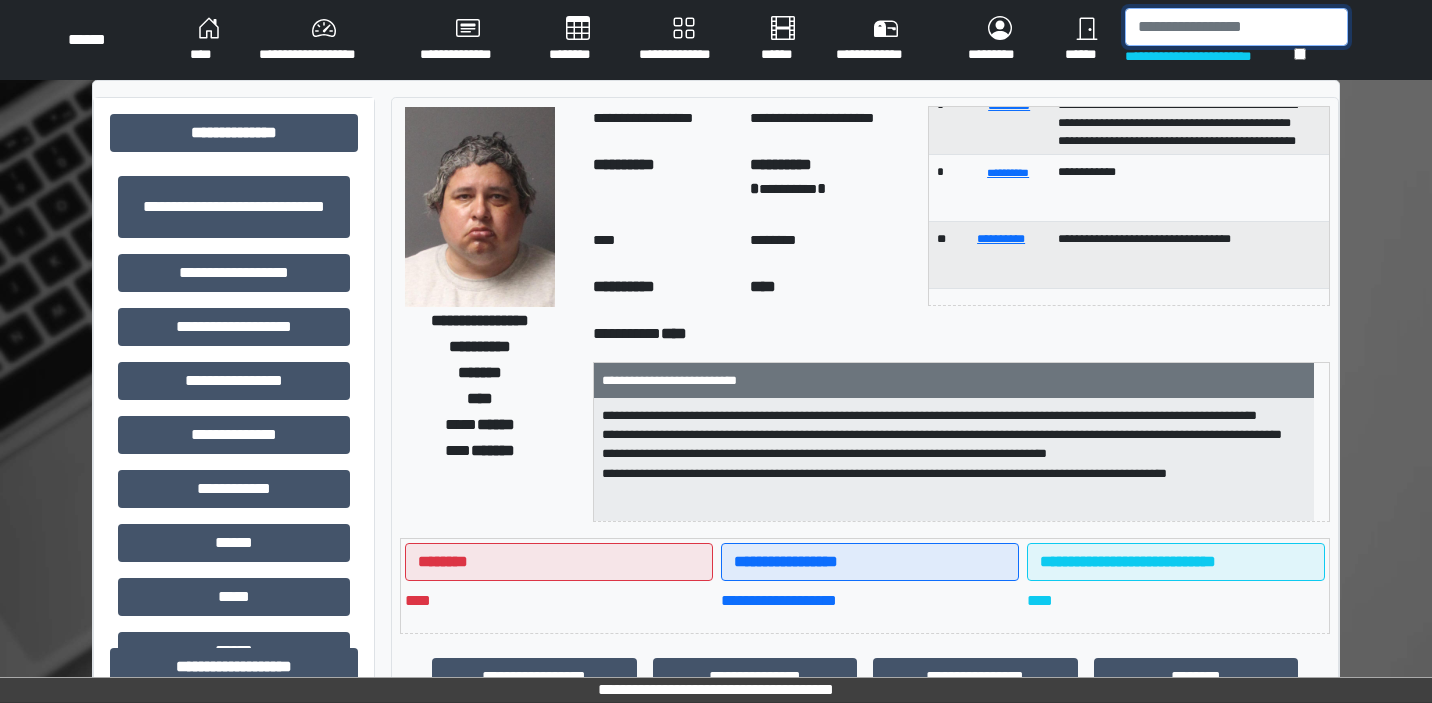 click at bounding box center [1236, 27] 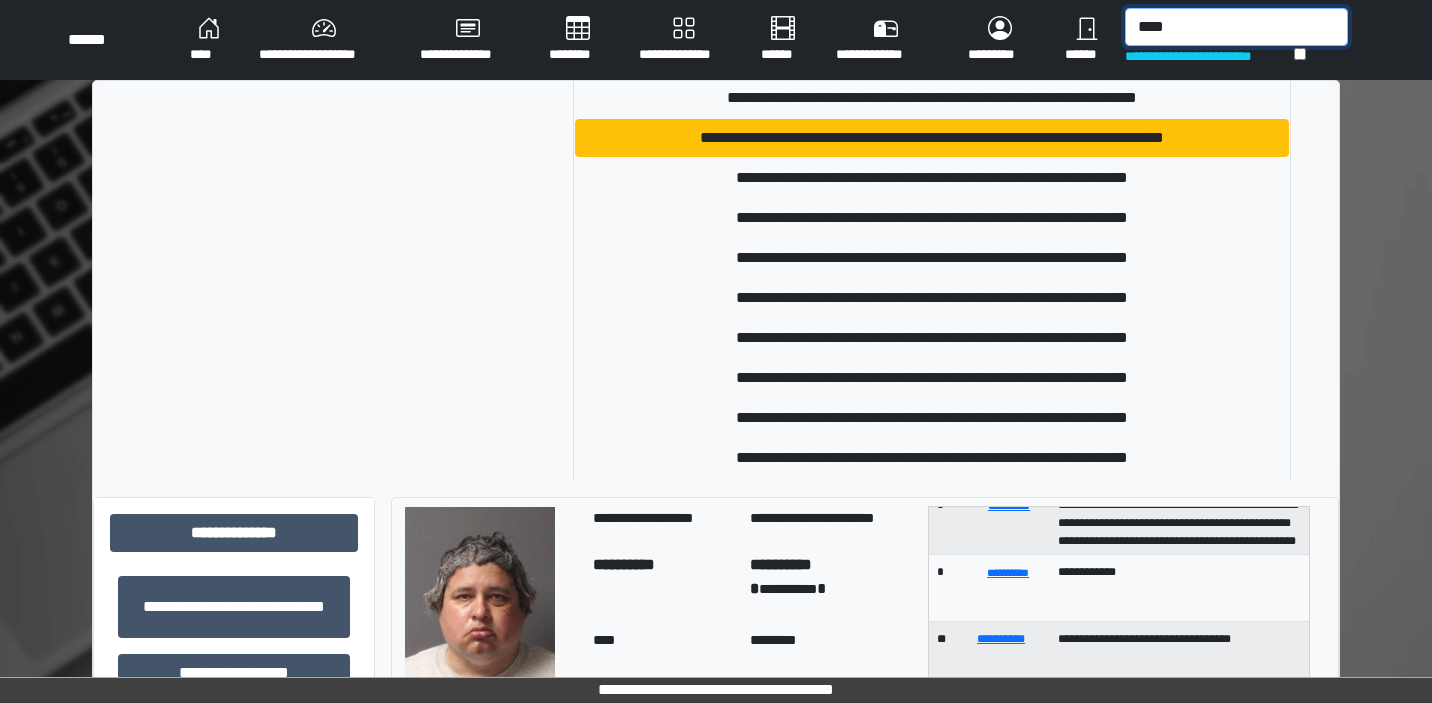 scroll, scrollTop: 1457, scrollLeft: 0, axis: vertical 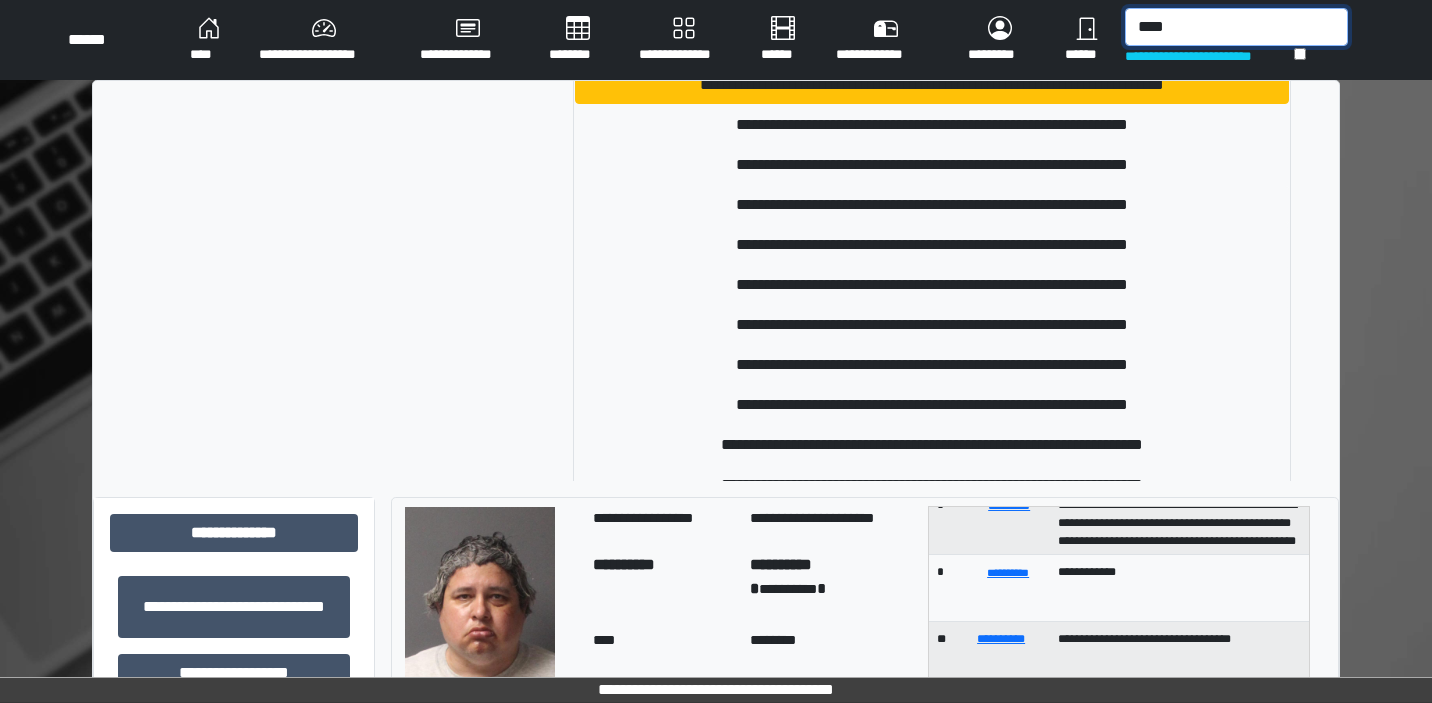 type on "****" 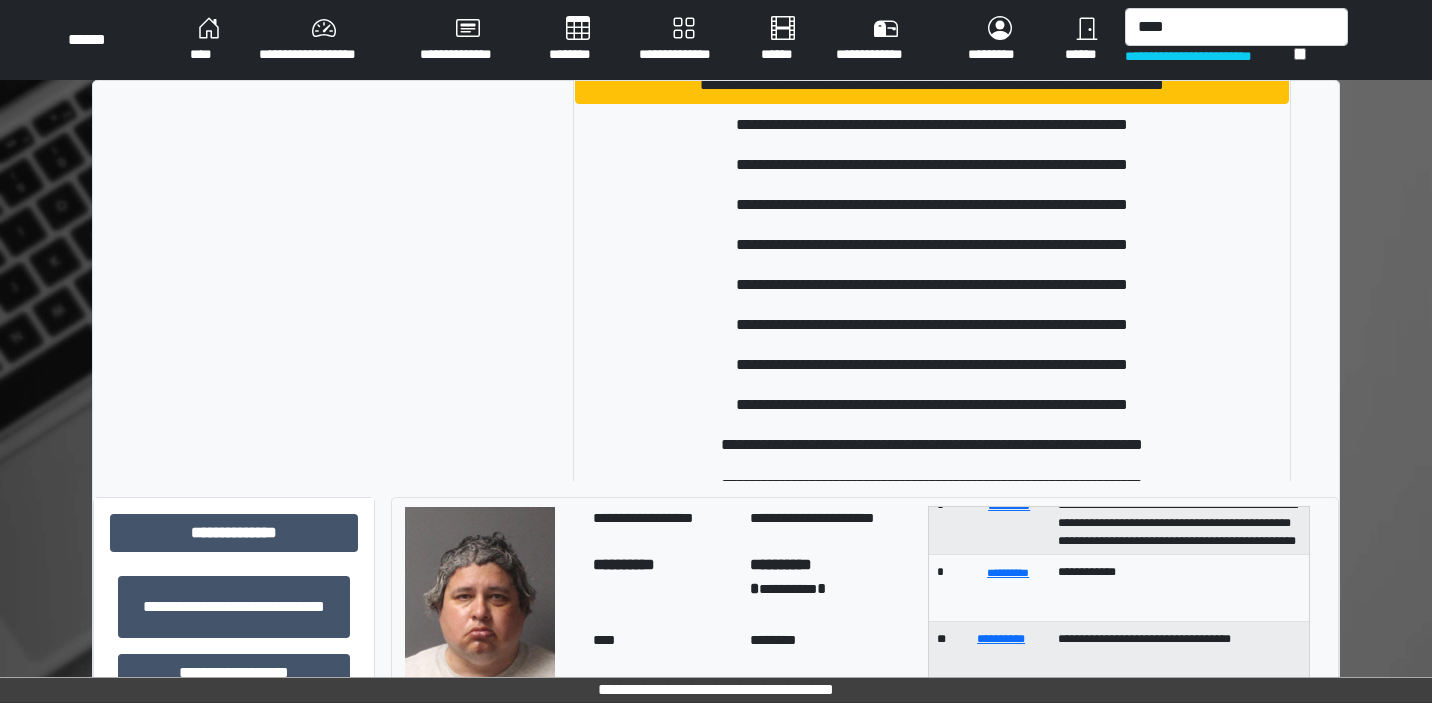click on "****" at bounding box center (208, 40) 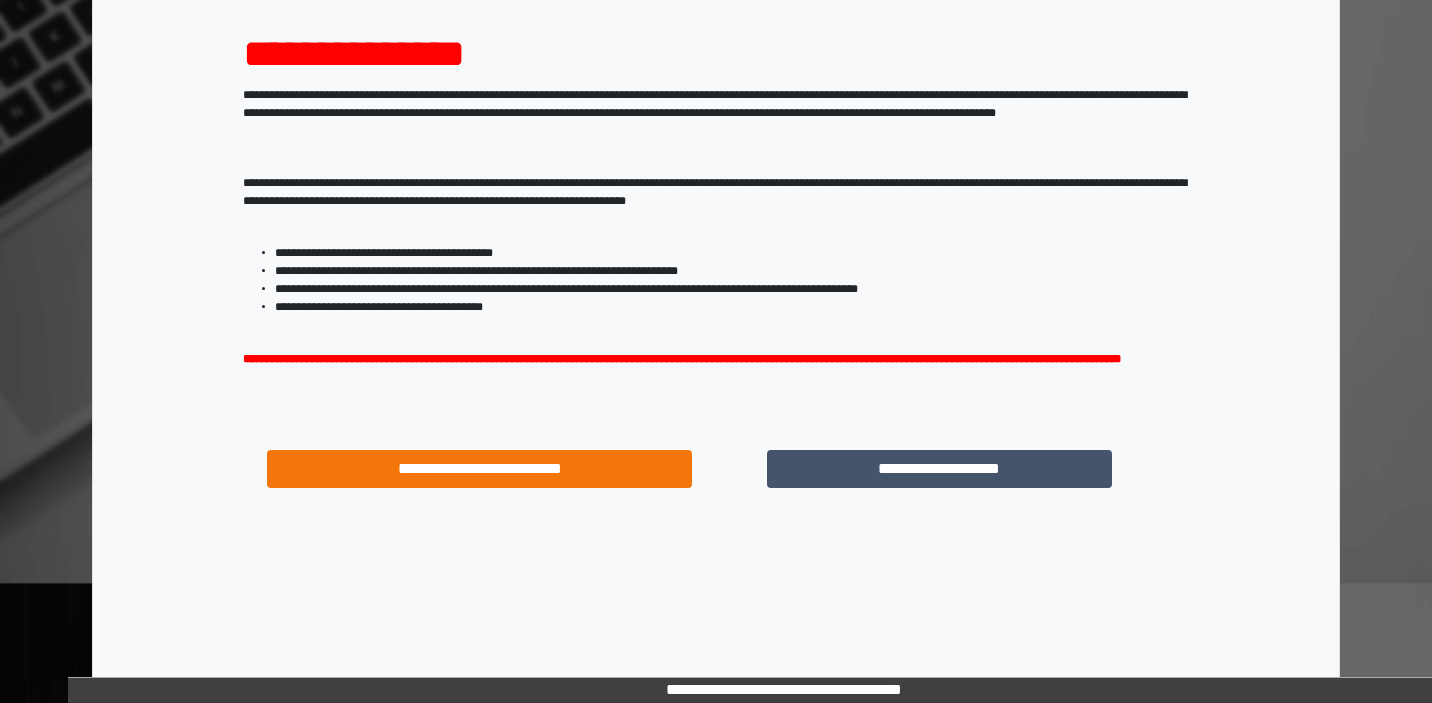 scroll, scrollTop: 225, scrollLeft: 0, axis: vertical 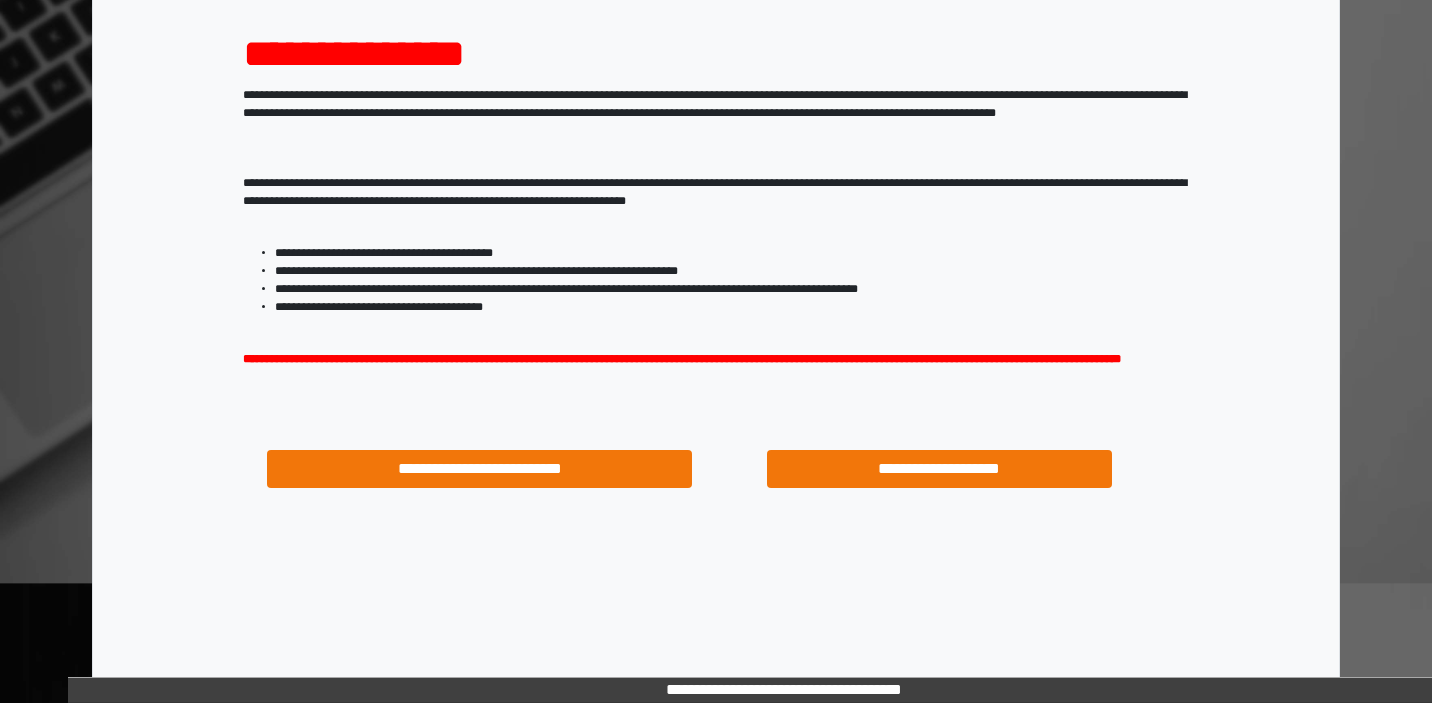 click on "**********" at bounding box center [939, 469] 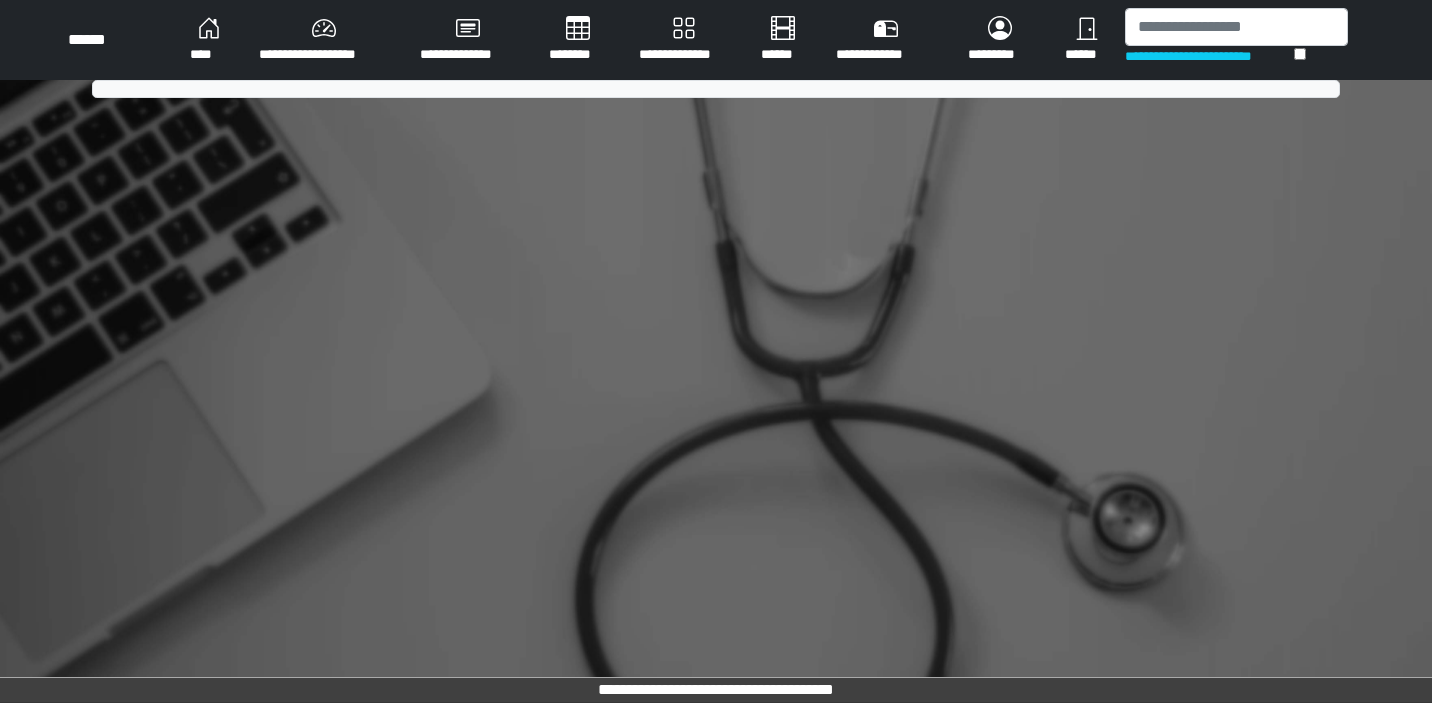 scroll, scrollTop: 0, scrollLeft: 0, axis: both 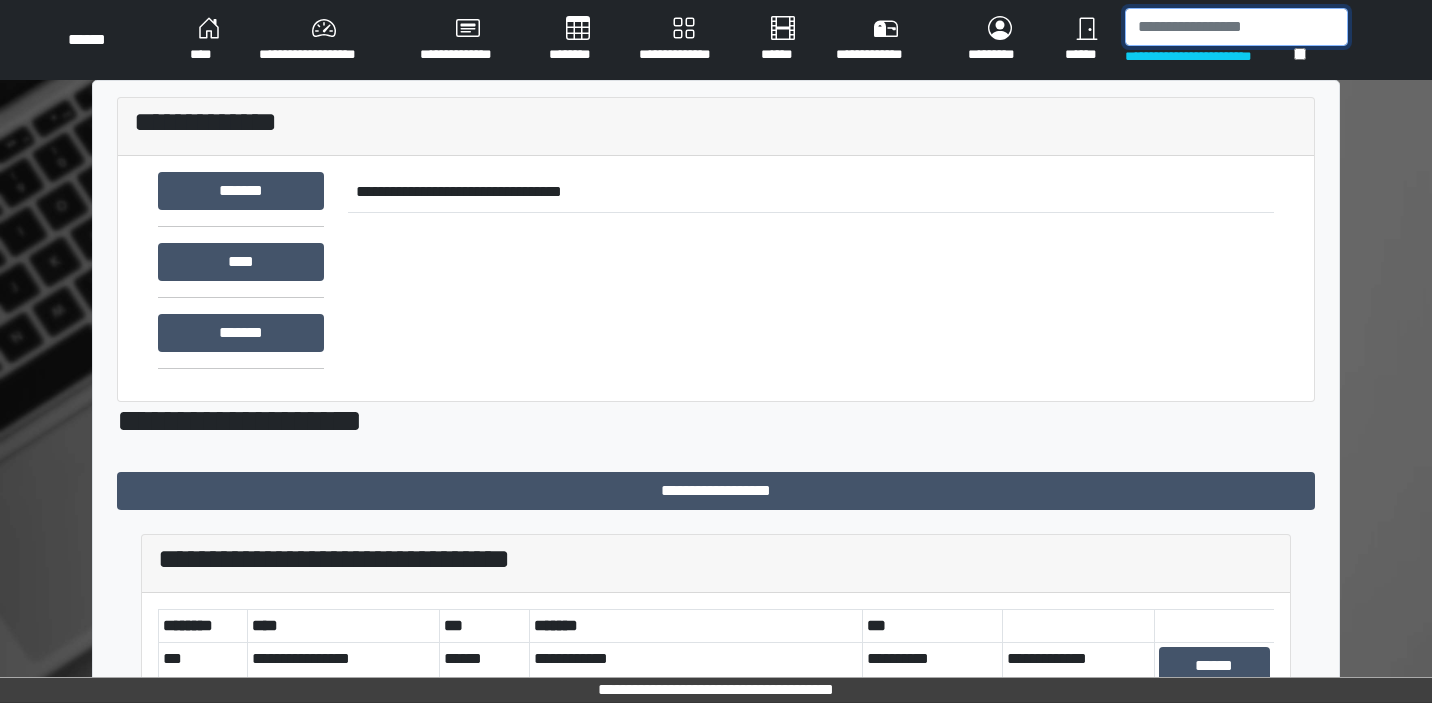 click at bounding box center (1236, 27) 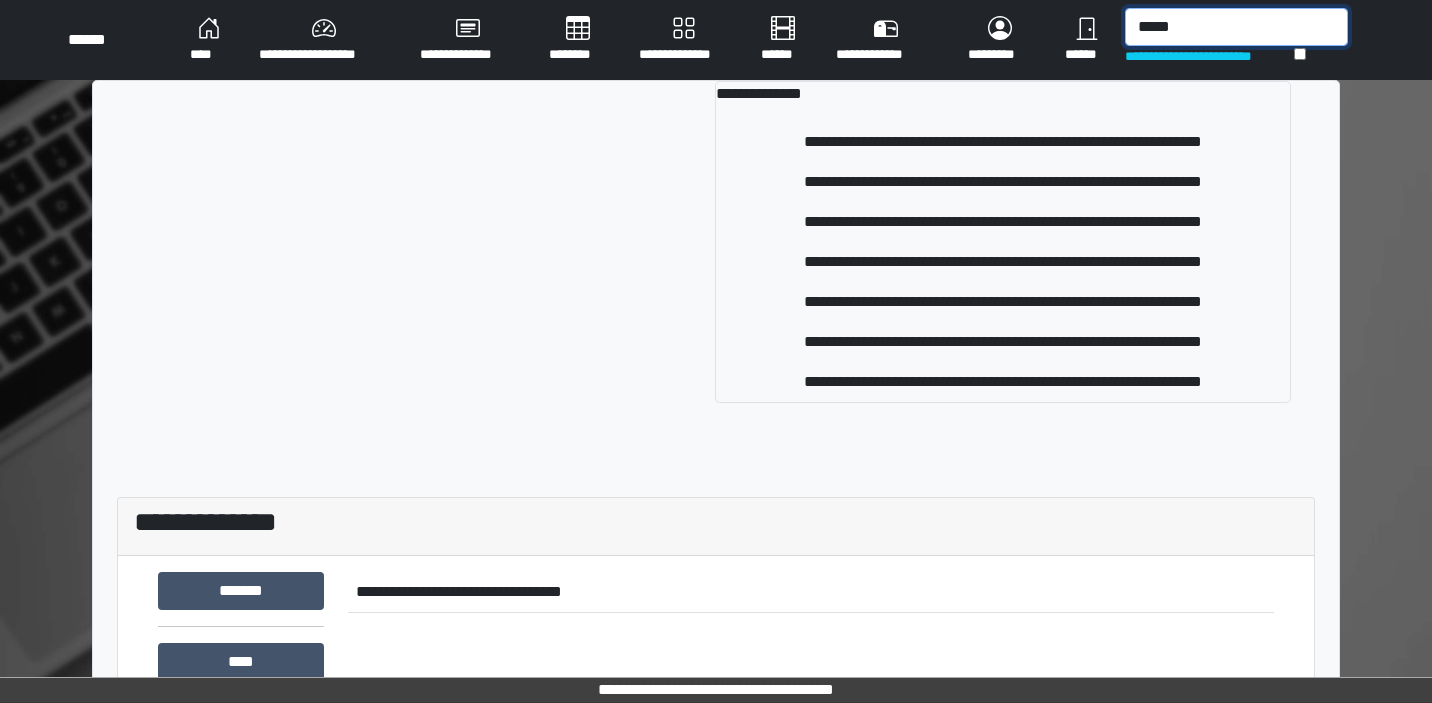 type on "*****" 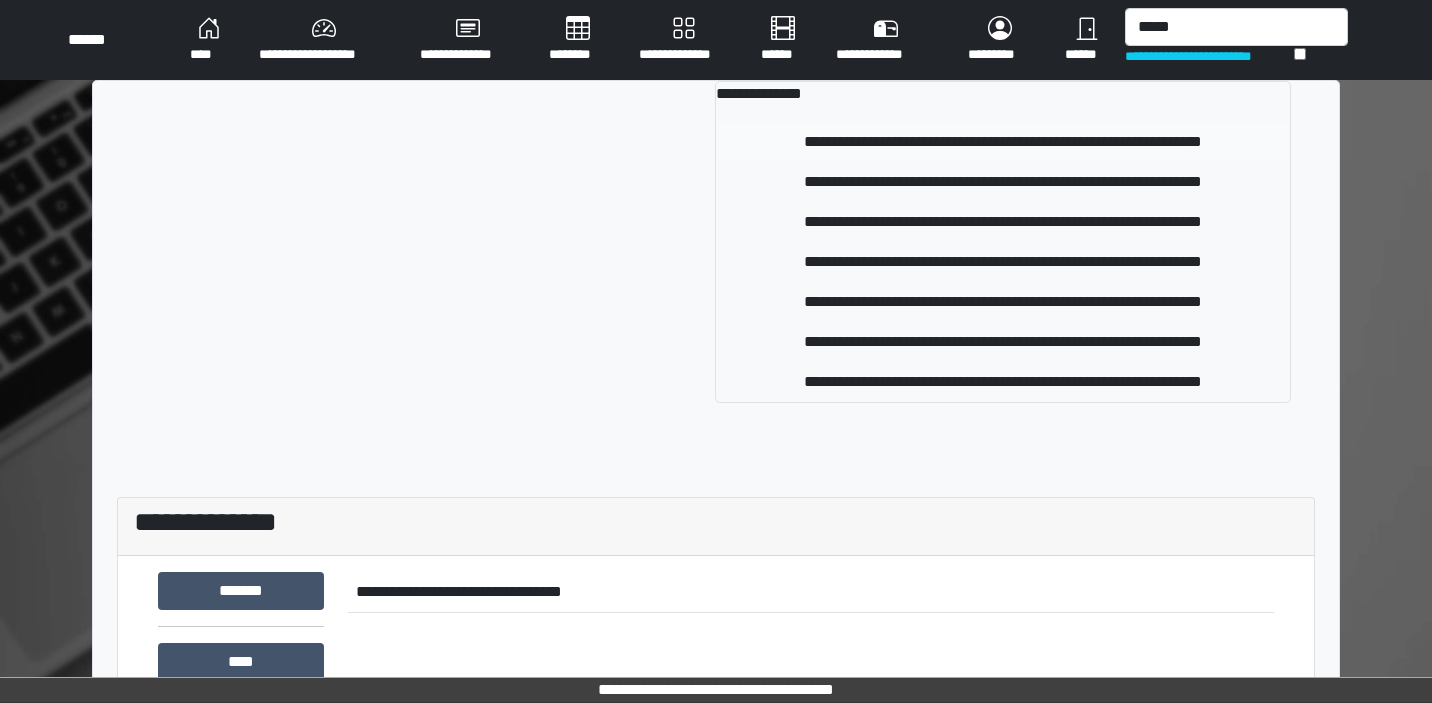 drag, startPoint x: 1154, startPoint y: 64, endPoint x: 1009, endPoint y: 136, distance: 161.89194 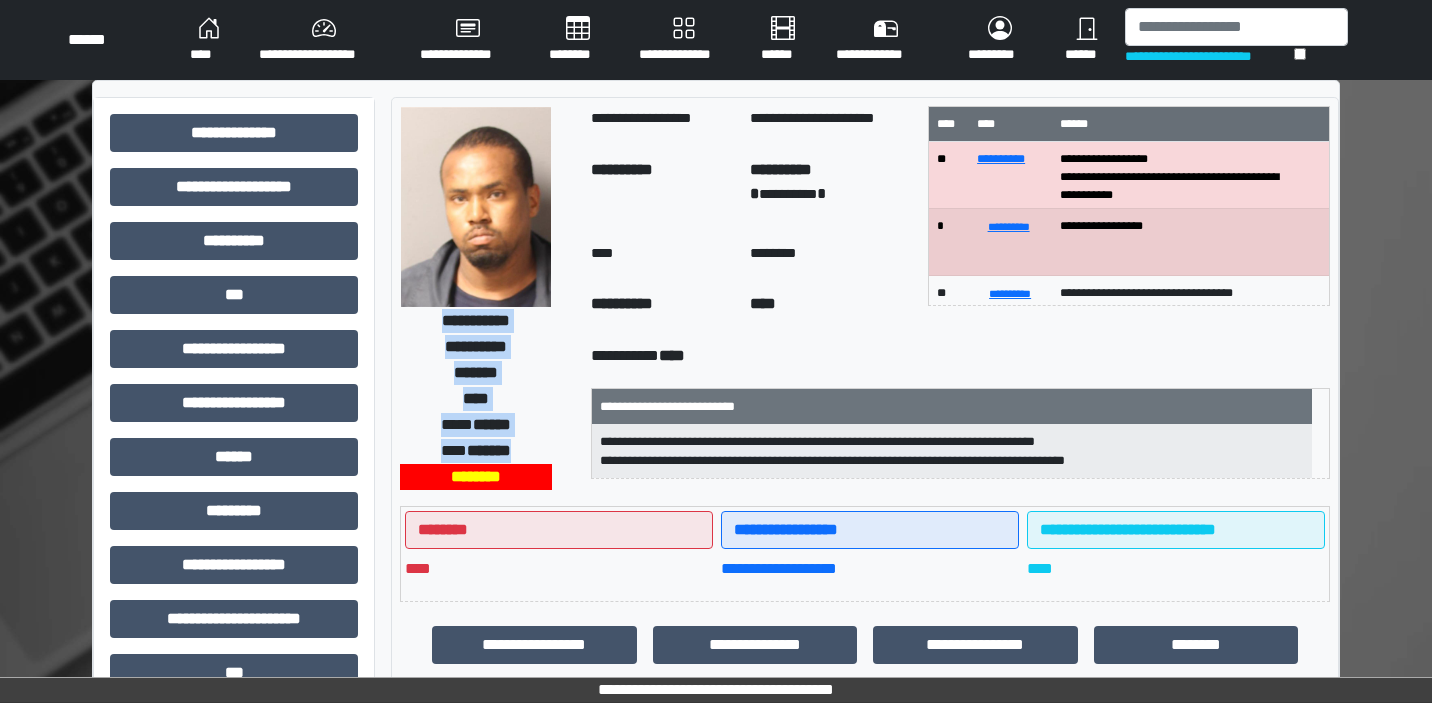 drag, startPoint x: 528, startPoint y: 455, endPoint x: 417, endPoint y: 326, distance: 170.18225 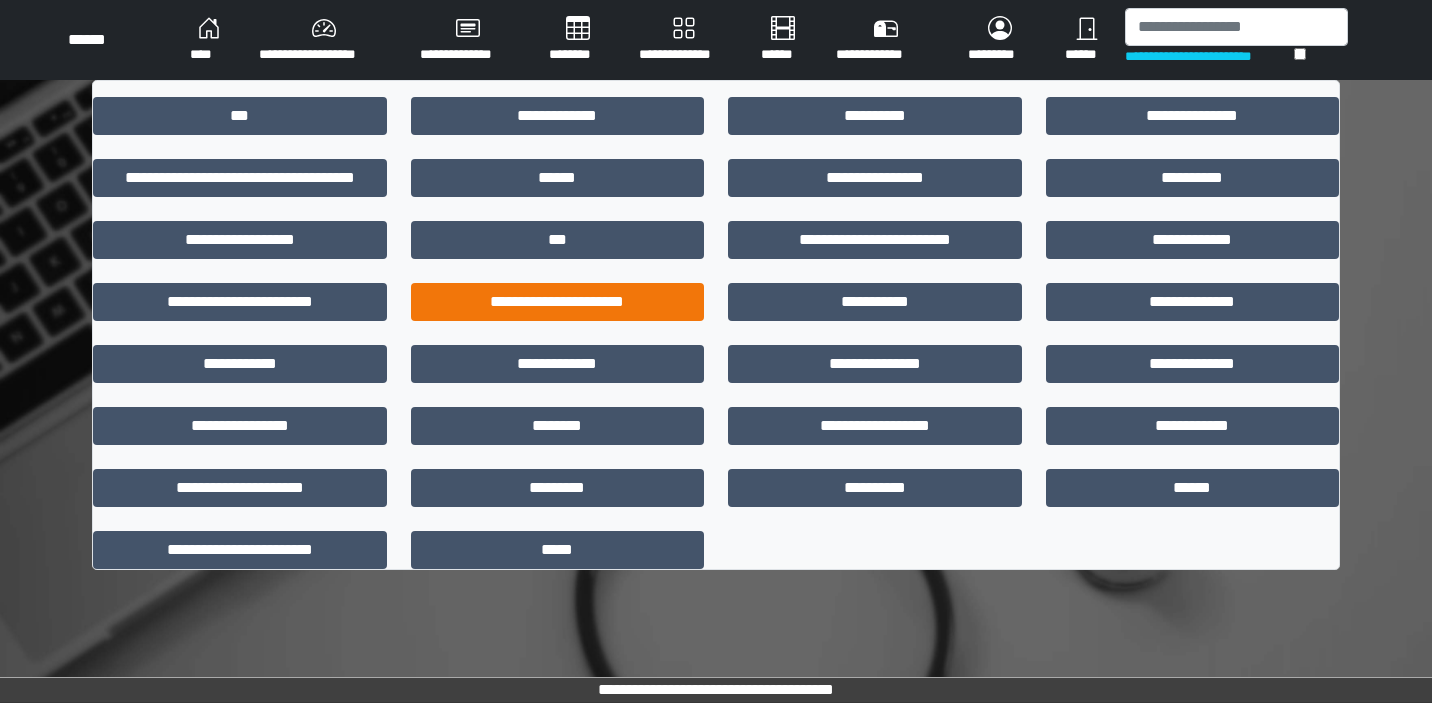 click on "**********" at bounding box center [558, 302] 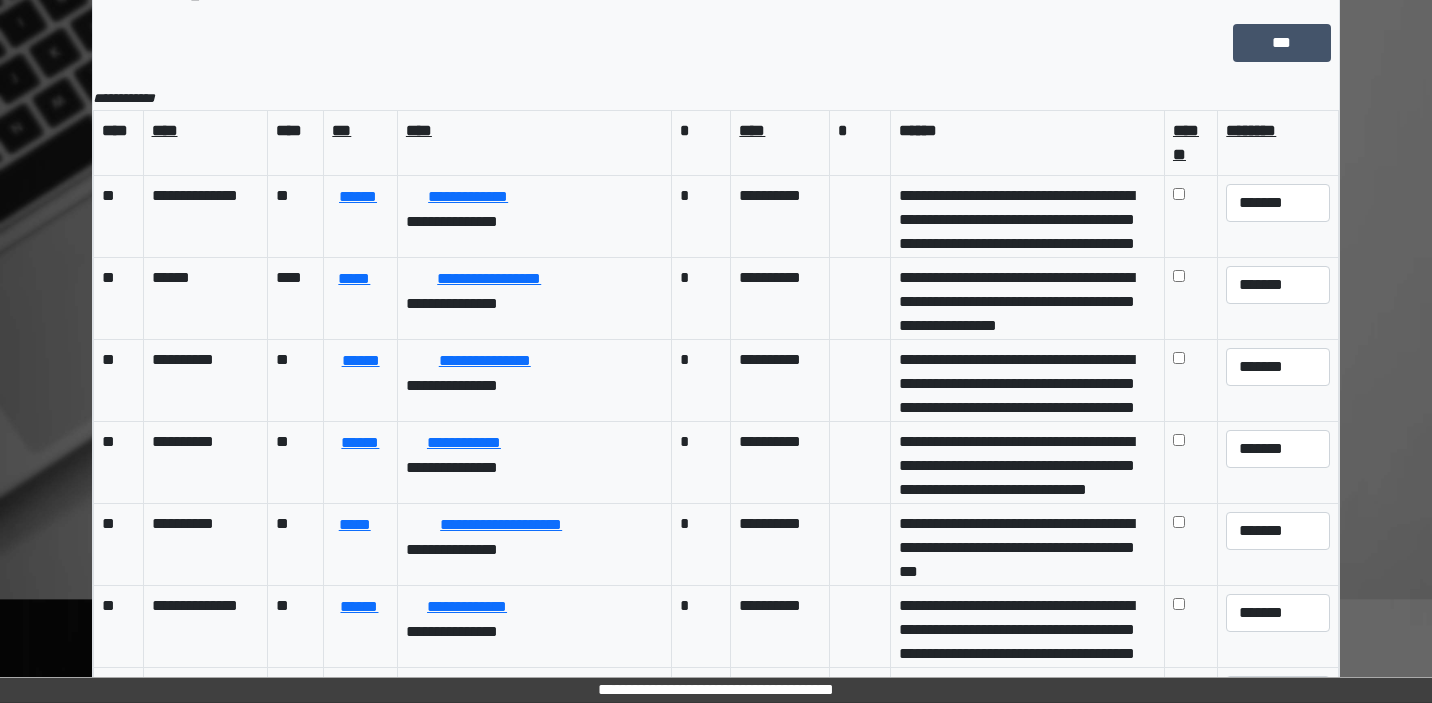 scroll, scrollTop: 209, scrollLeft: 0, axis: vertical 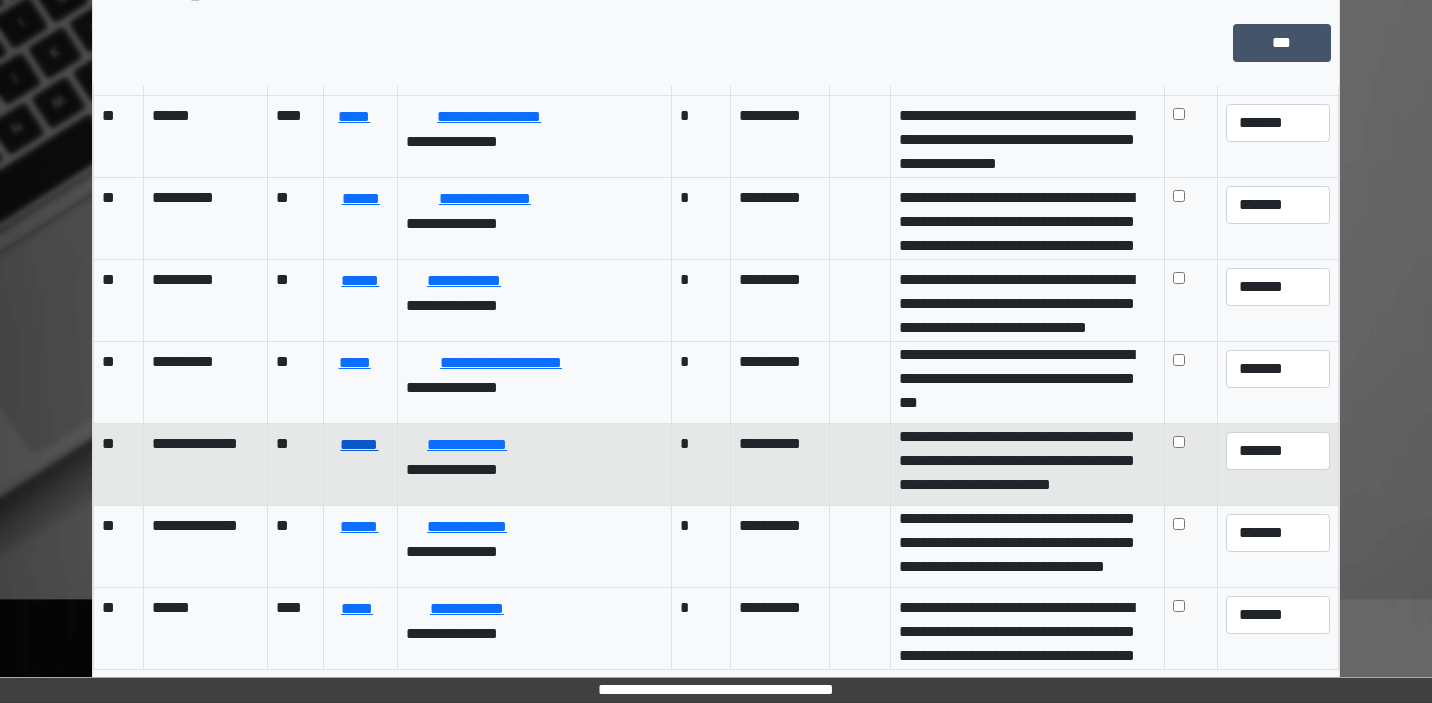 click on "******" at bounding box center [359, 445] 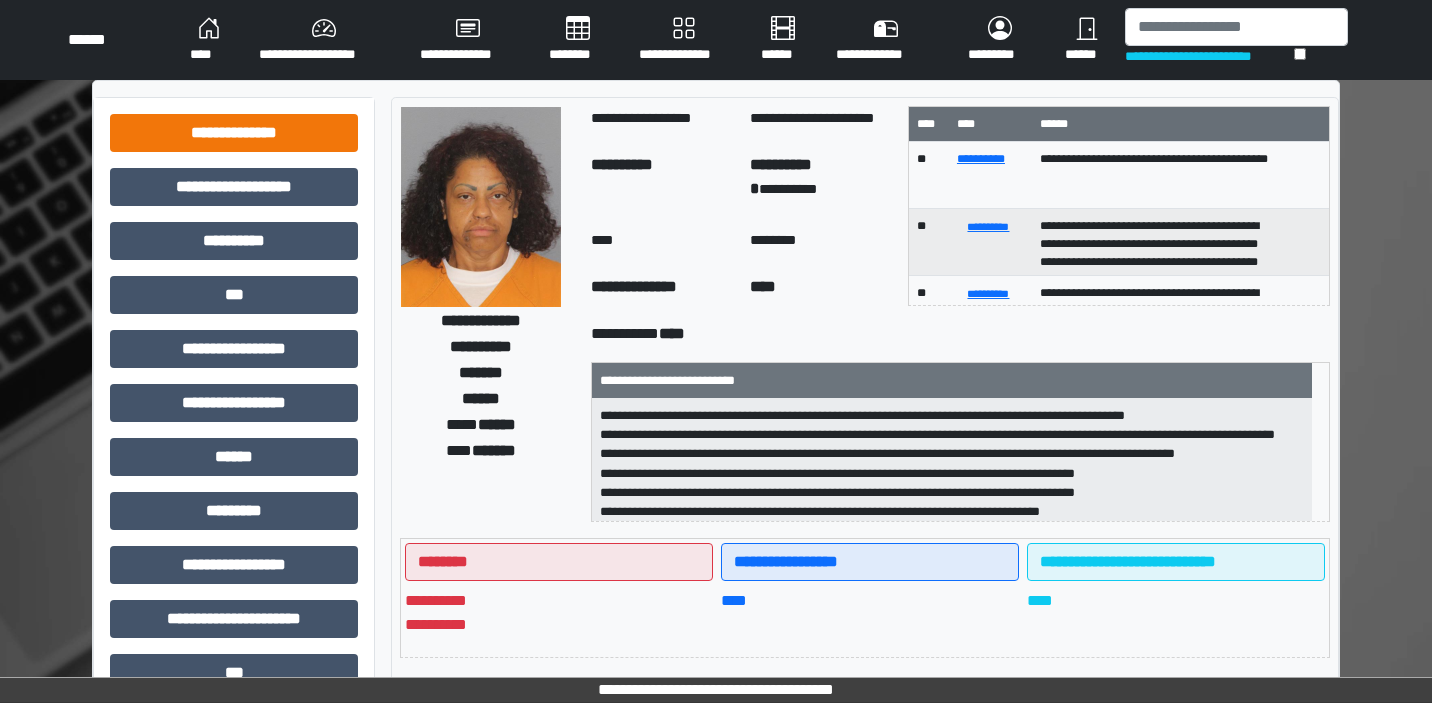 scroll, scrollTop: 0, scrollLeft: 0, axis: both 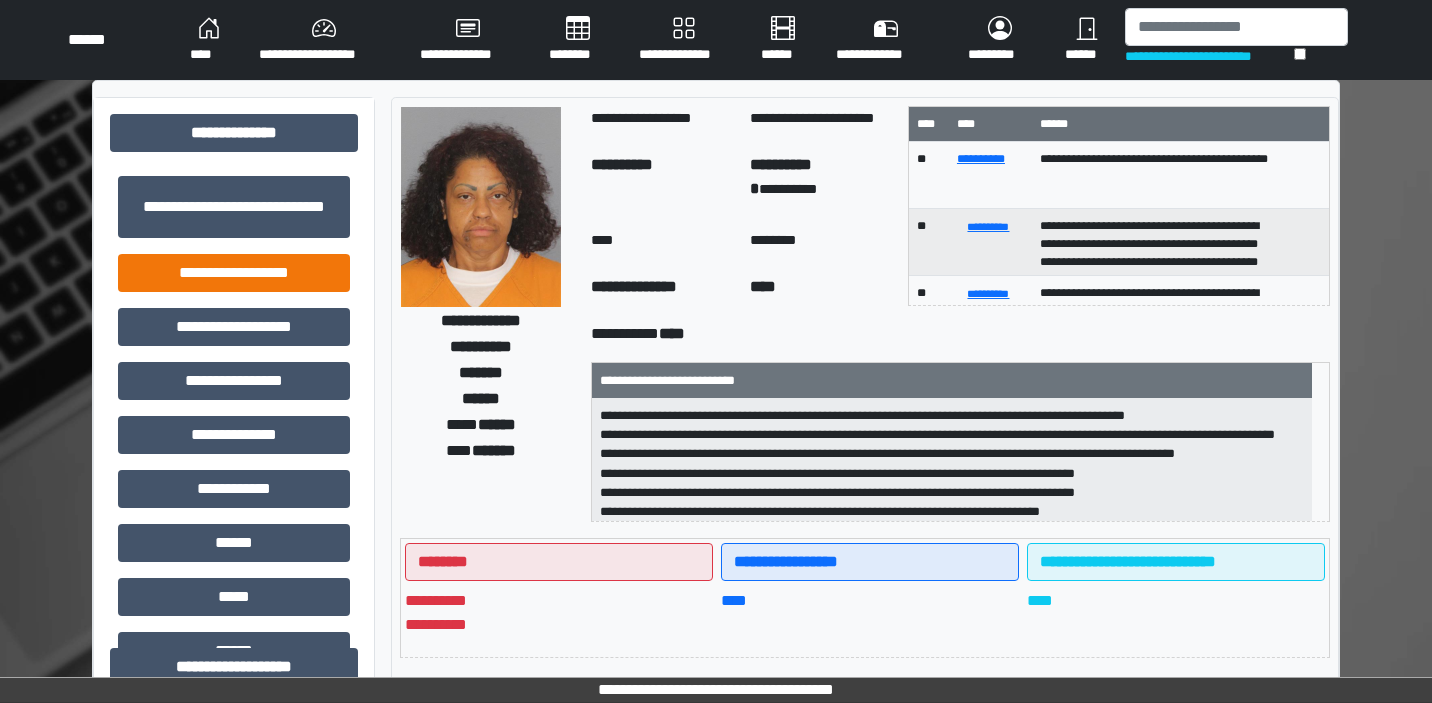 click on "**********" at bounding box center (234, 273) 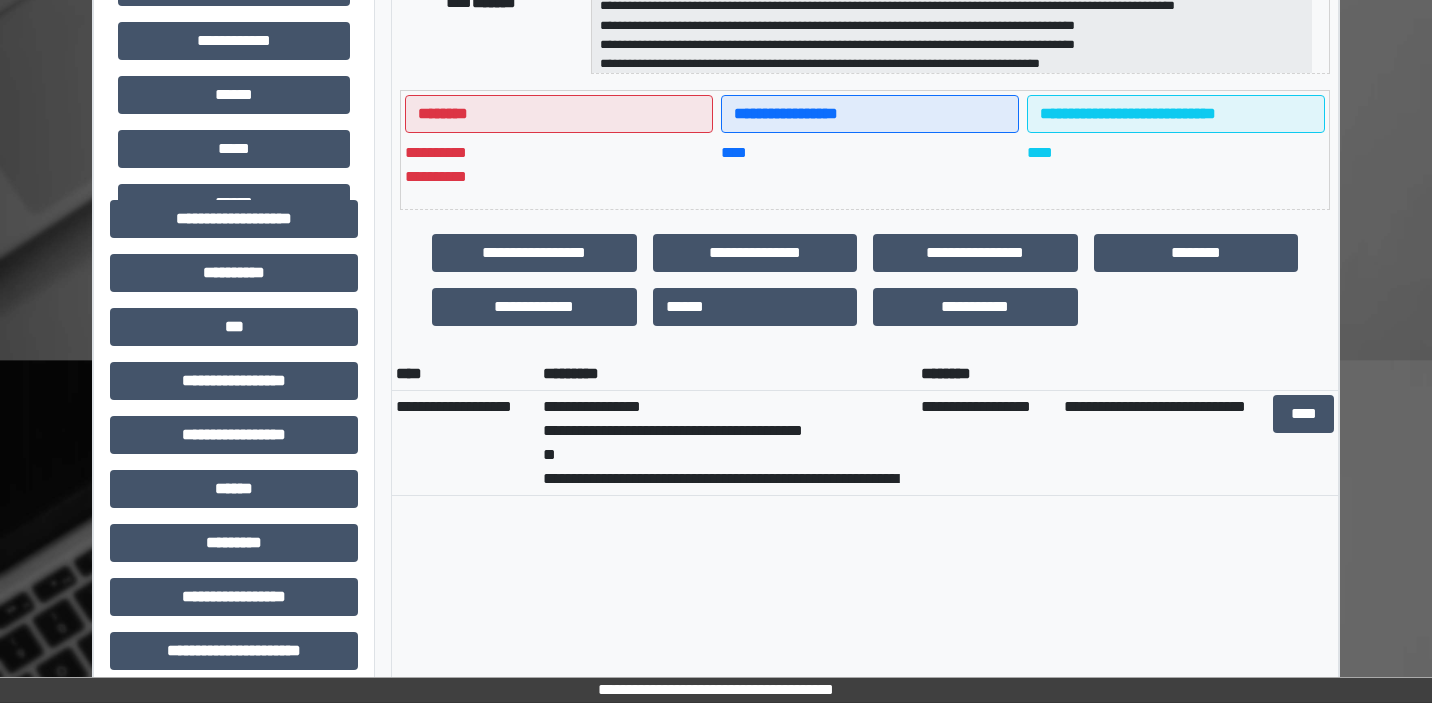 scroll, scrollTop: 428, scrollLeft: 0, axis: vertical 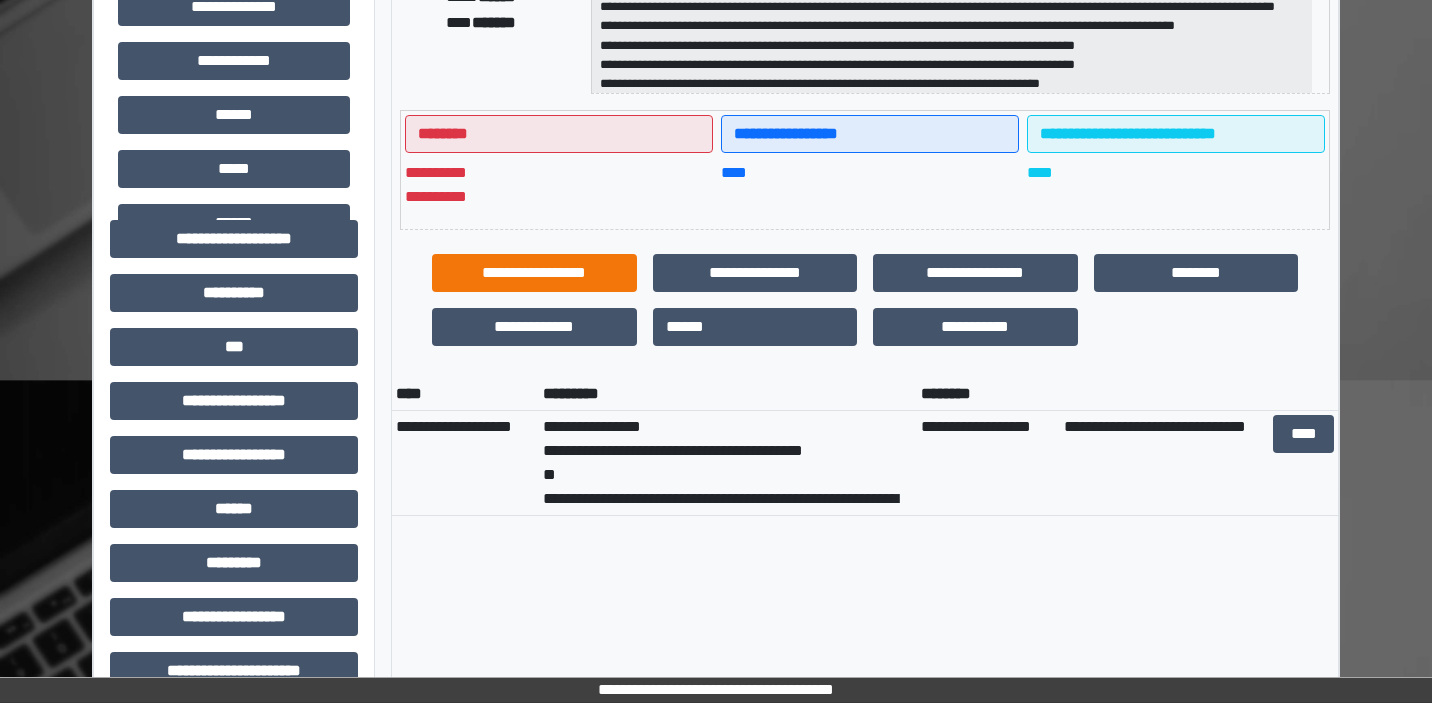 click on "**********" at bounding box center [534, 273] 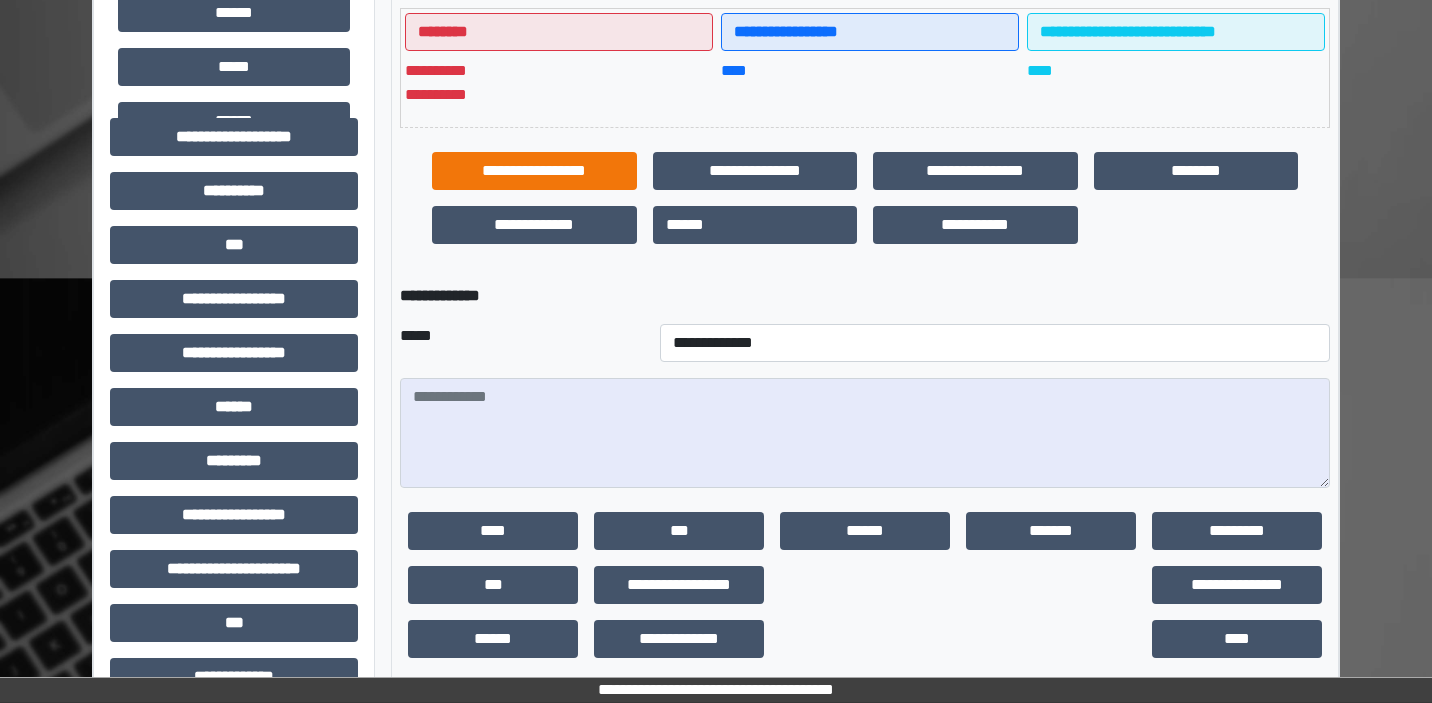 scroll, scrollTop: 573, scrollLeft: 0, axis: vertical 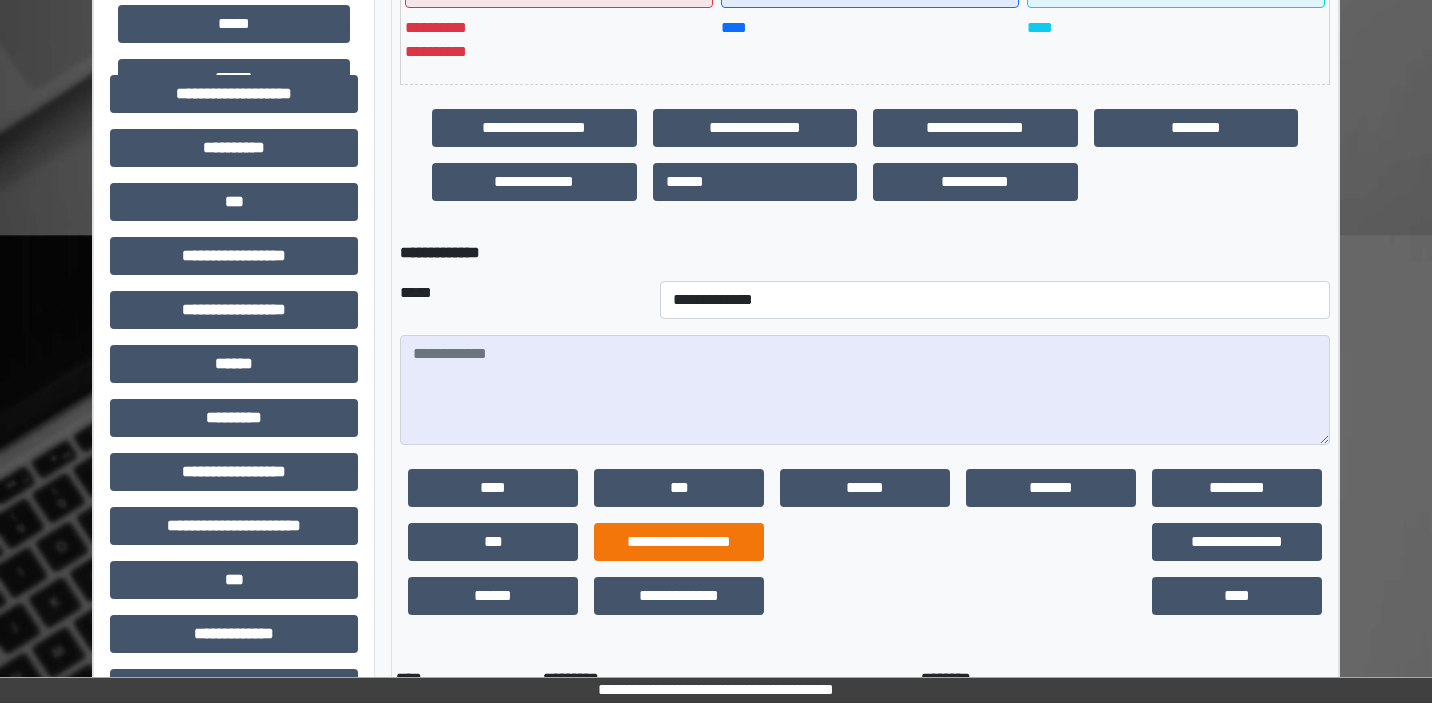 click on "**********" at bounding box center [679, 542] 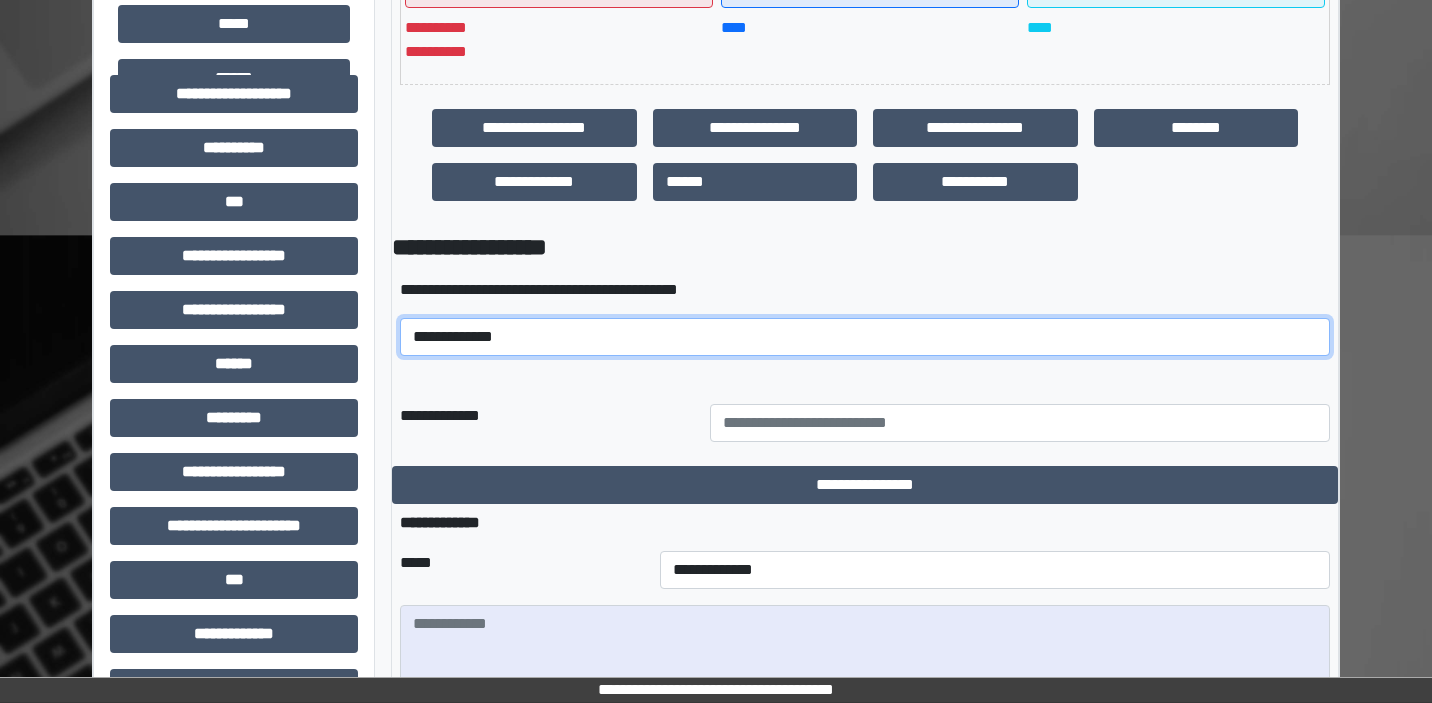 select on "*****" 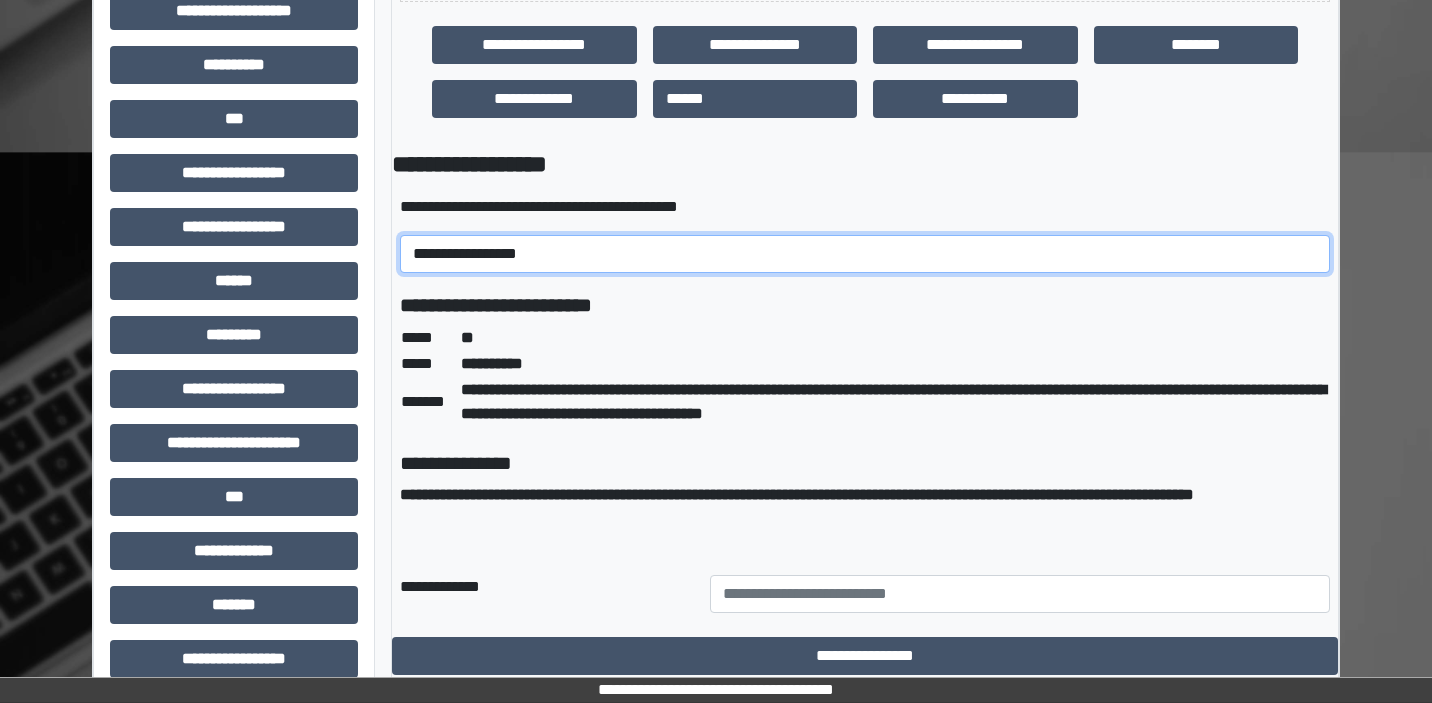 scroll, scrollTop: 672, scrollLeft: 0, axis: vertical 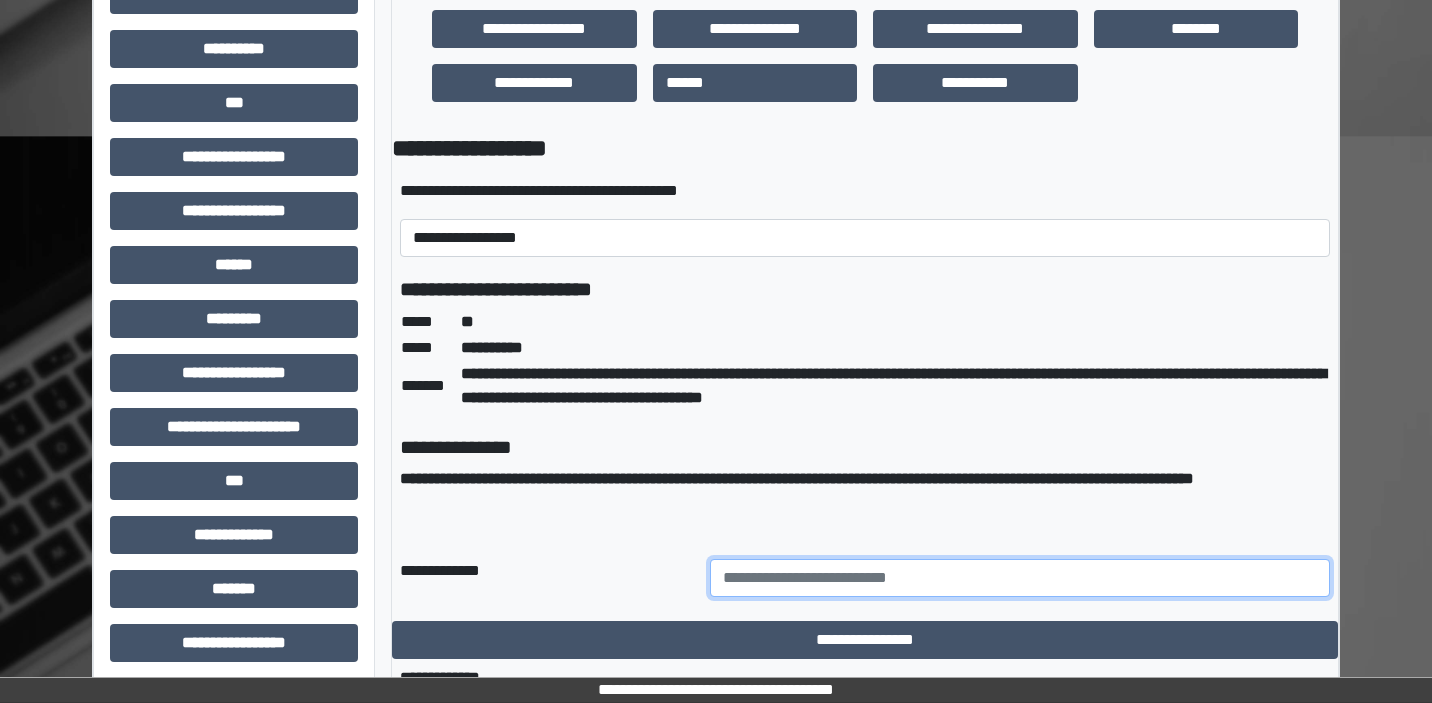 click at bounding box center [1020, 578] 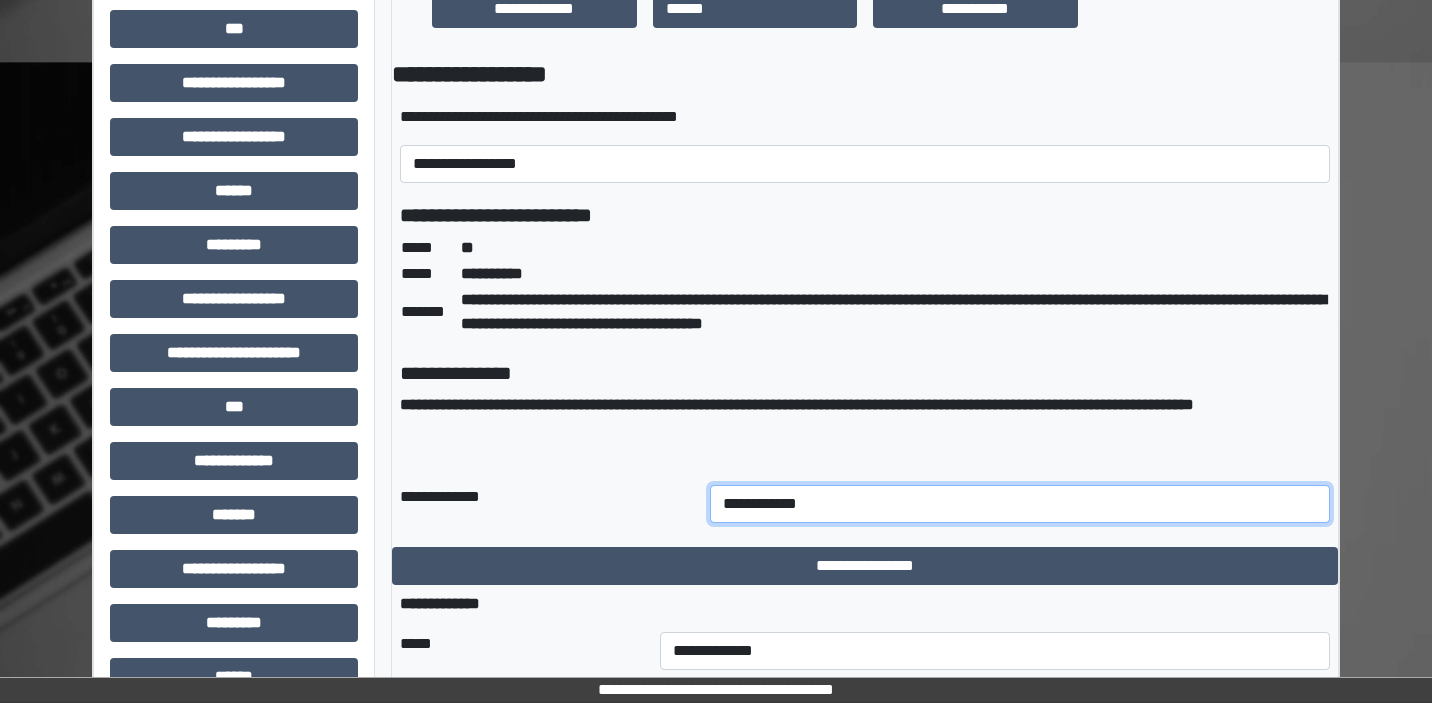 scroll, scrollTop: 743, scrollLeft: 0, axis: vertical 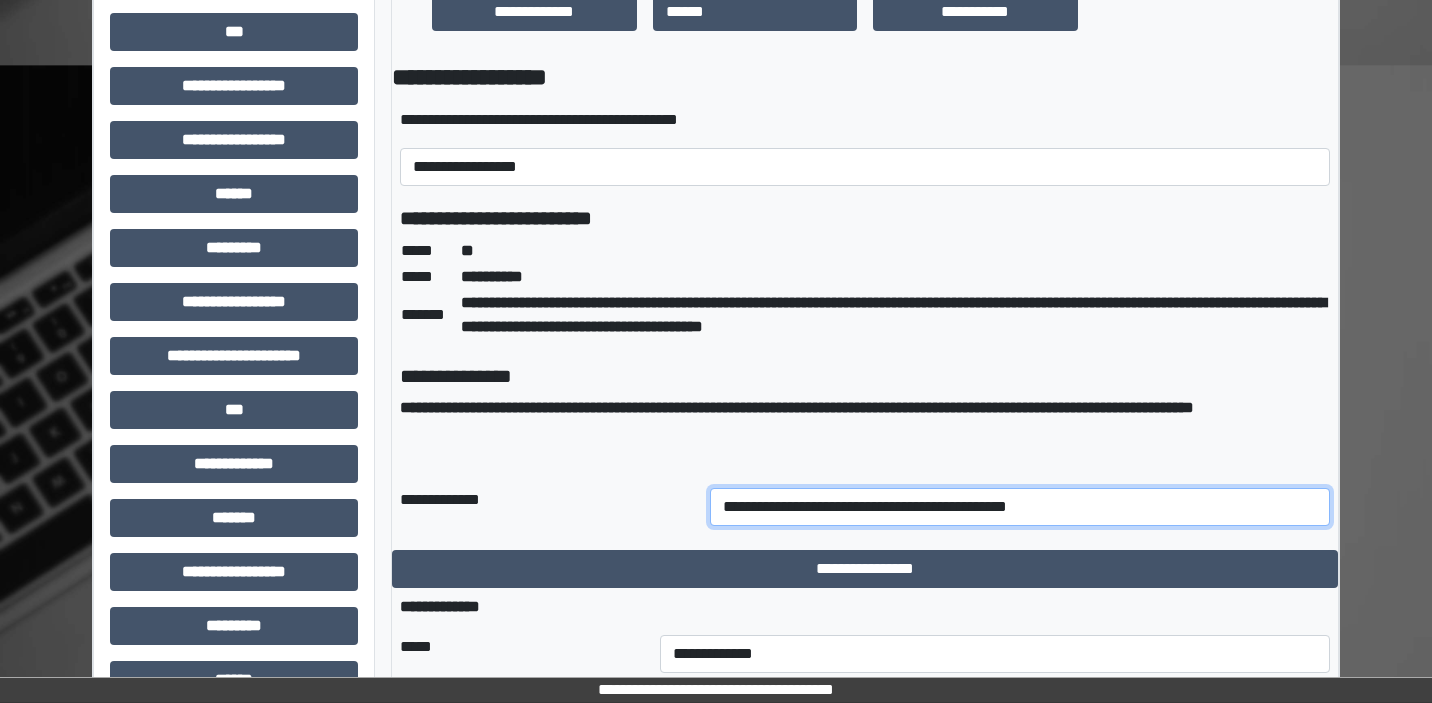 type on "**********" 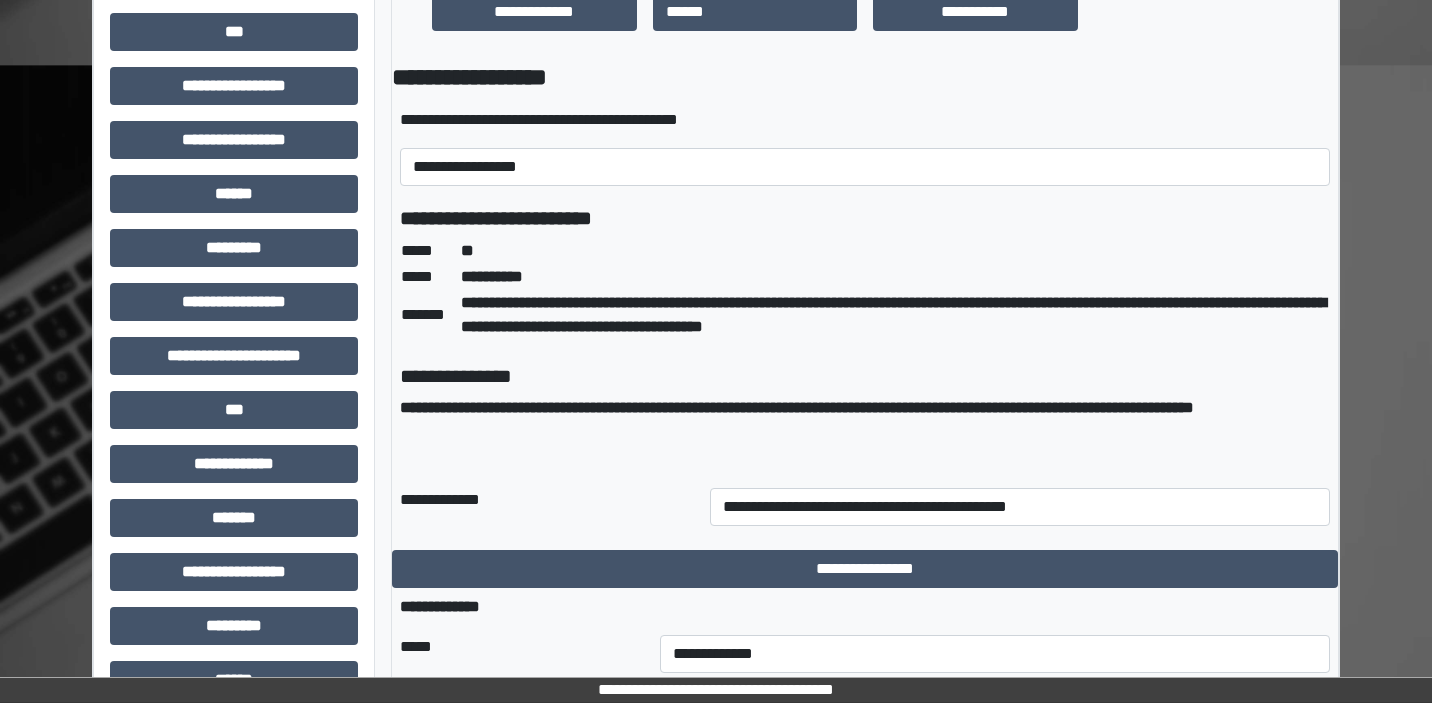 click on "**********" at bounding box center [865, 607] 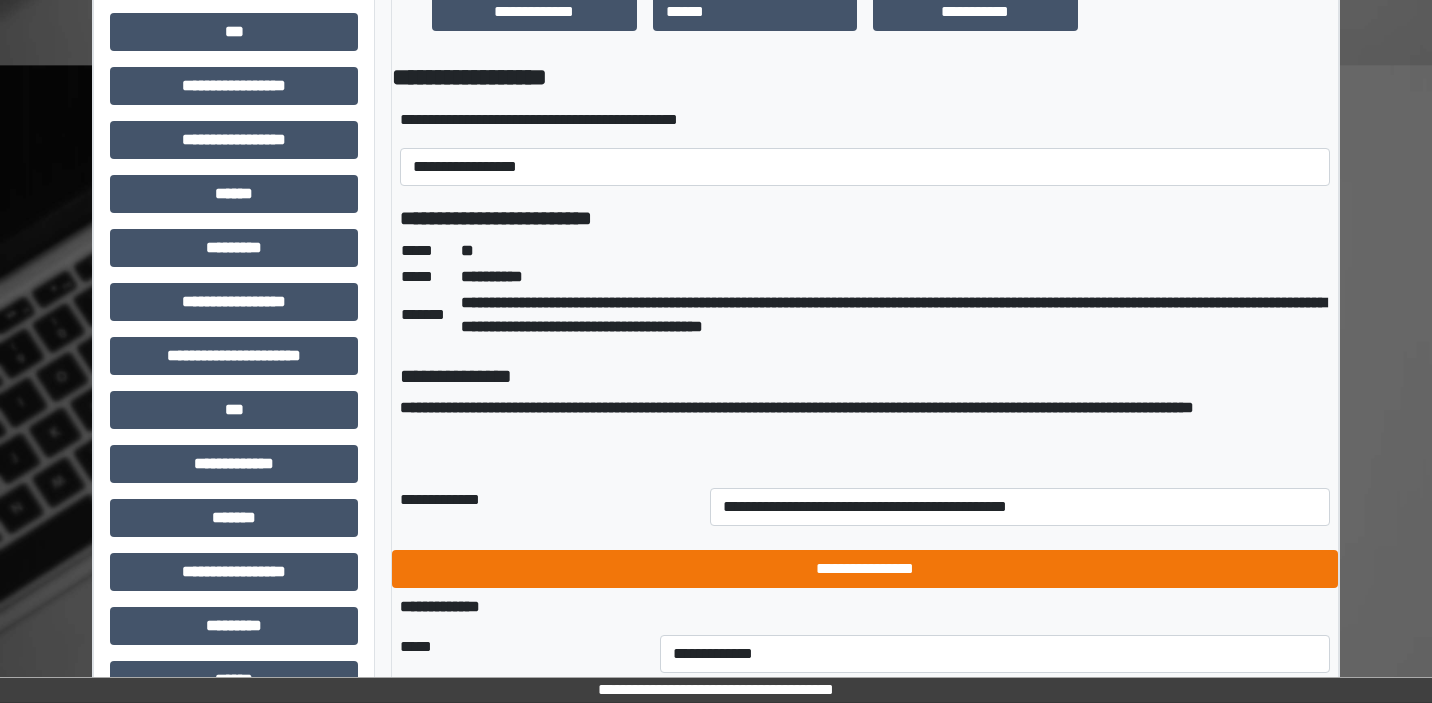 click on "**********" at bounding box center [865, 569] 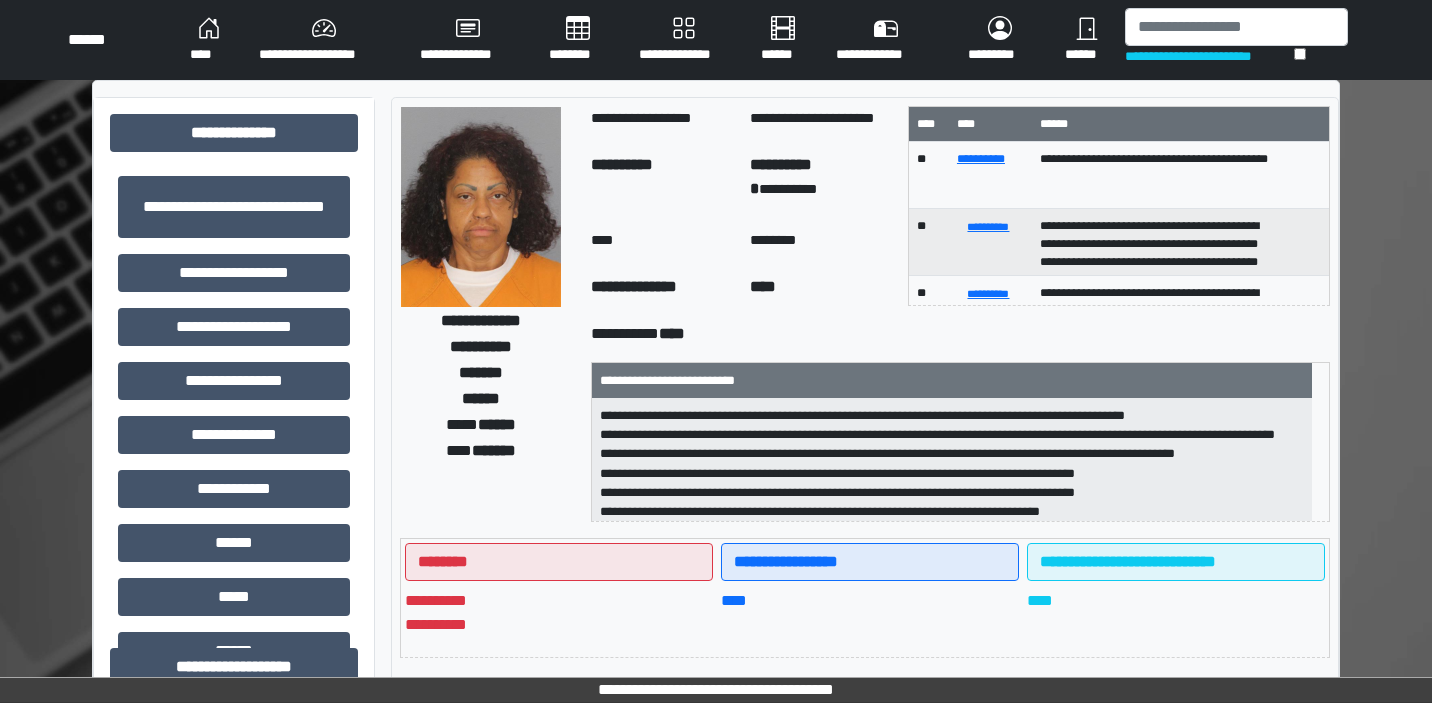 scroll, scrollTop: 0, scrollLeft: 0, axis: both 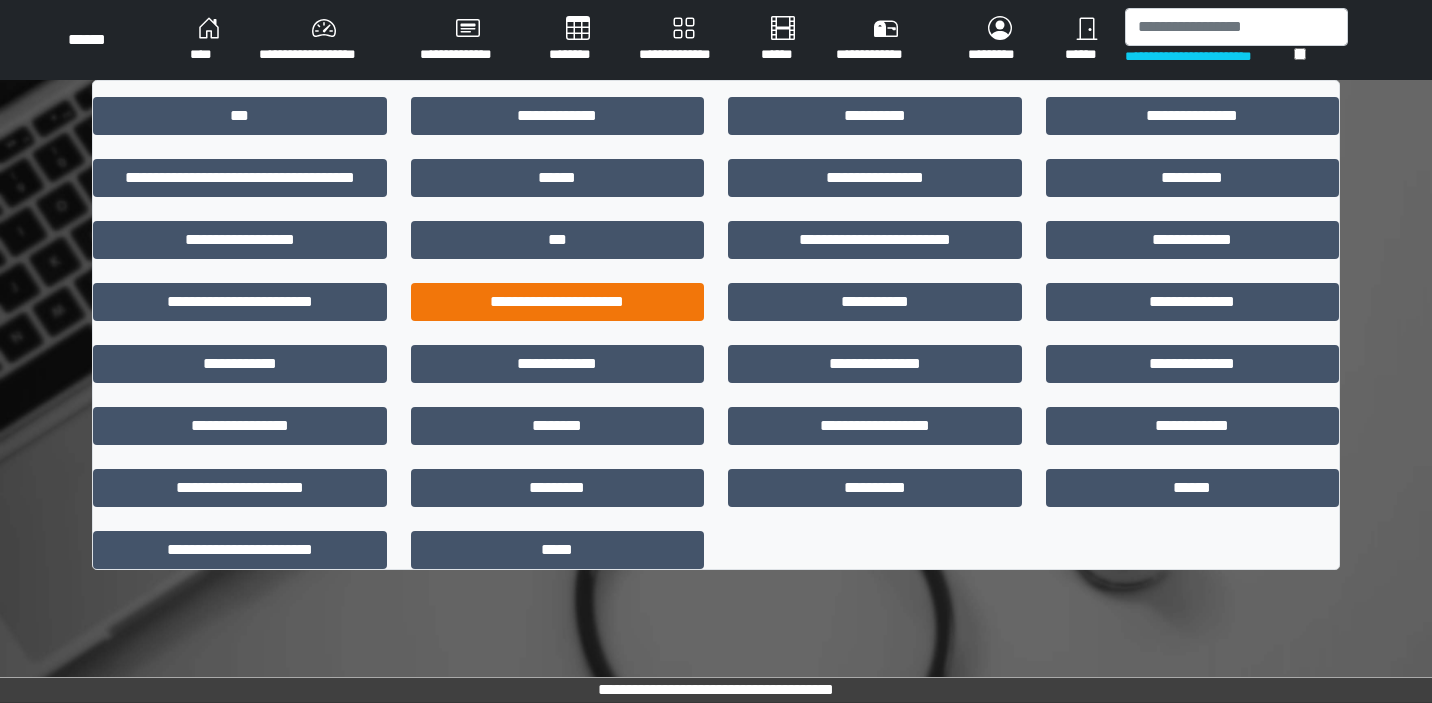 click on "**********" at bounding box center [558, 302] 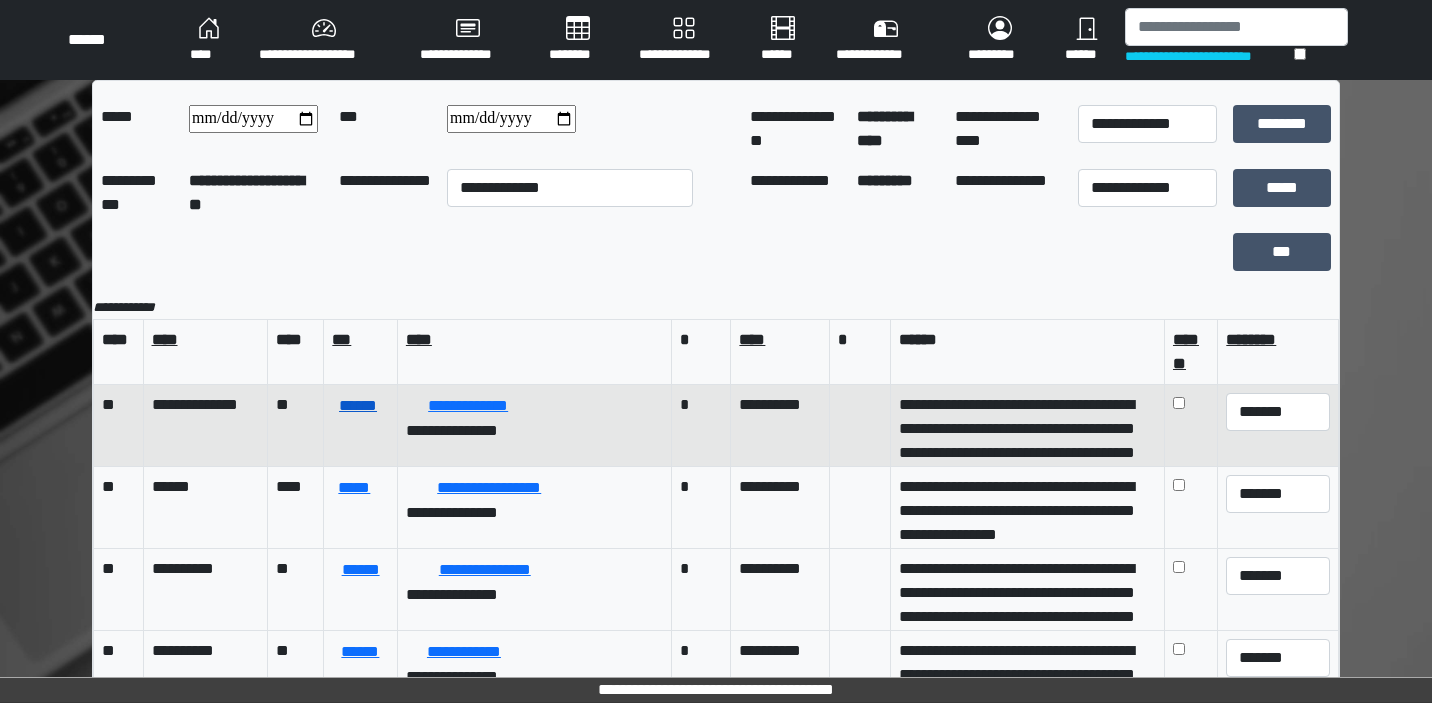 click on "******" at bounding box center (357, 406) 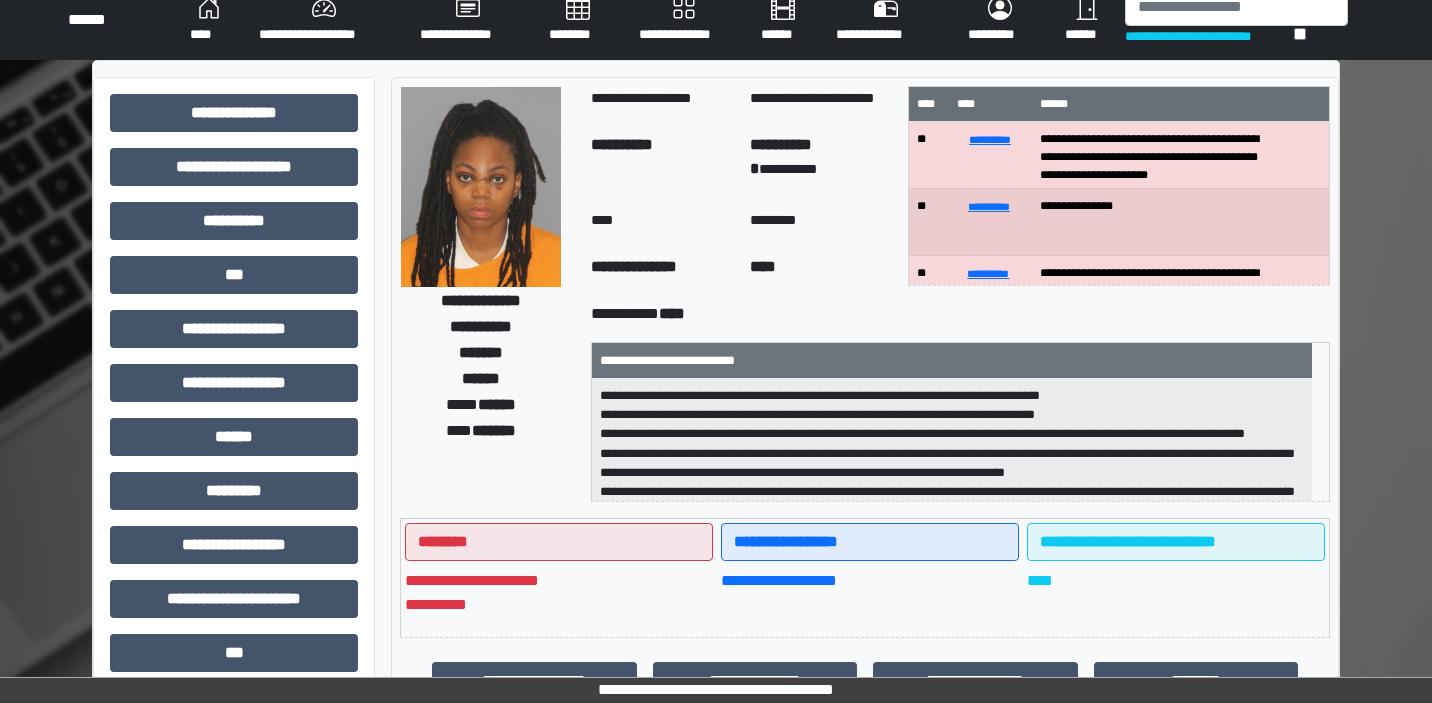 scroll, scrollTop: 23, scrollLeft: 0, axis: vertical 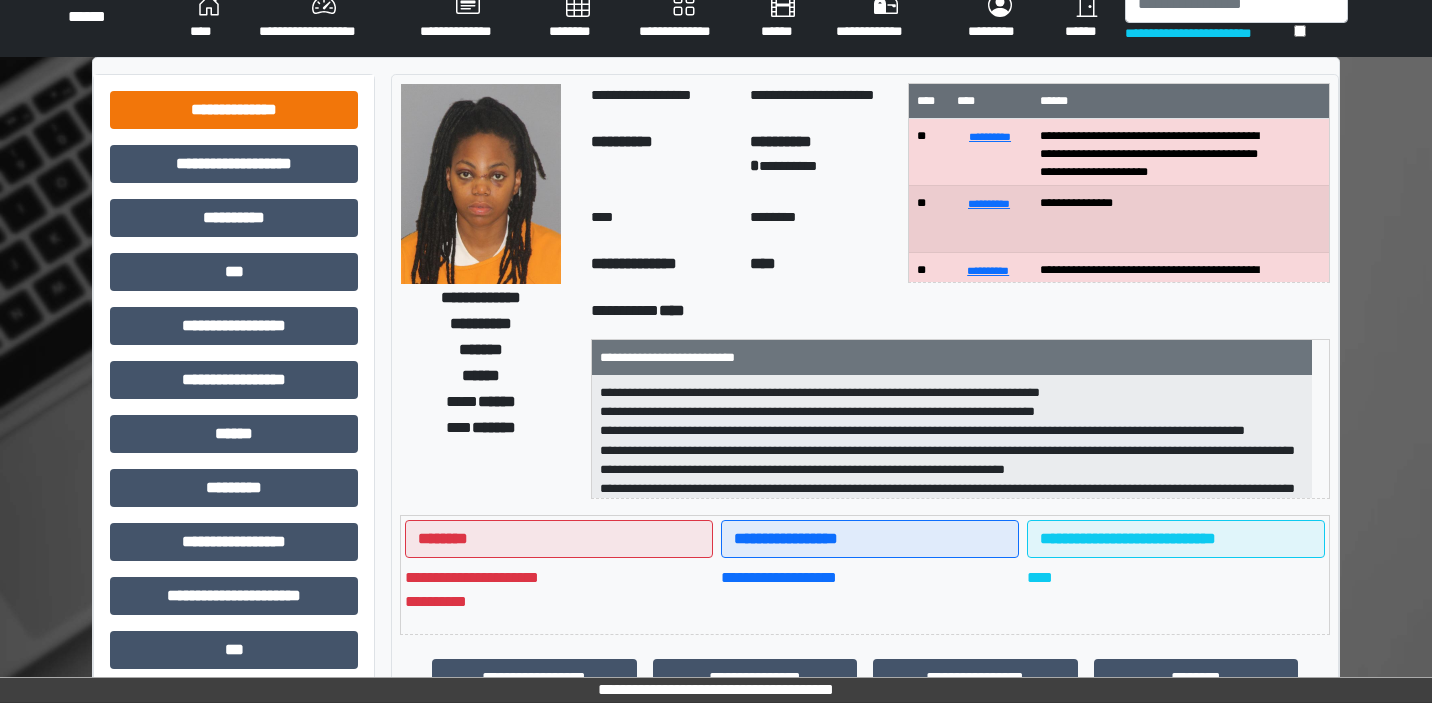 click on "**********" at bounding box center (234, 110) 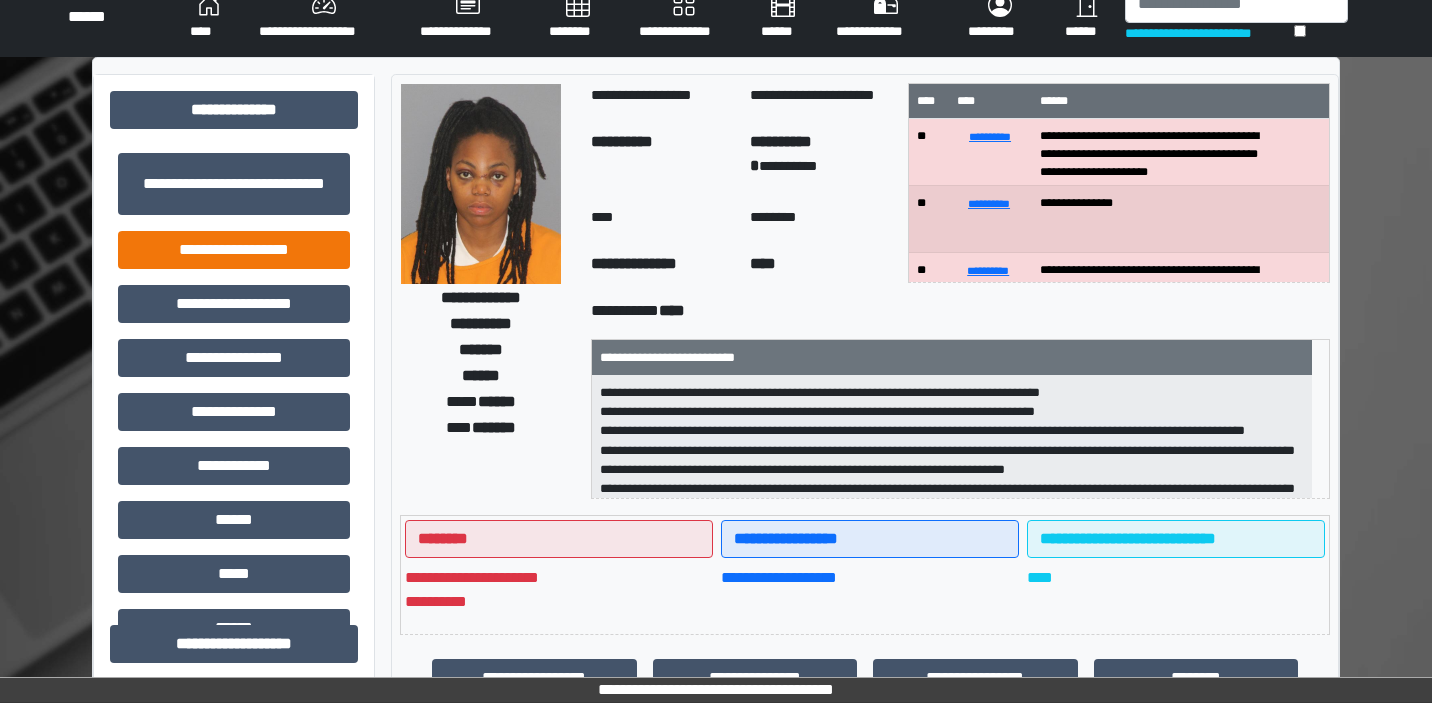 click on "**********" at bounding box center (234, 250) 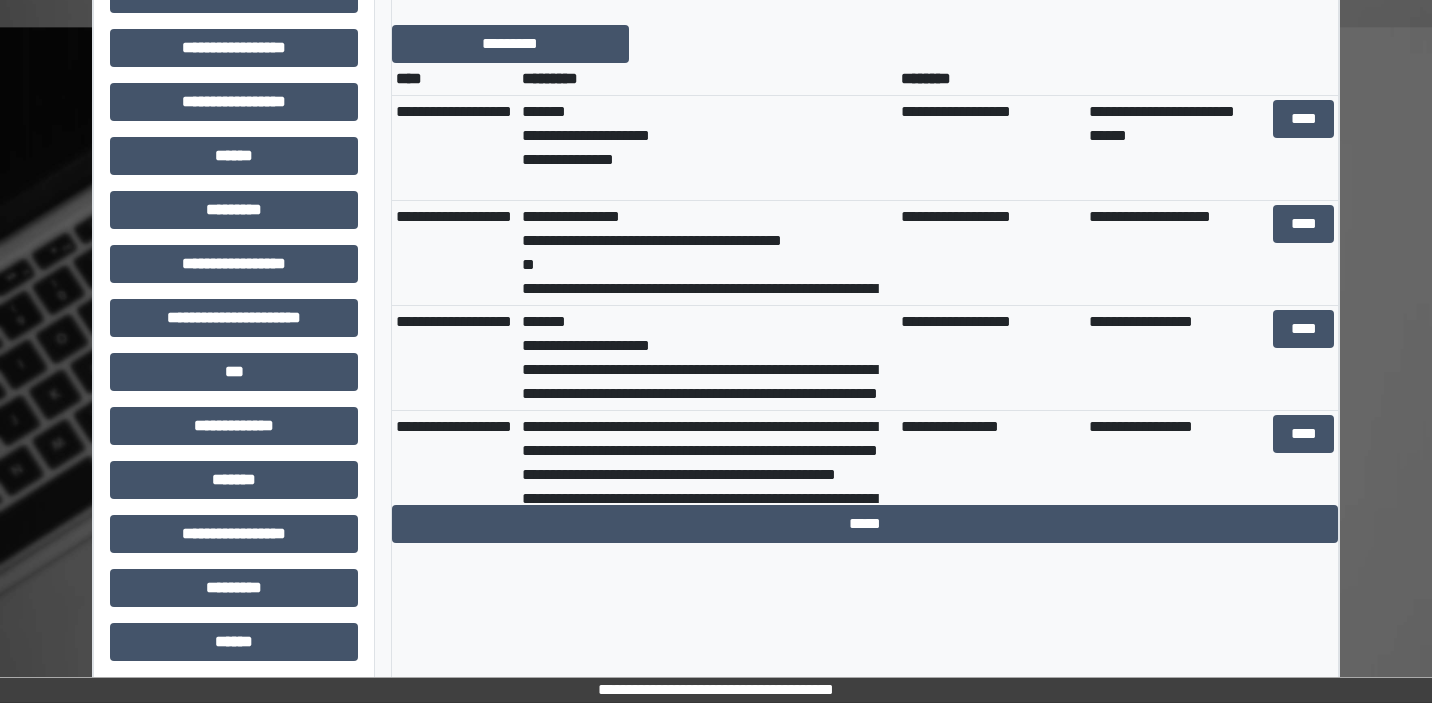 scroll, scrollTop: 790, scrollLeft: 0, axis: vertical 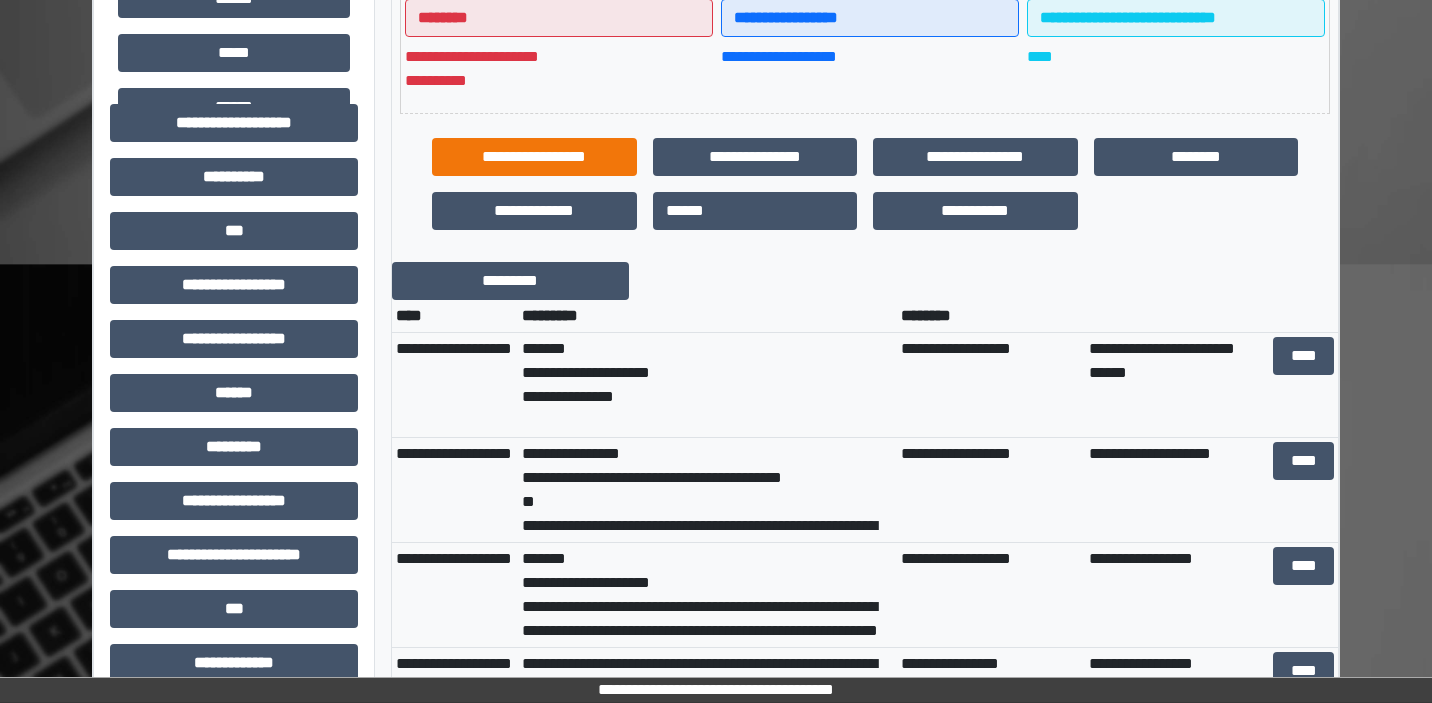 click on "**********" at bounding box center [534, 157] 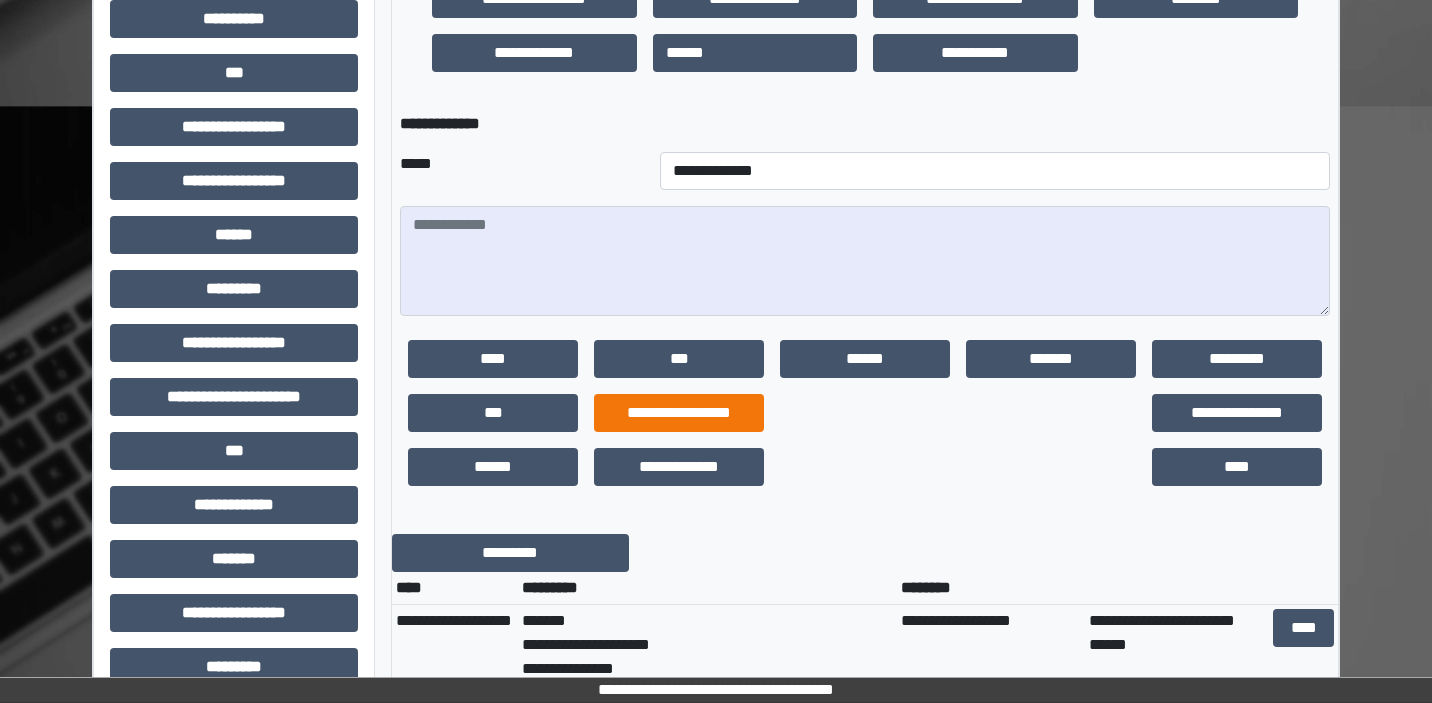 click on "**********" at bounding box center (679, 413) 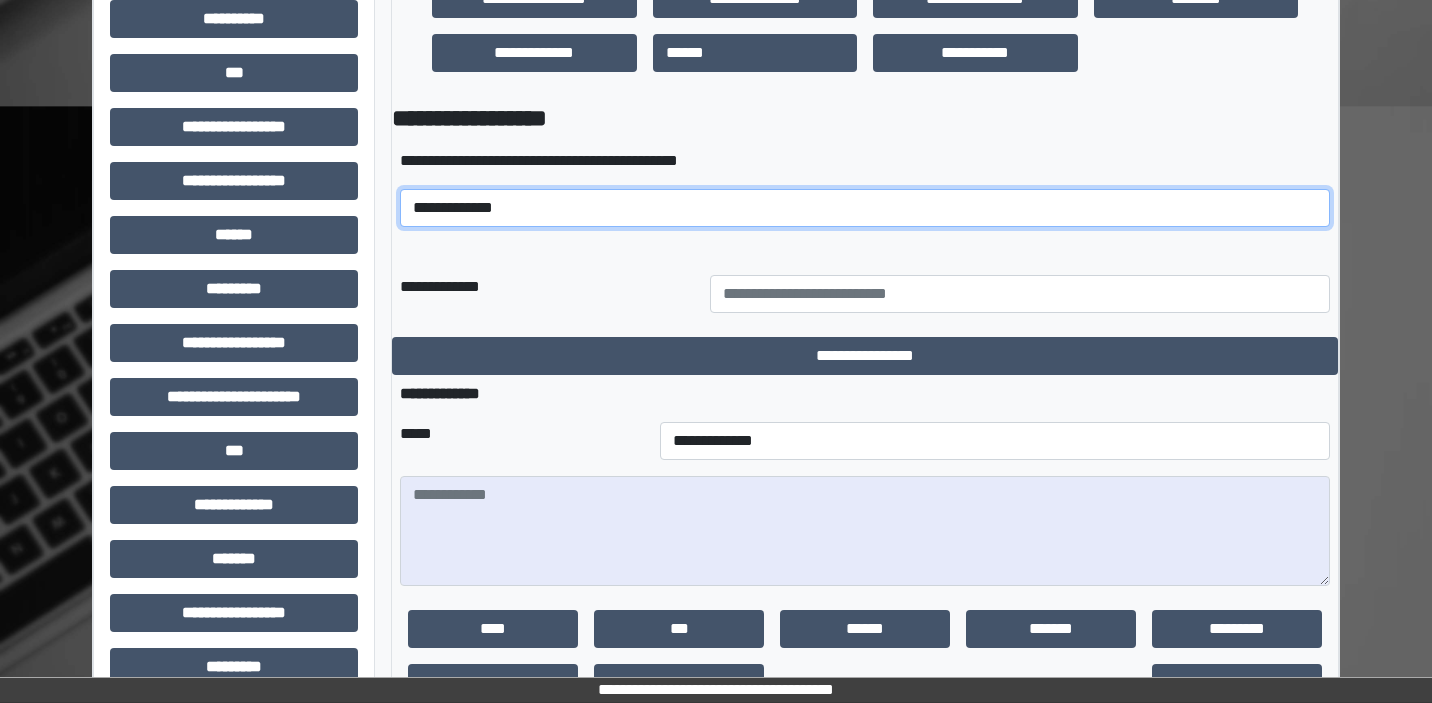 select on "*****" 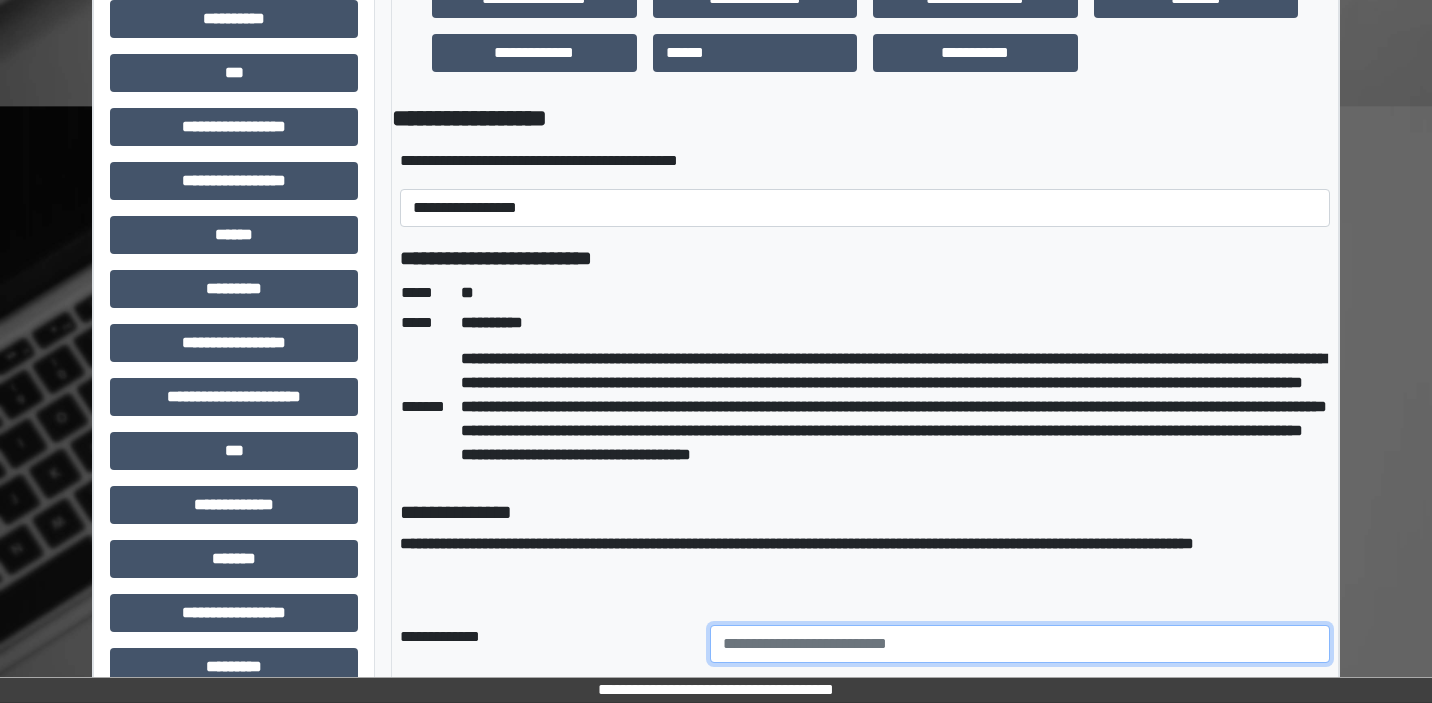 click at bounding box center (1020, 644) 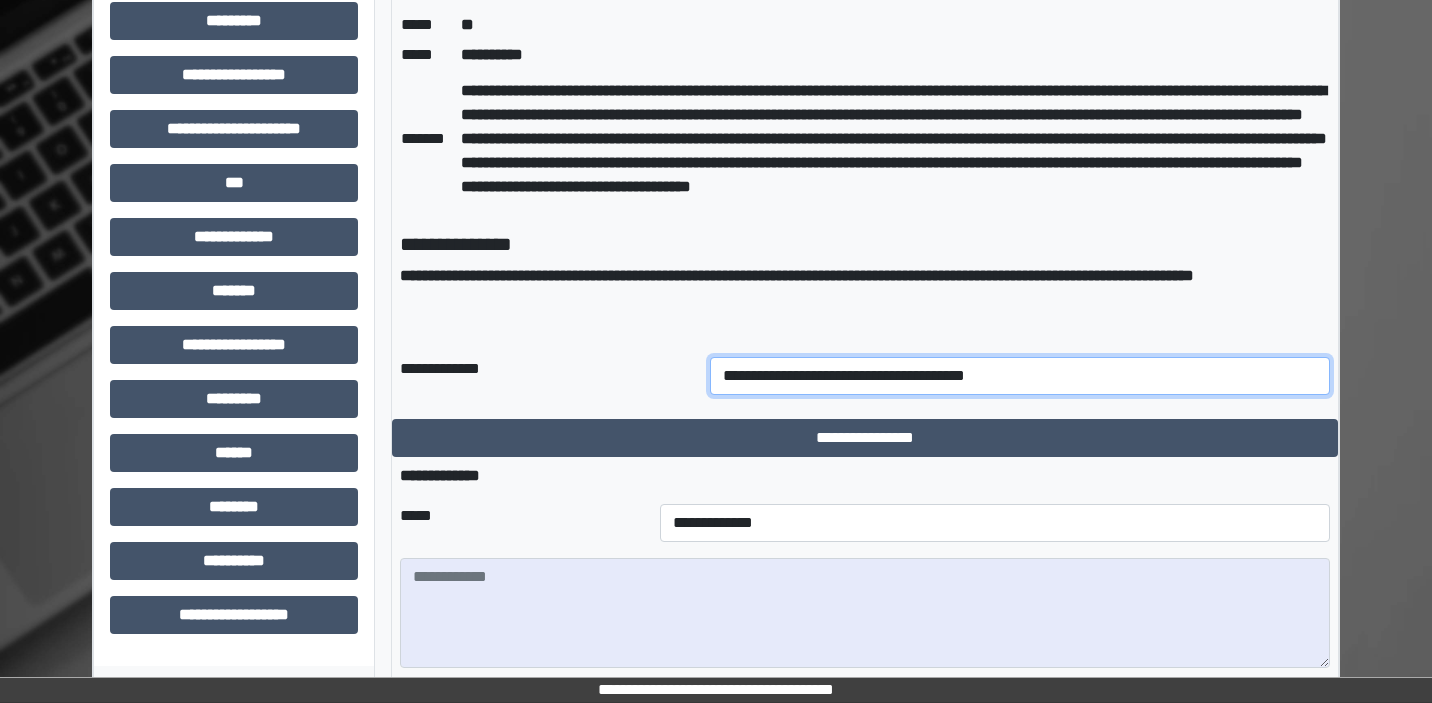 scroll, scrollTop: 1003, scrollLeft: 0, axis: vertical 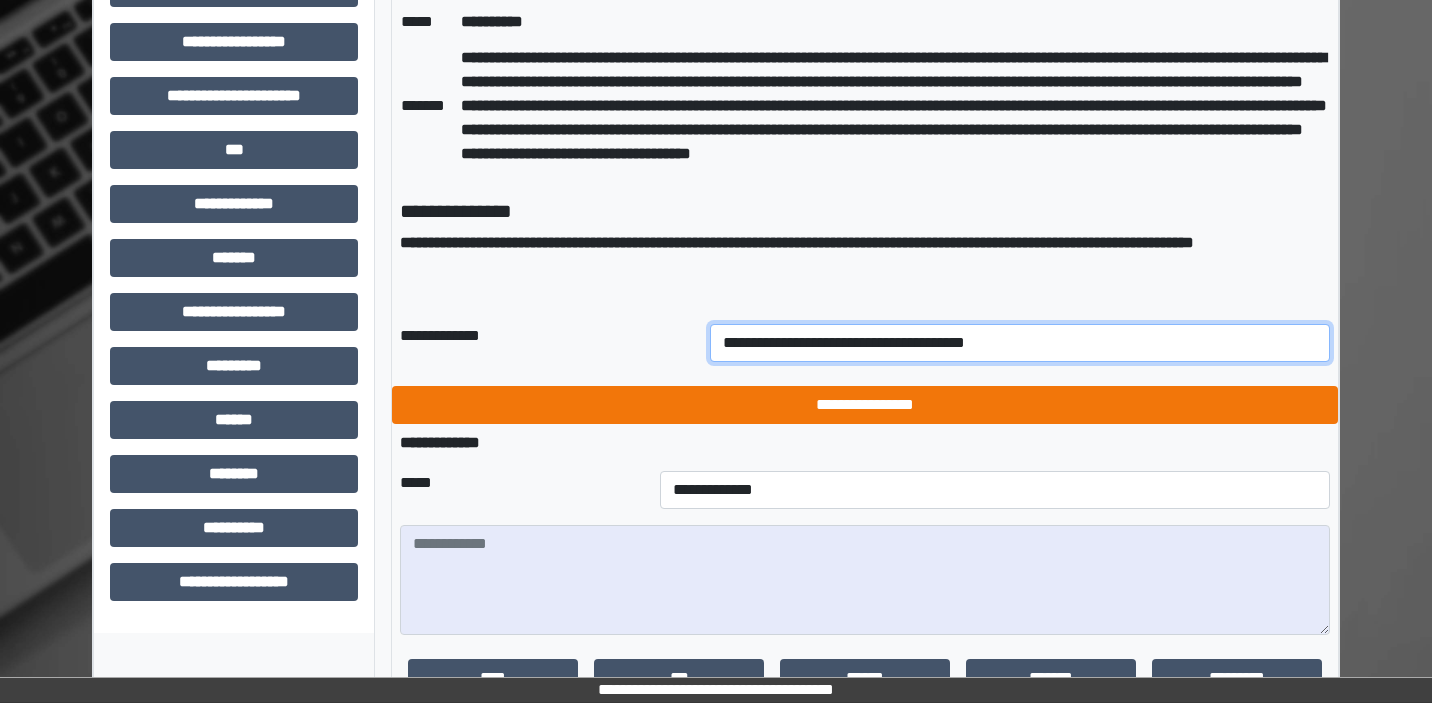 type on "**********" 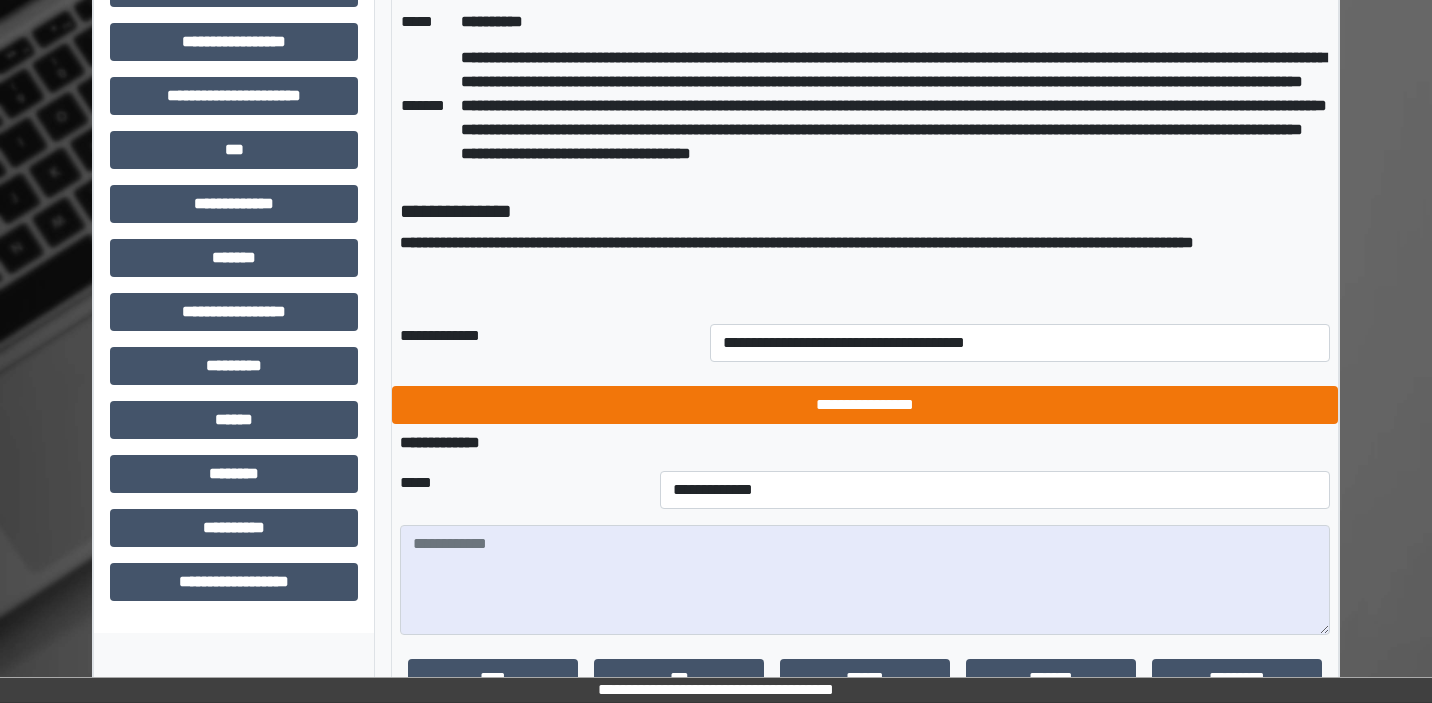 click on "**********" at bounding box center [865, 405] 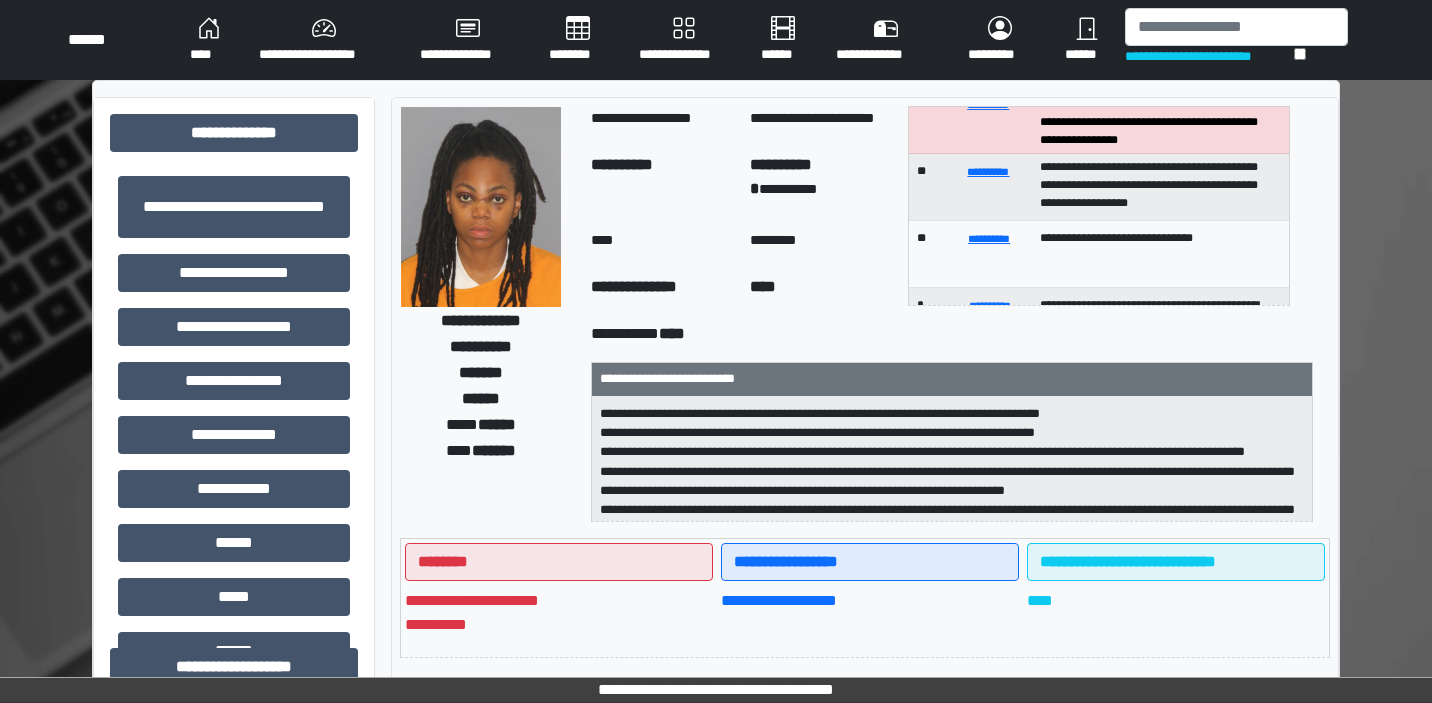 scroll, scrollTop: 0, scrollLeft: 0, axis: both 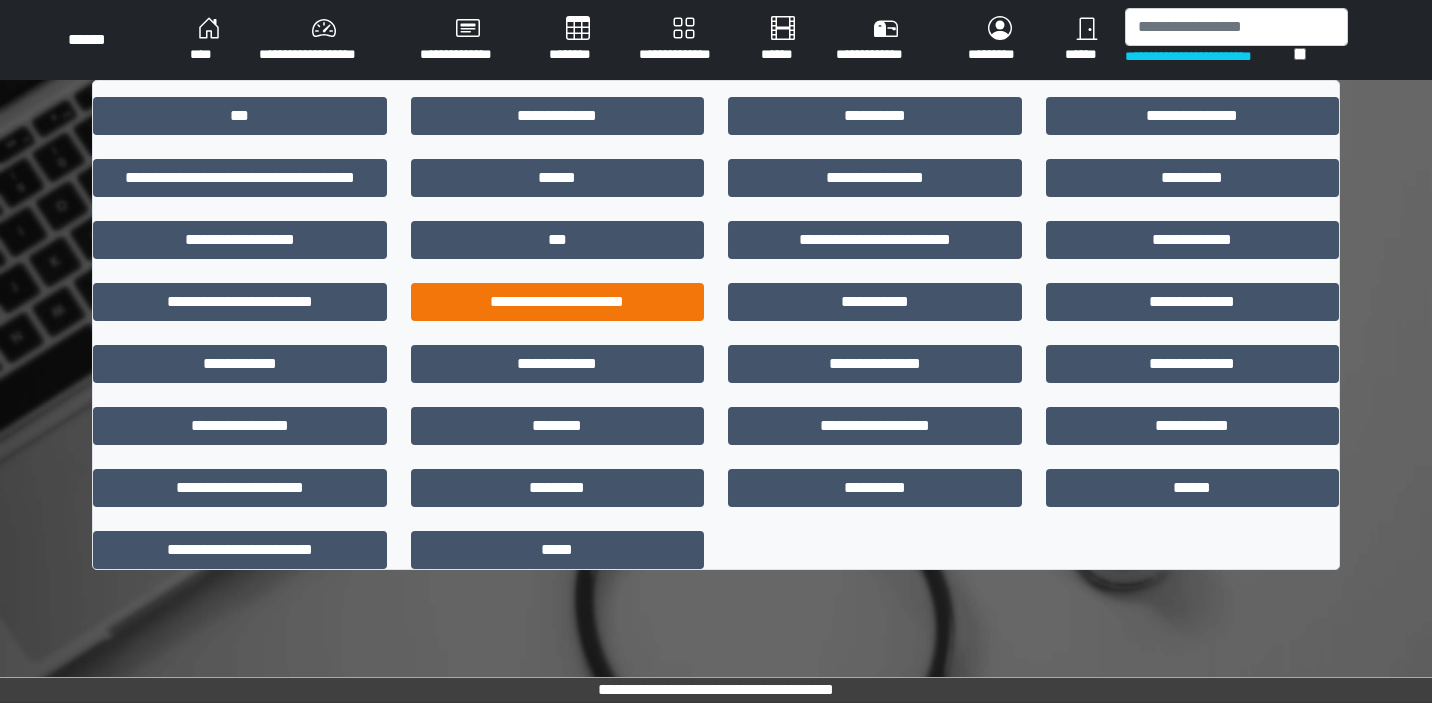 click on "**********" at bounding box center (558, 302) 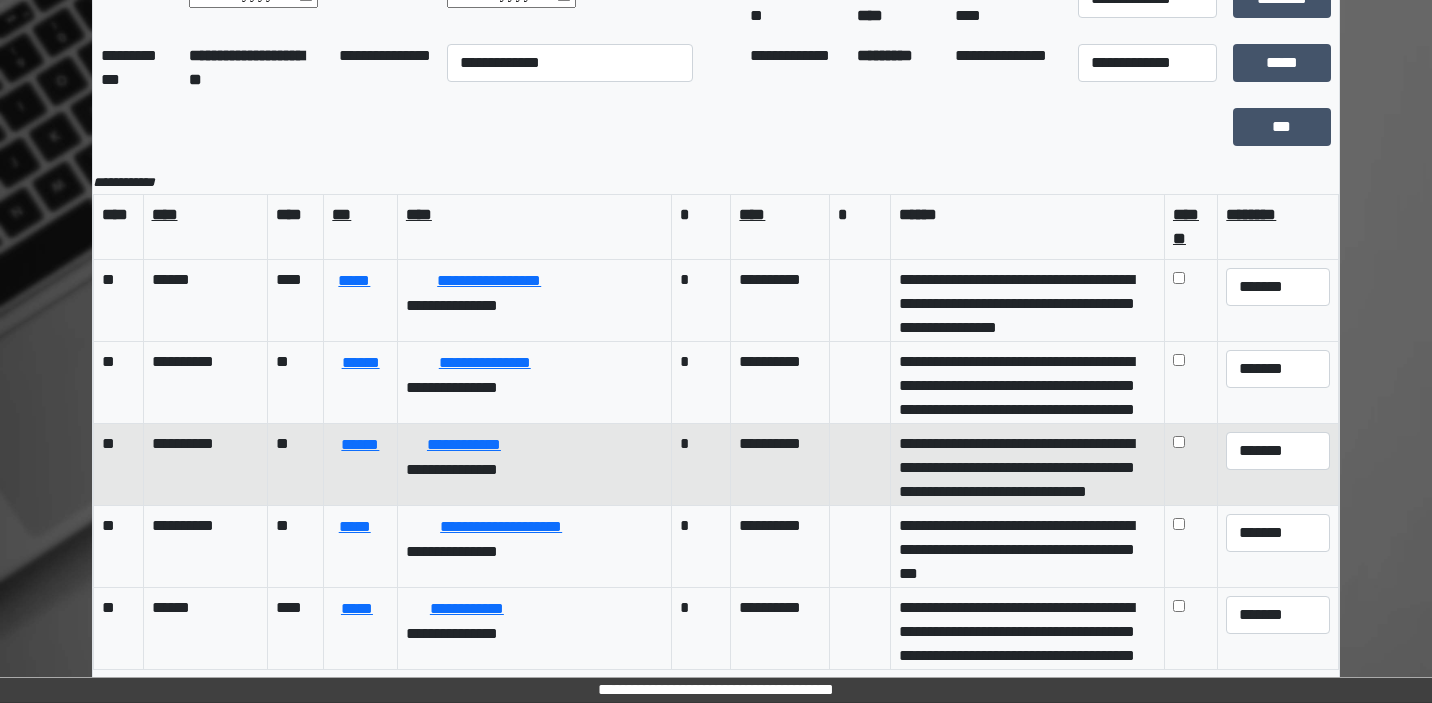 scroll, scrollTop: 125, scrollLeft: 0, axis: vertical 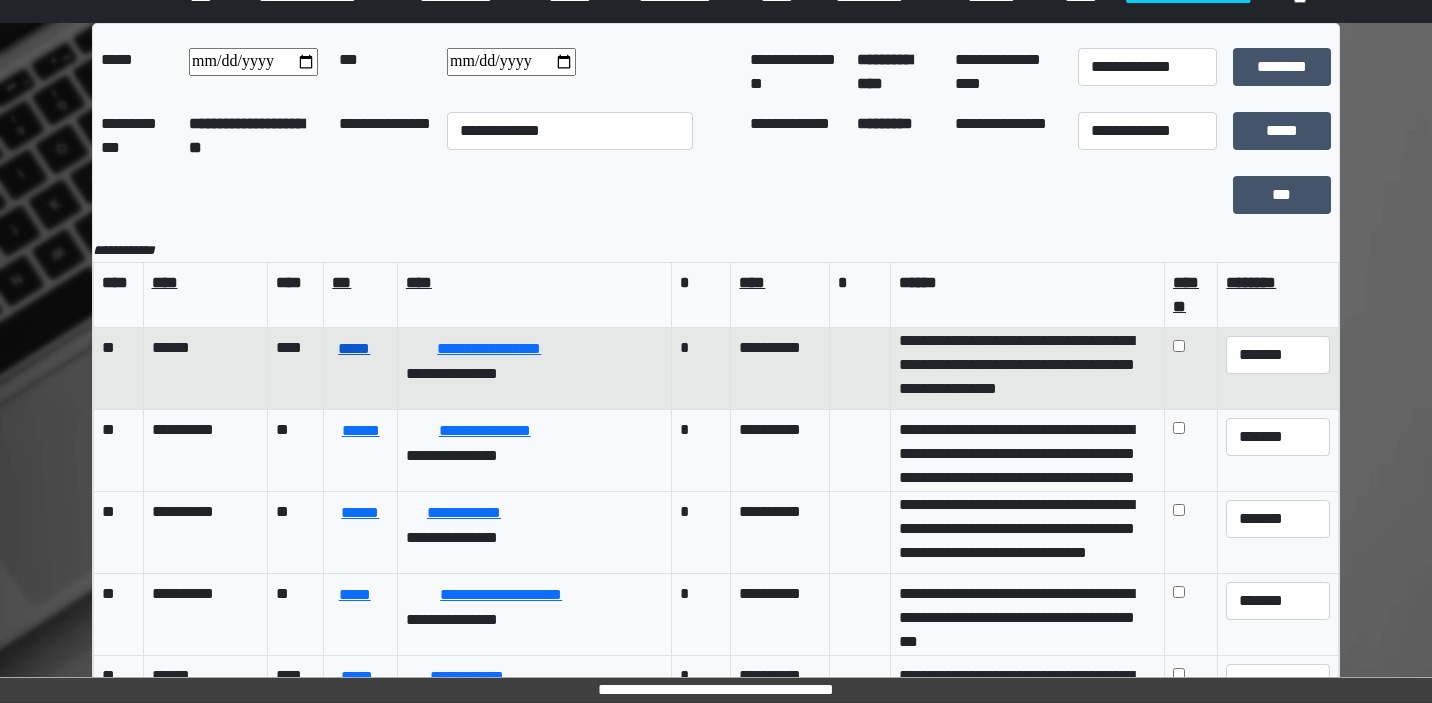 click on "*****" at bounding box center (354, 349) 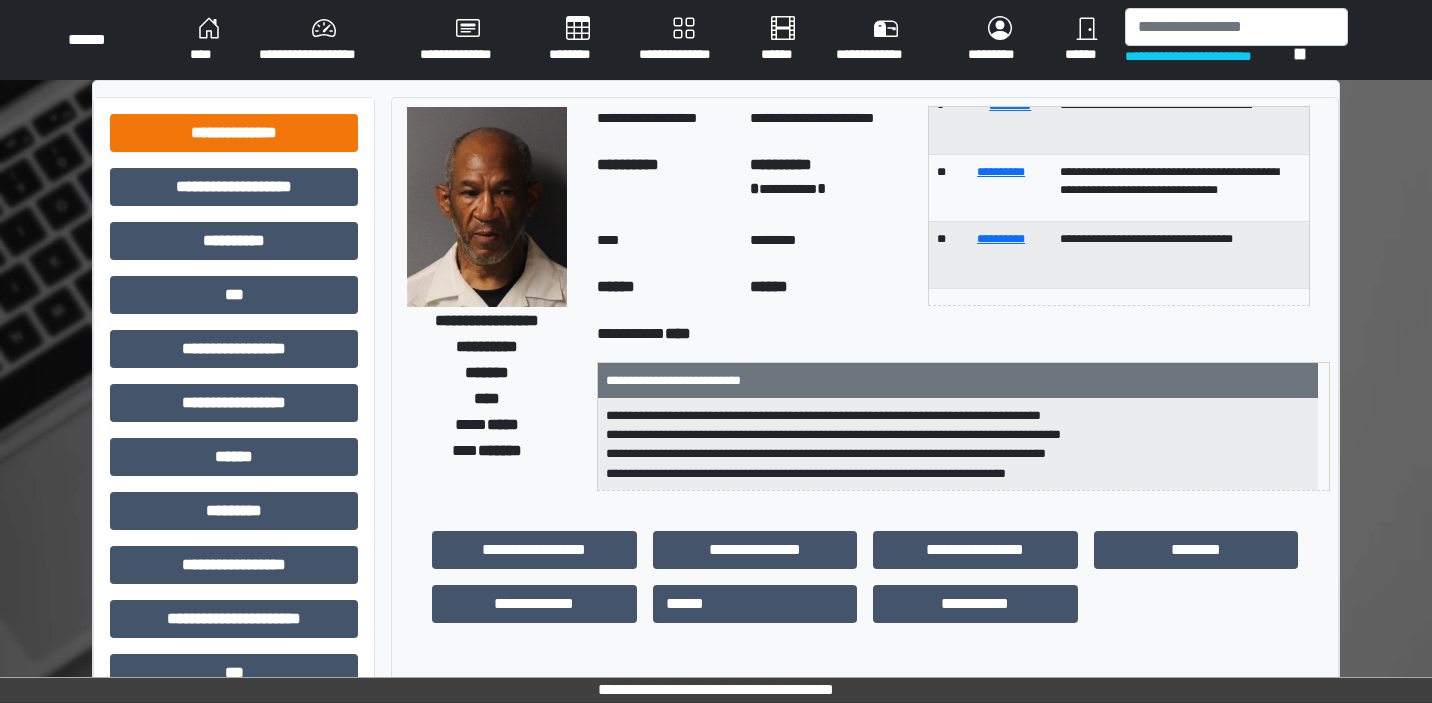 click on "**********" at bounding box center [234, 133] 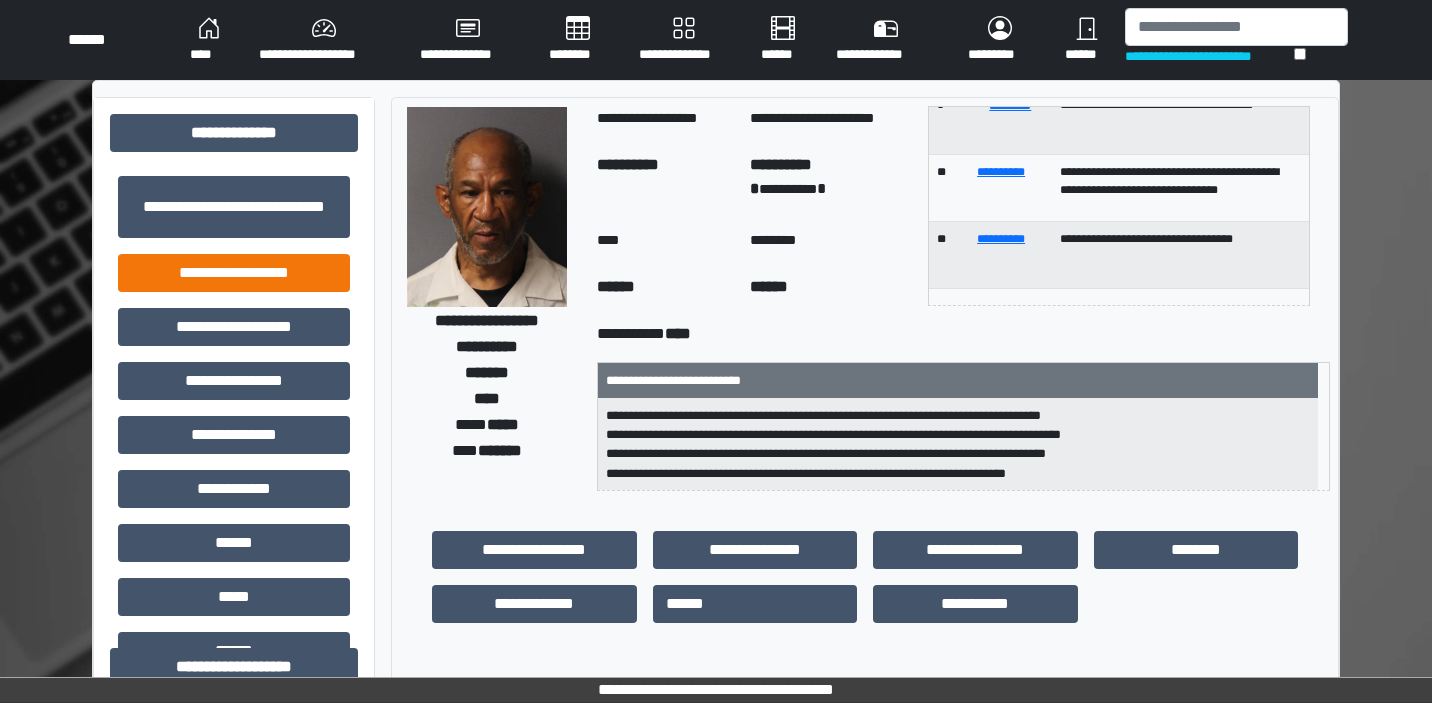 click on "**********" at bounding box center [234, 273] 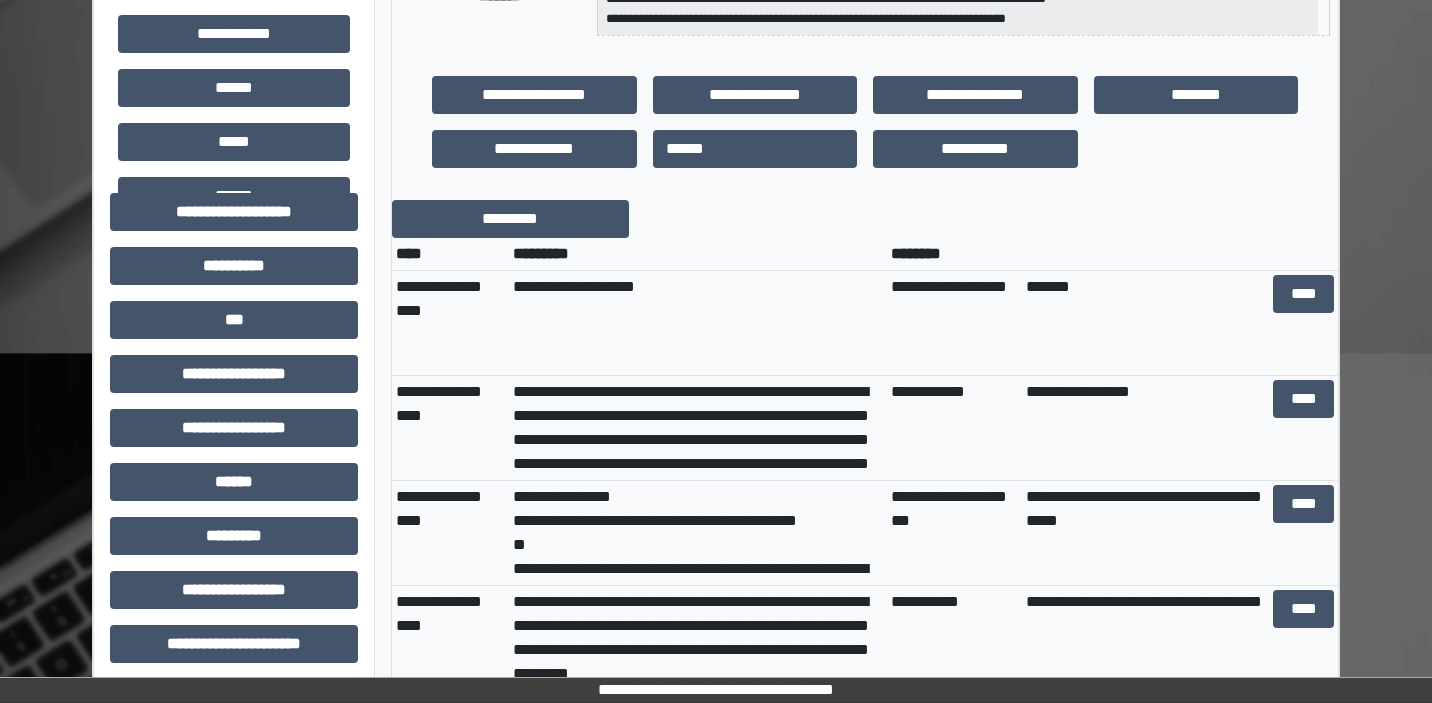 scroll, scrollTop: 459, scrollLeft: 0, axis: vertical 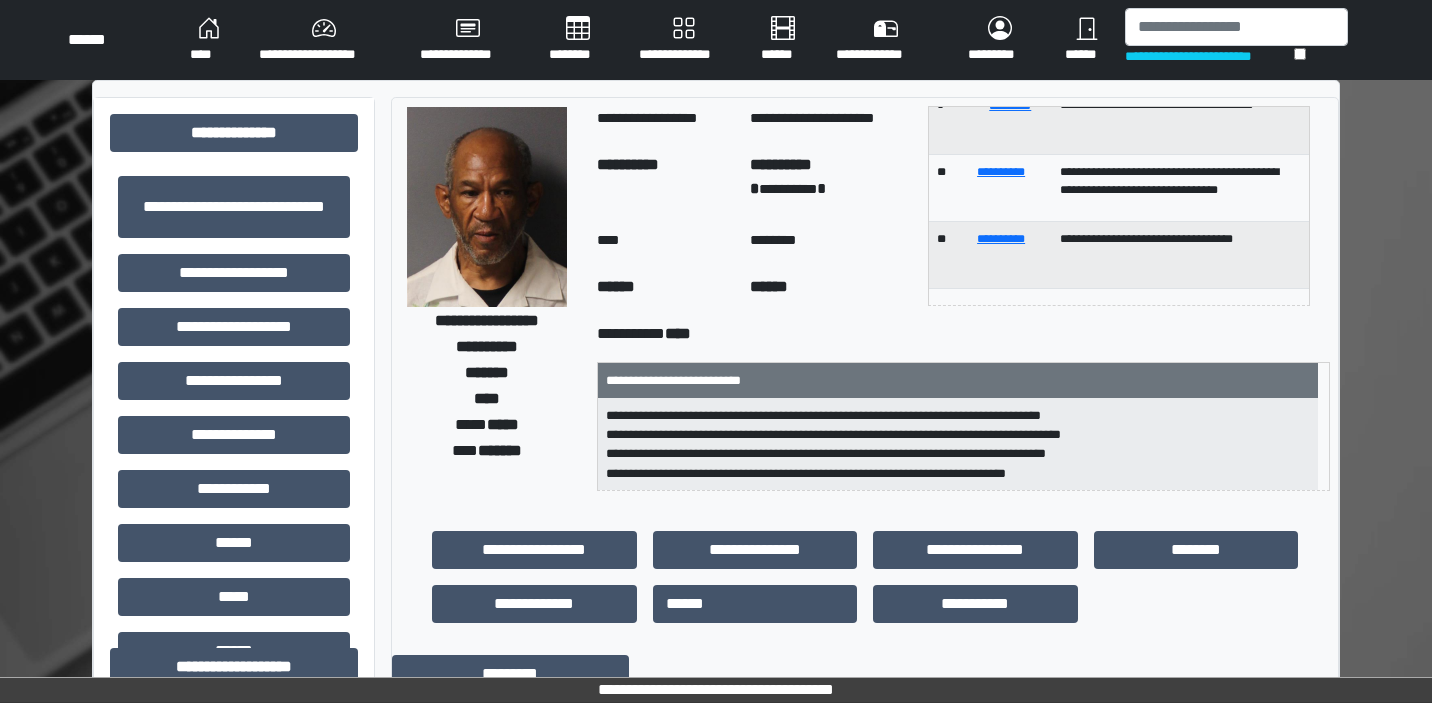 click on "****" at bounding box center [208, 40] 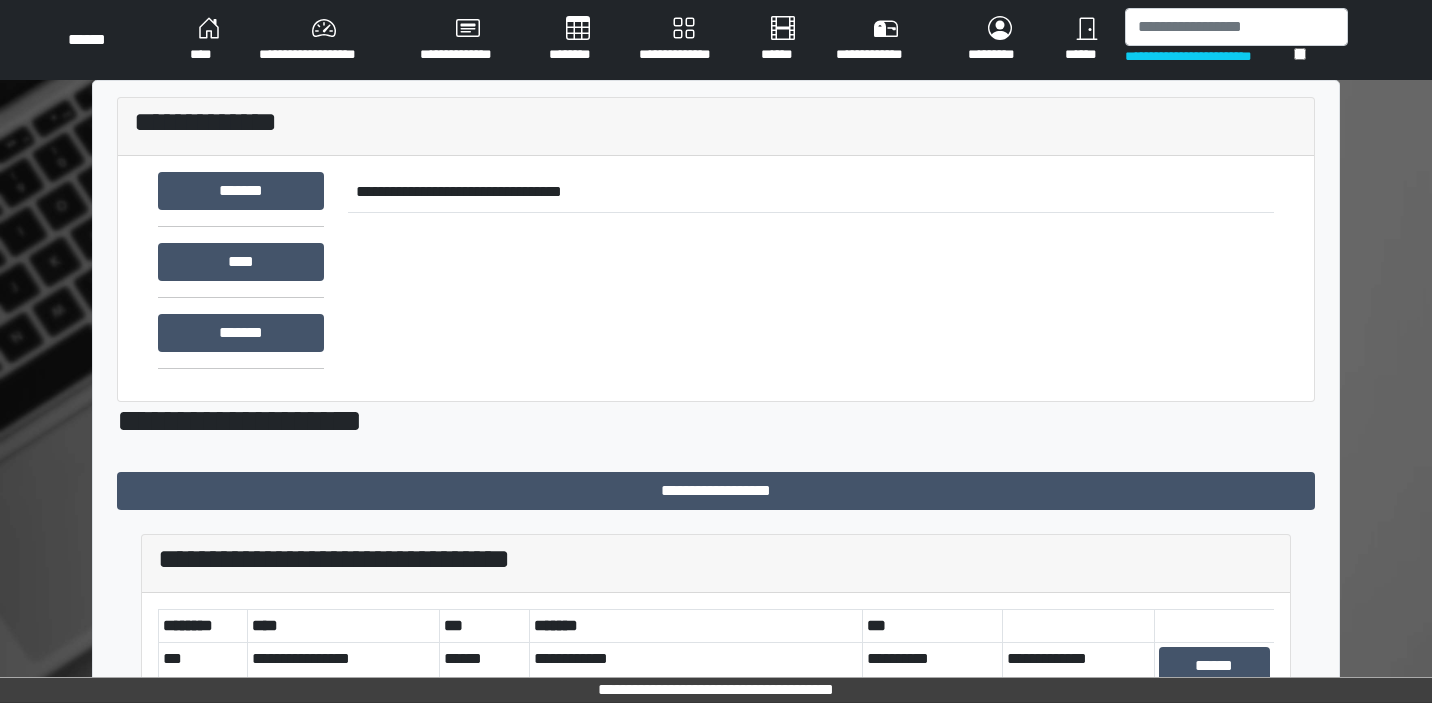 click on "****" at bounding box center (208, 40) 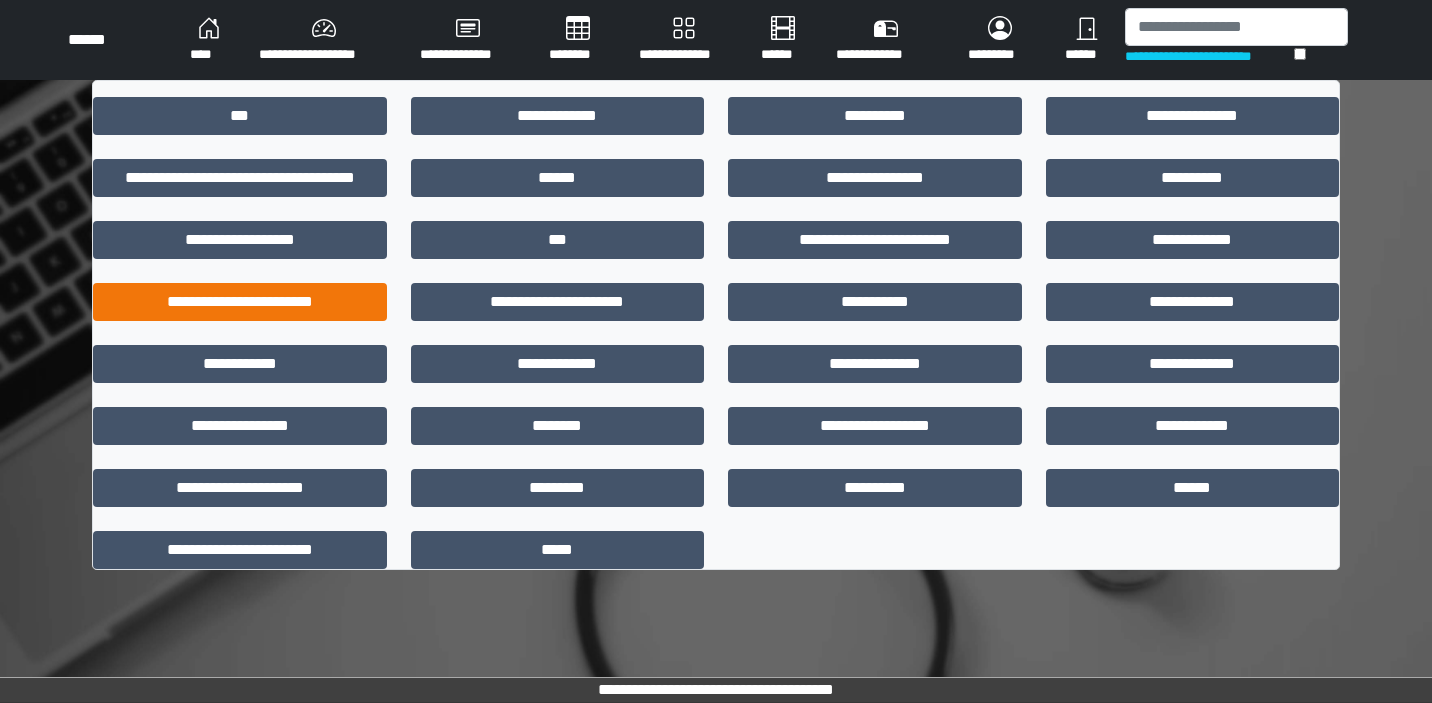 click on "**********" at bounding box center (240, 302) 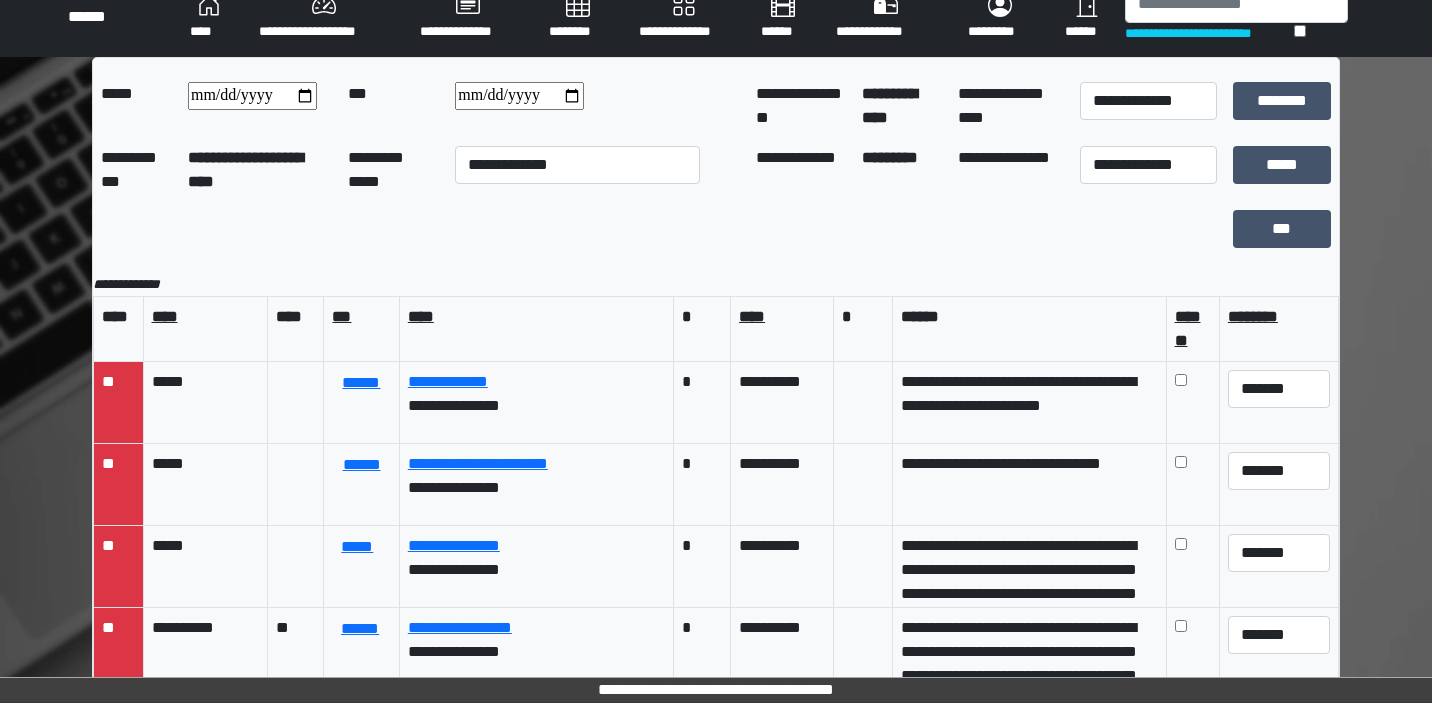 scroll, scrollTop: 29, scrollLeft: 0, axis: vertical 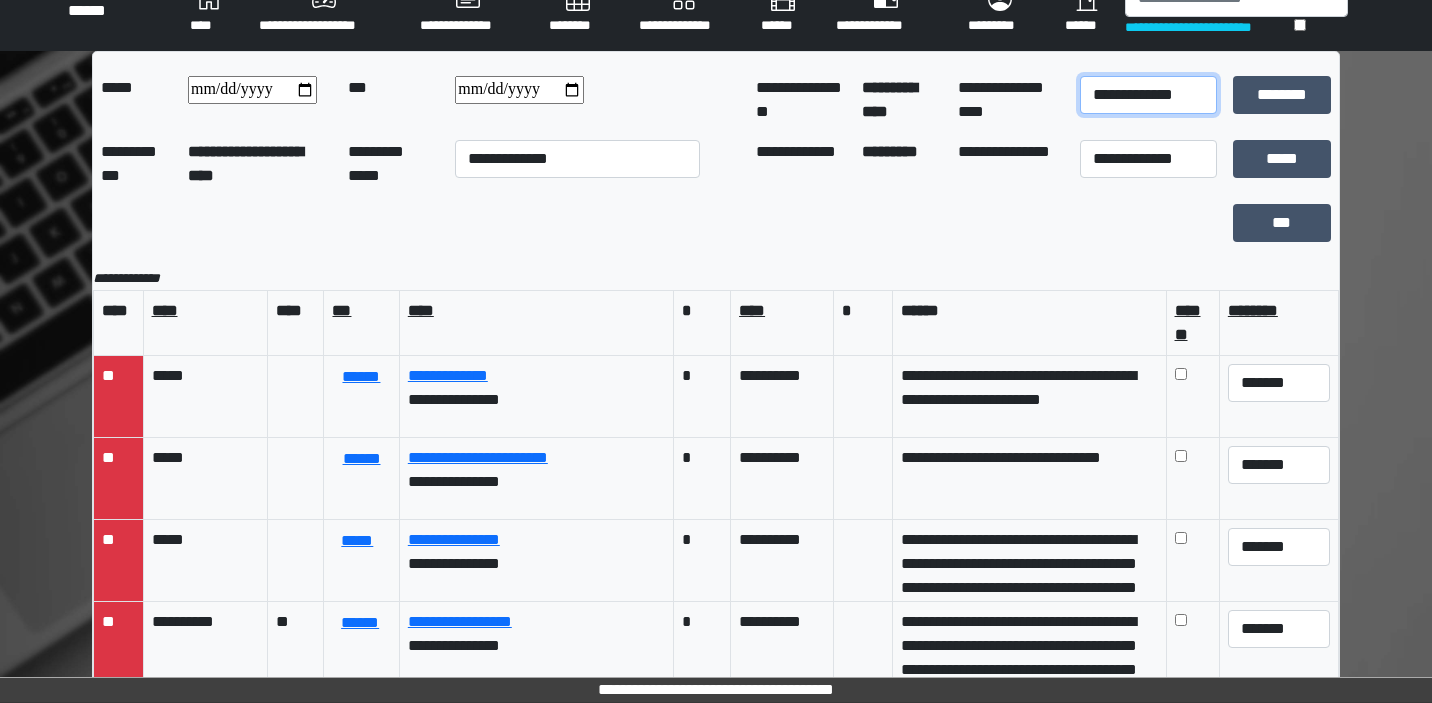 select on "*" 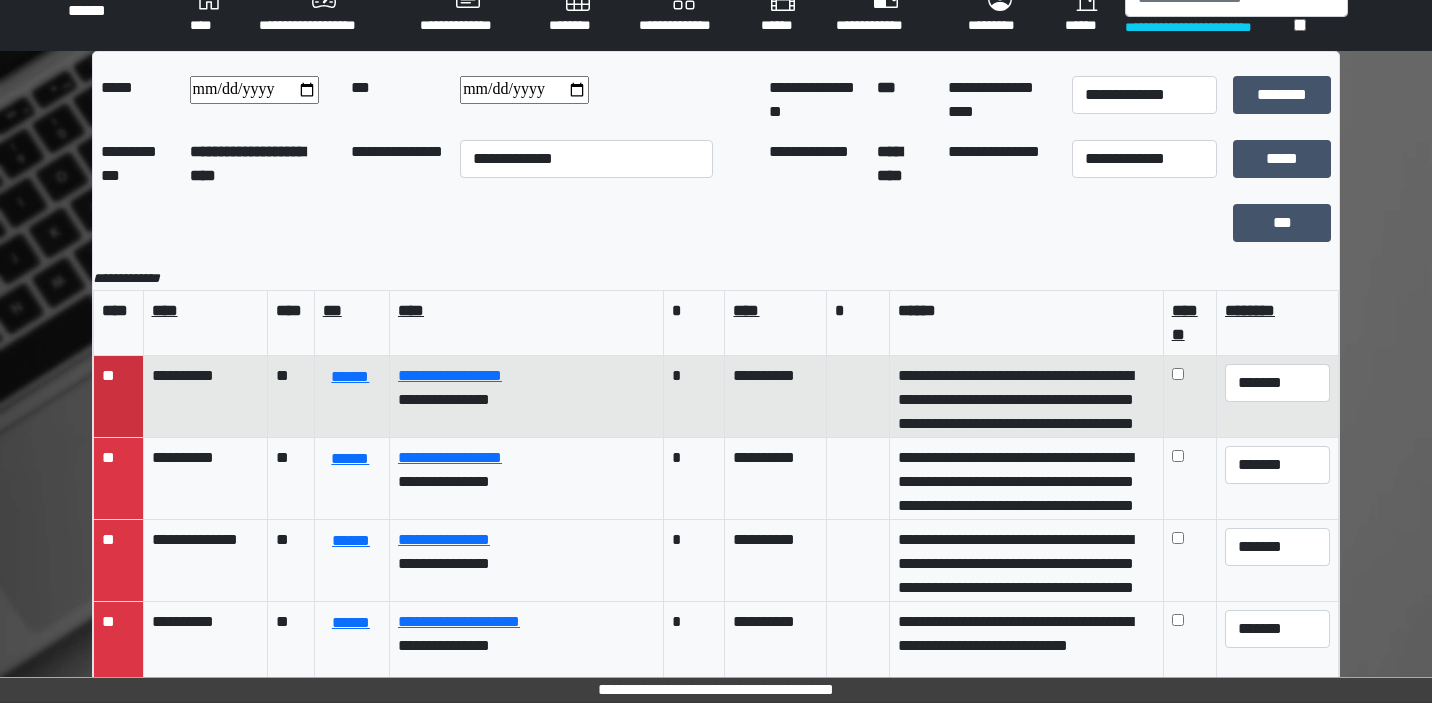scroll, scrollTop: 0, scrollLeft: 0, axis: both 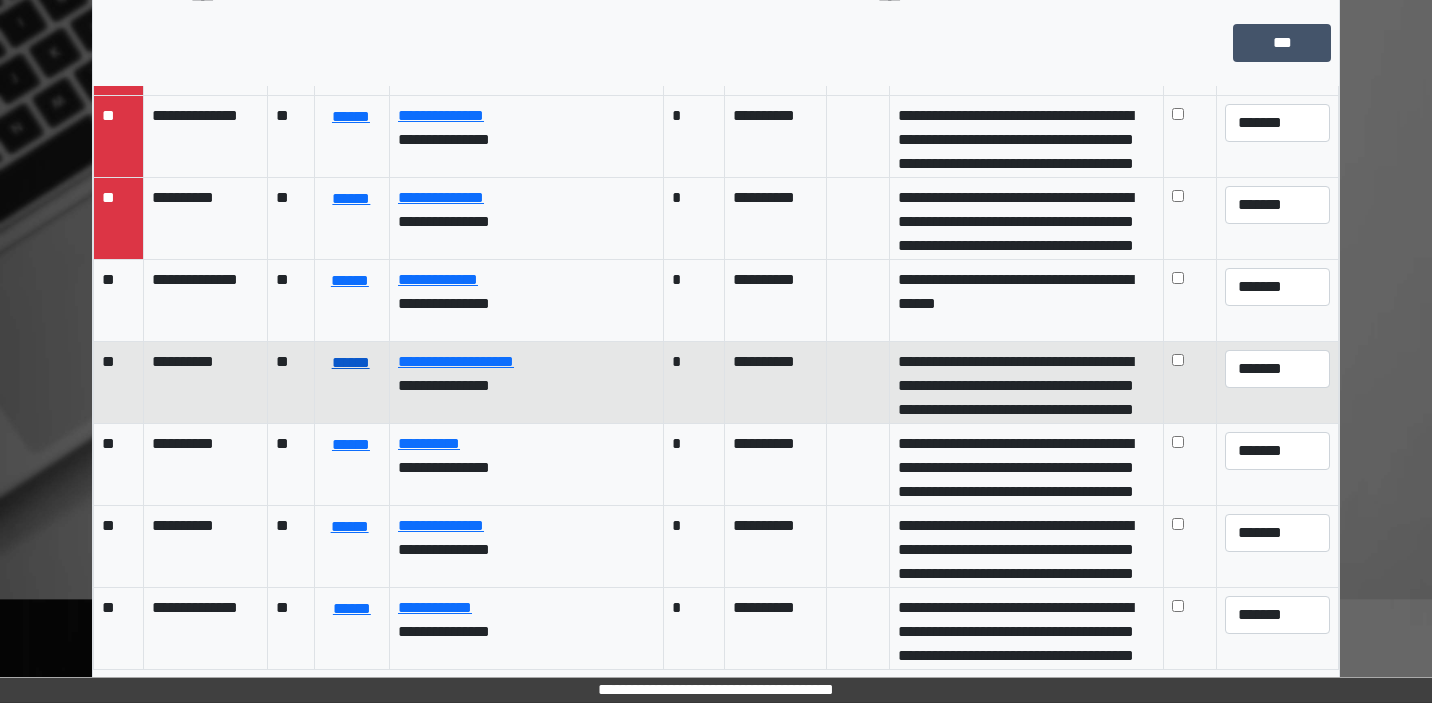 click on "******" at bounding box center [351, 363] 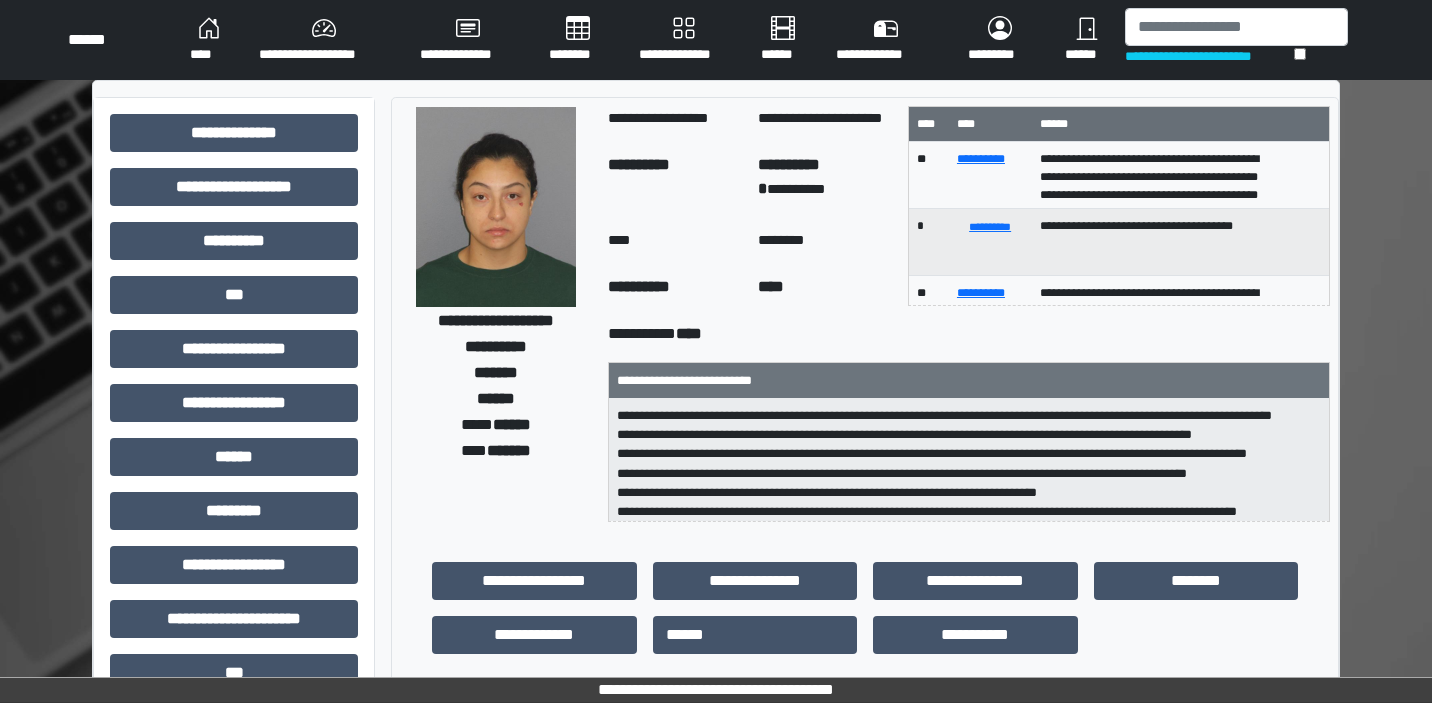 scroll, scrollTop: 0, scrollLeft: 0, axis: both 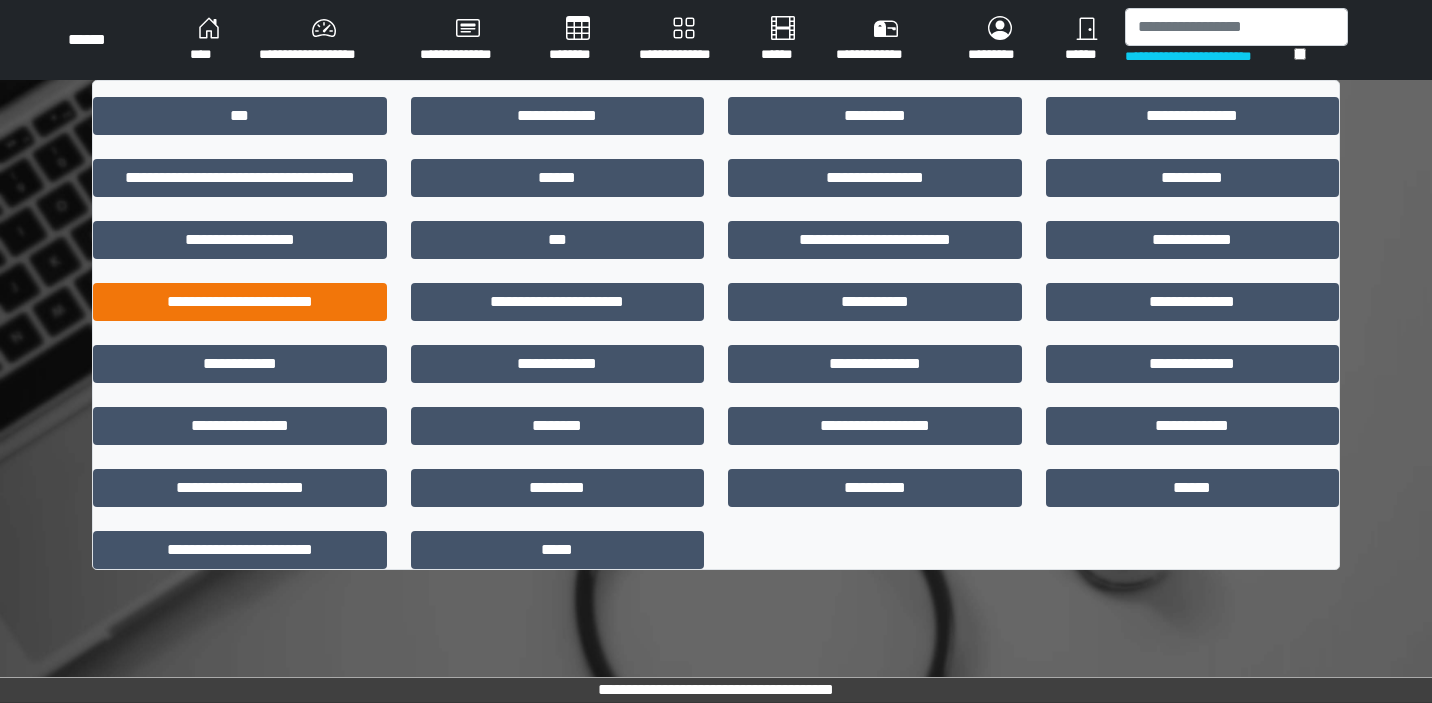 click on "**********" at bounding box center [240, 302] 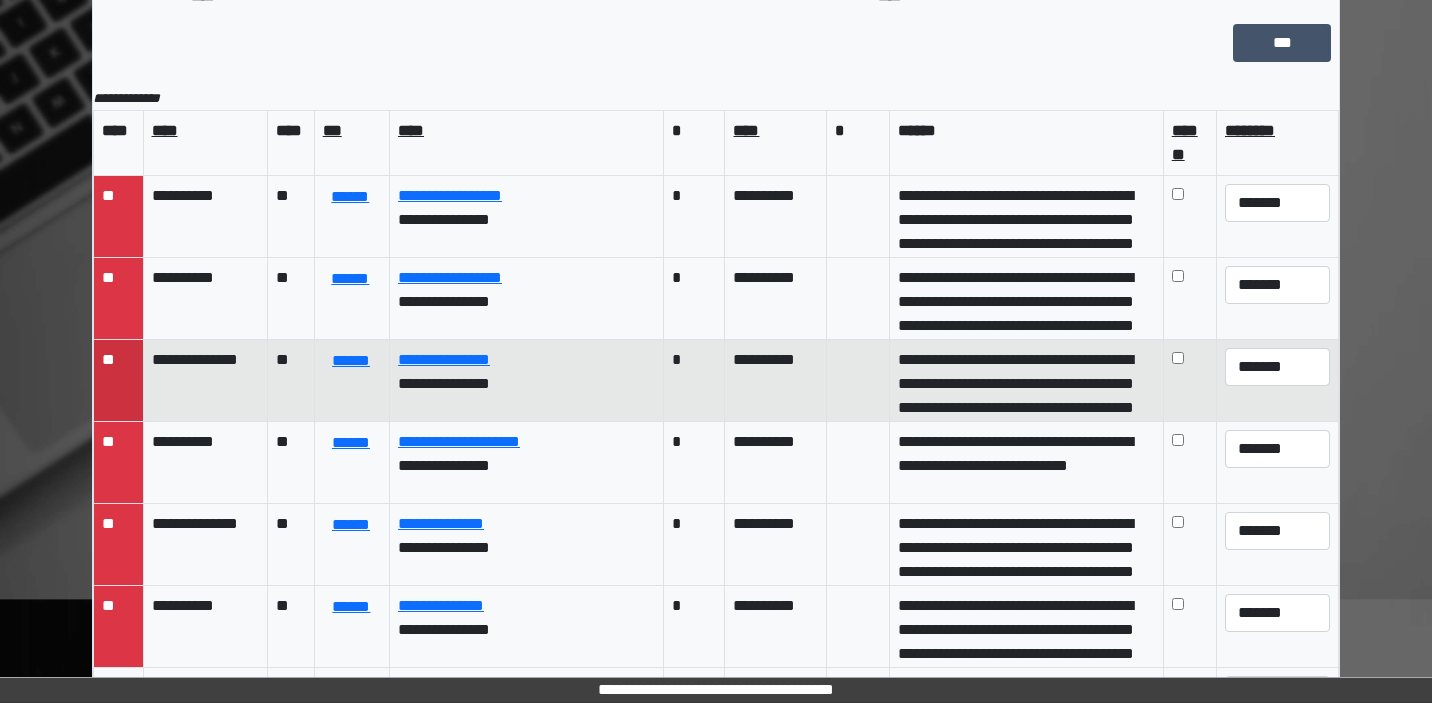 scroll, scrollTop: 209, scrollLeft: 0, axis: vertical 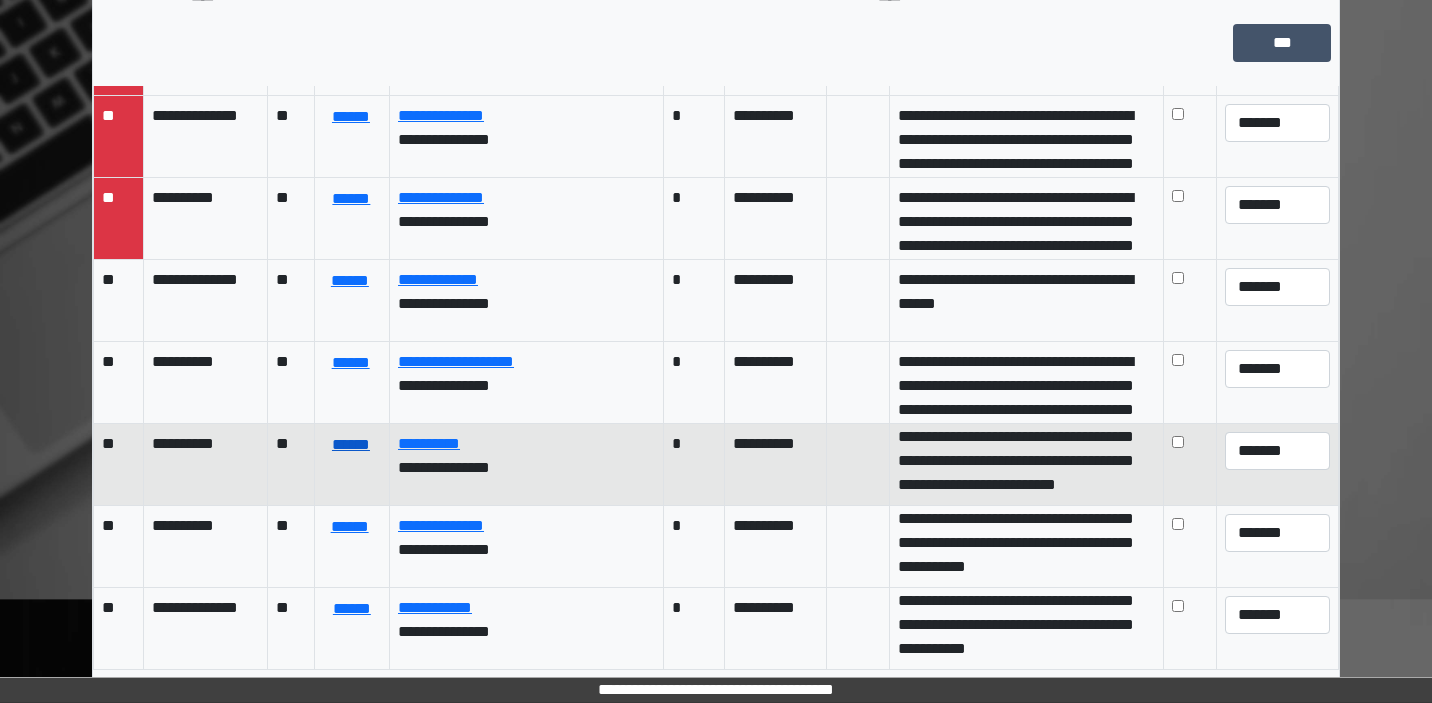 click on "******" at bounding box center (351, 445) 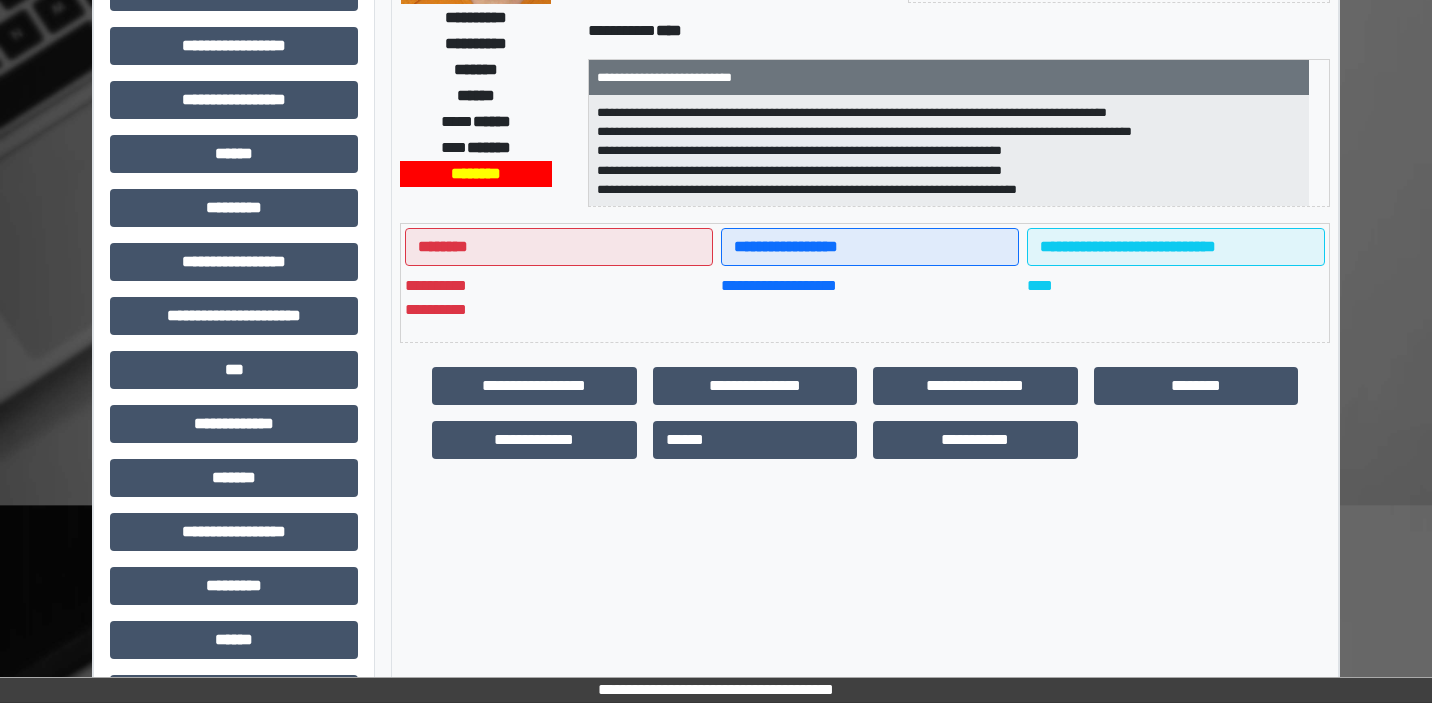scroll, scrollTop: 309, scrollLeft: 0, axis: vertical 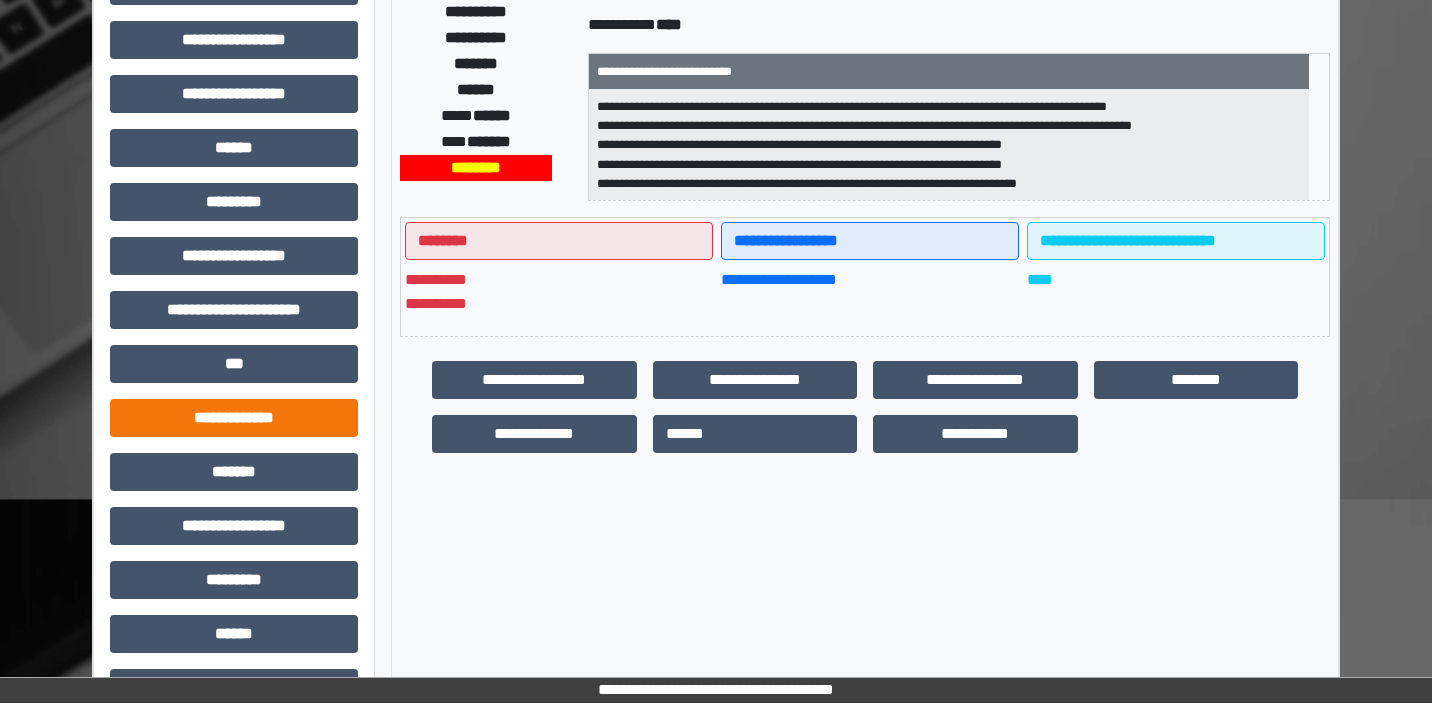 click on "**********" at bounding box center (234, 418) 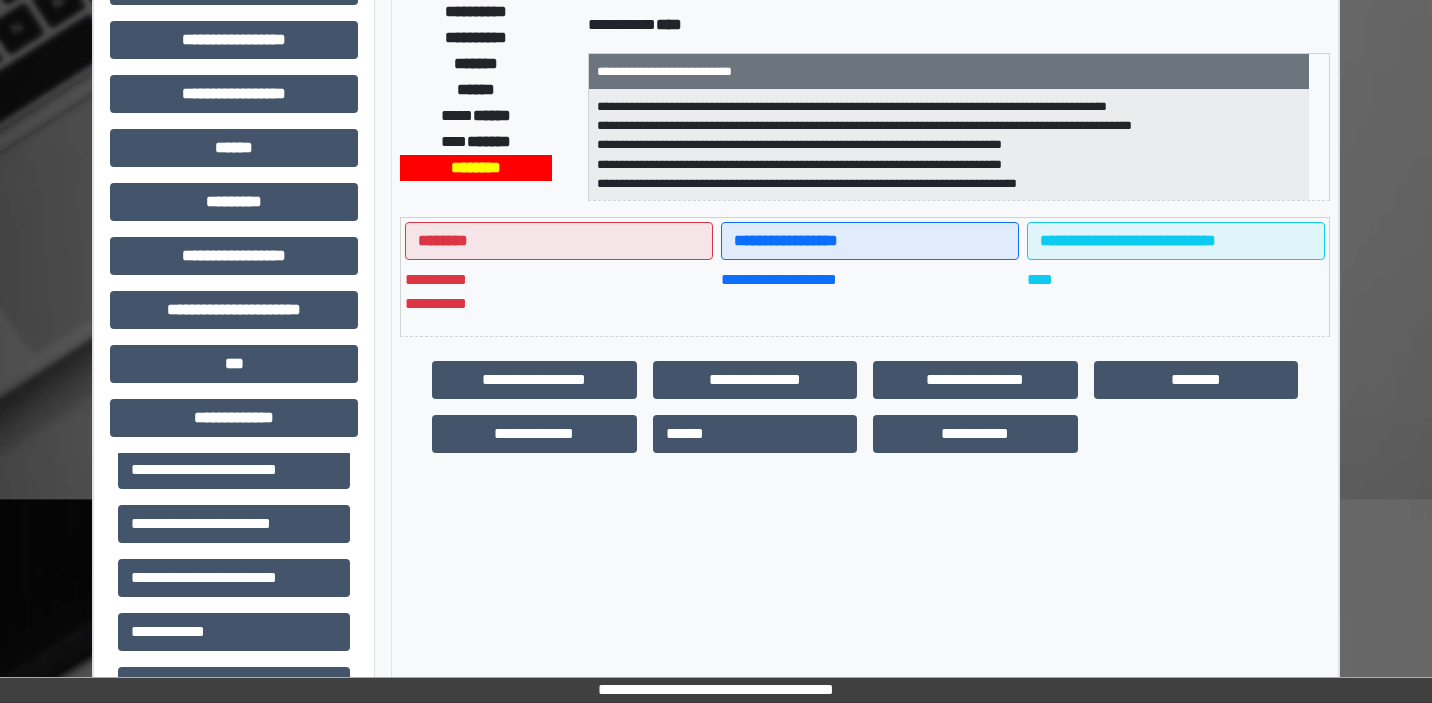 scroll, scrollTop: 584, scrollLeft: 0, axis: vertical 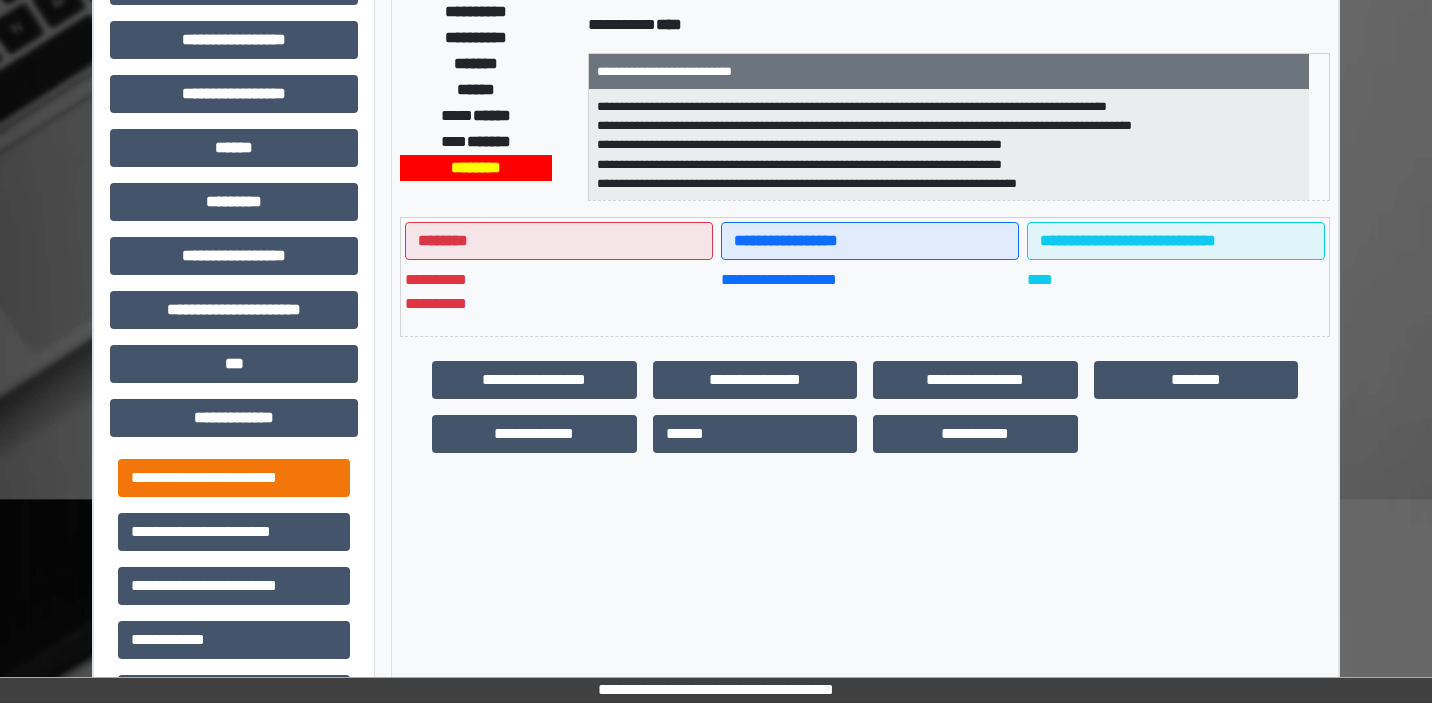click on "**********" at bounding box center [234, 478] 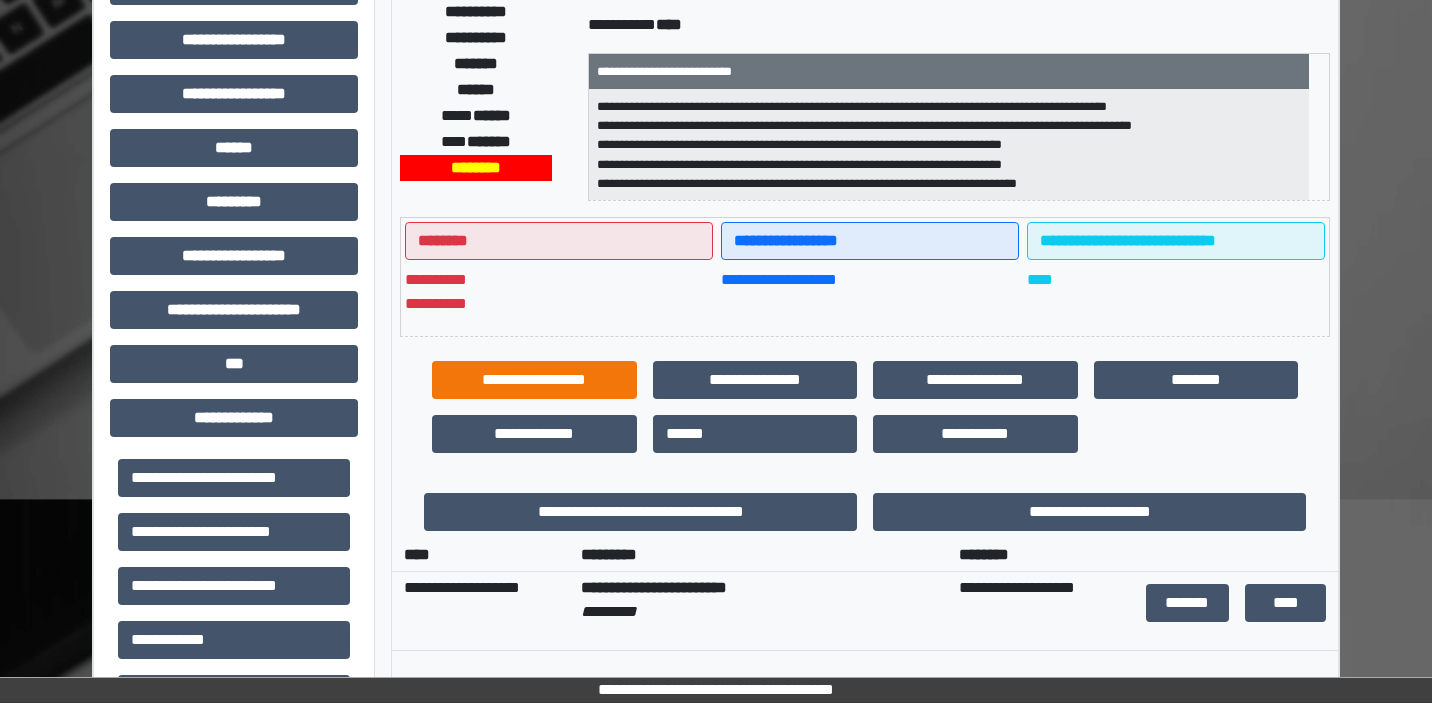 click on "**********" at bounding box center [534, 380] 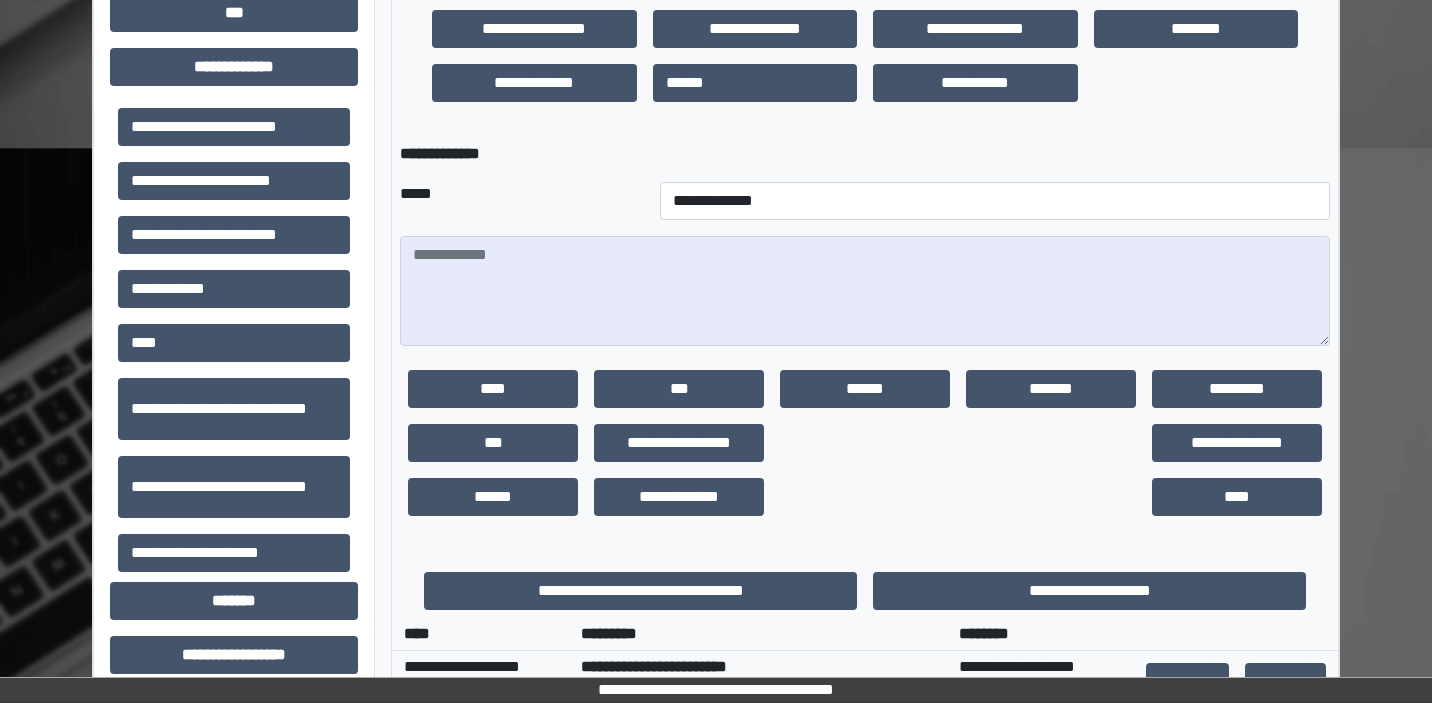 scroll, scrollTop: 767, scrollLeft: 0, axis: vertical 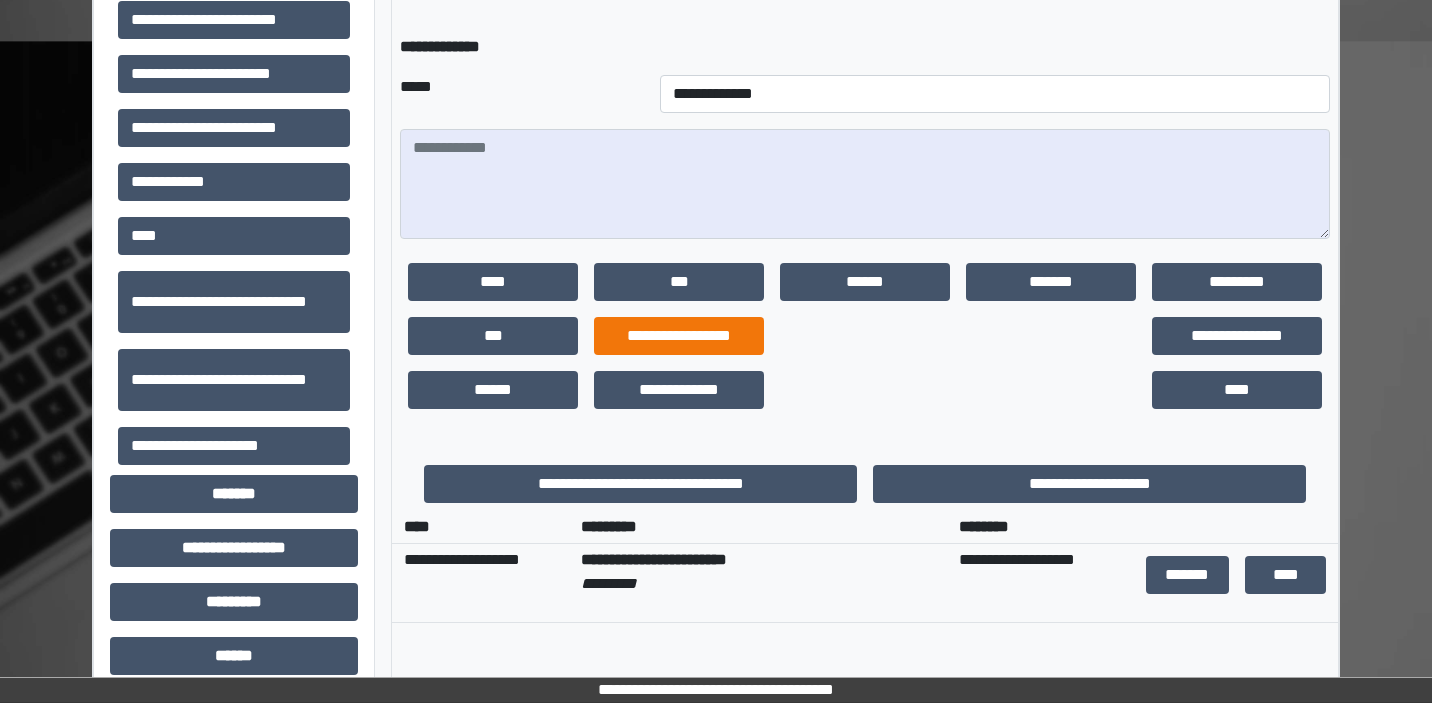 click on "**********" at bounding box center (679, 336) 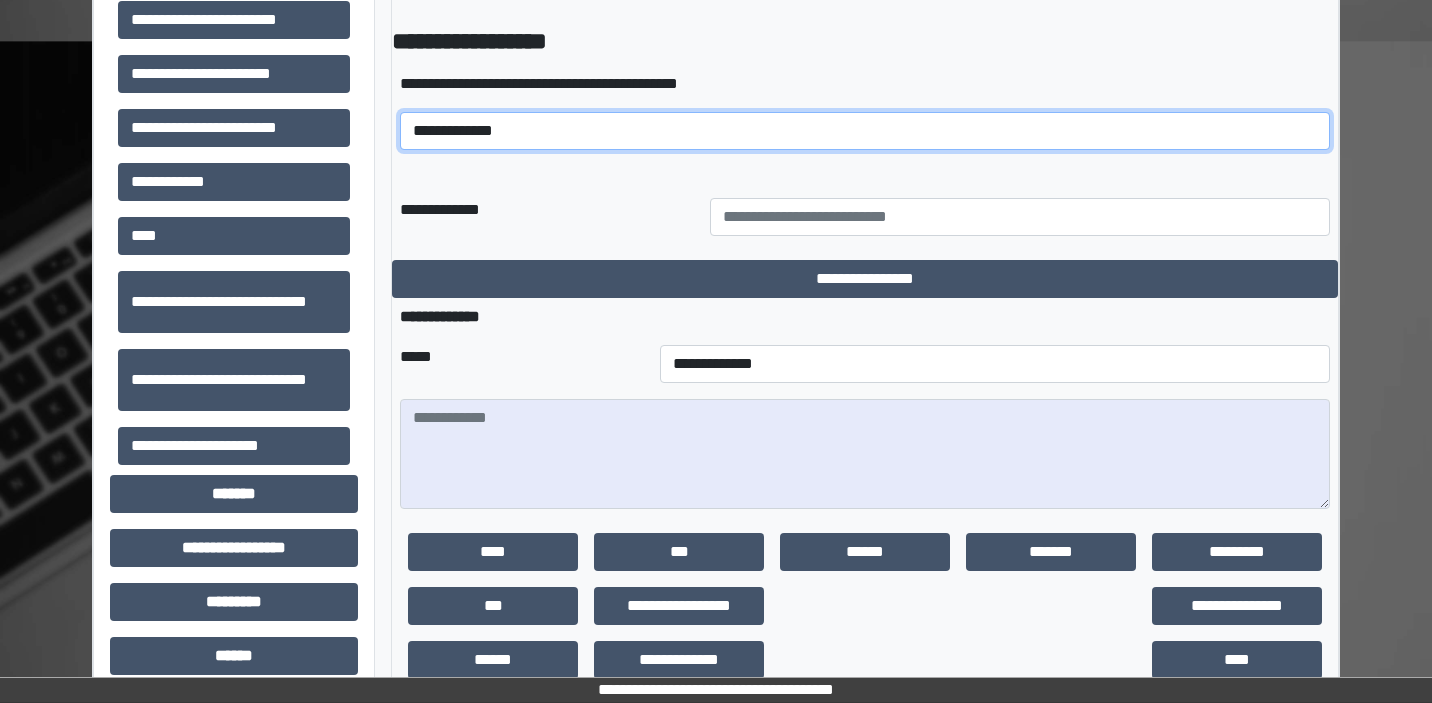 select on "*****" 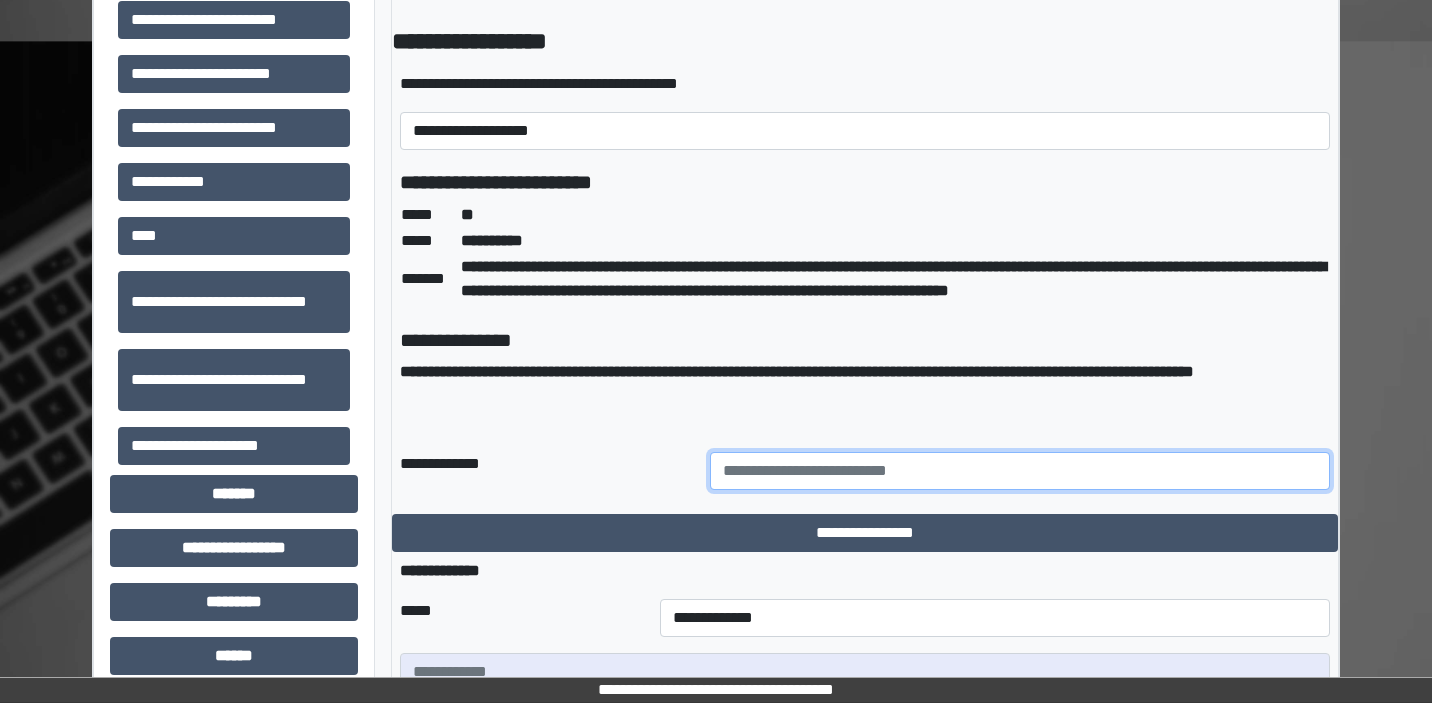 click at bounding box center [1020, 471] 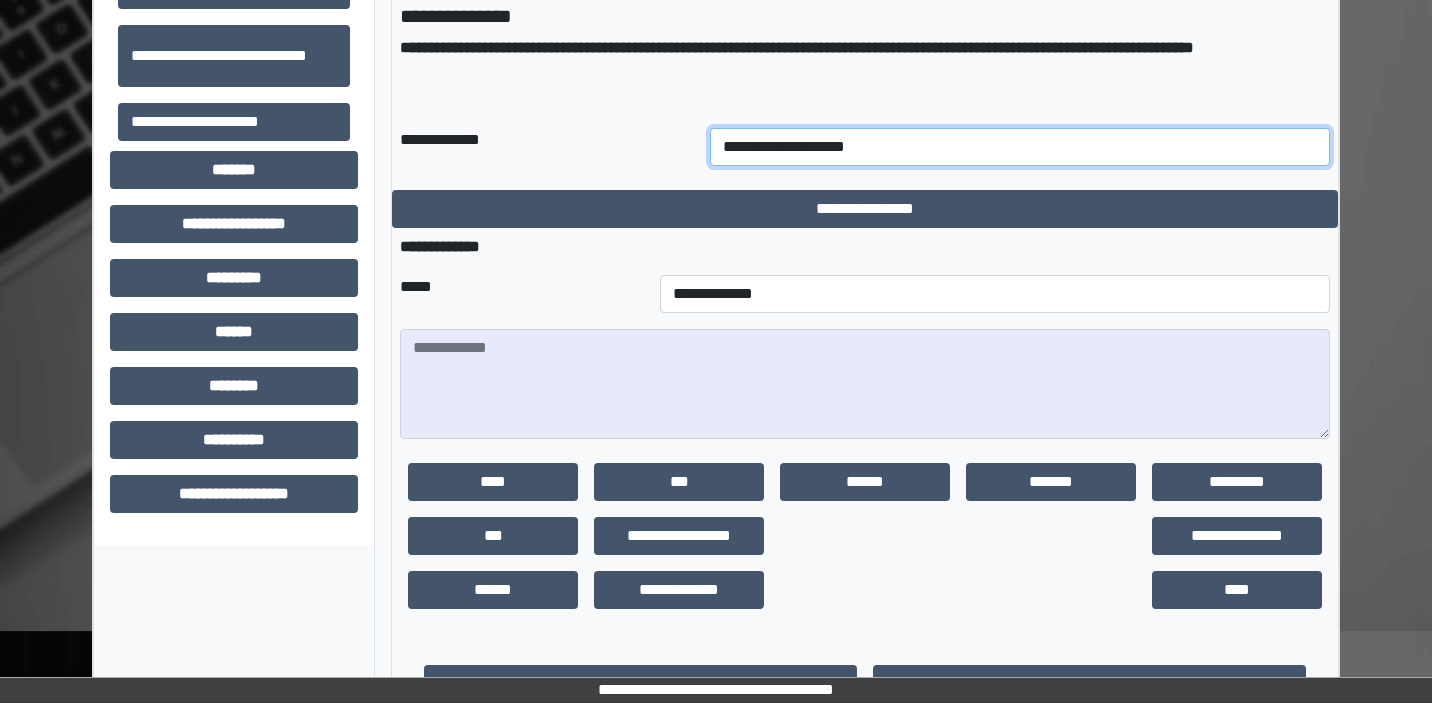 scroll, scrollTop: 957, scrollLeft: 0, axis: vertical 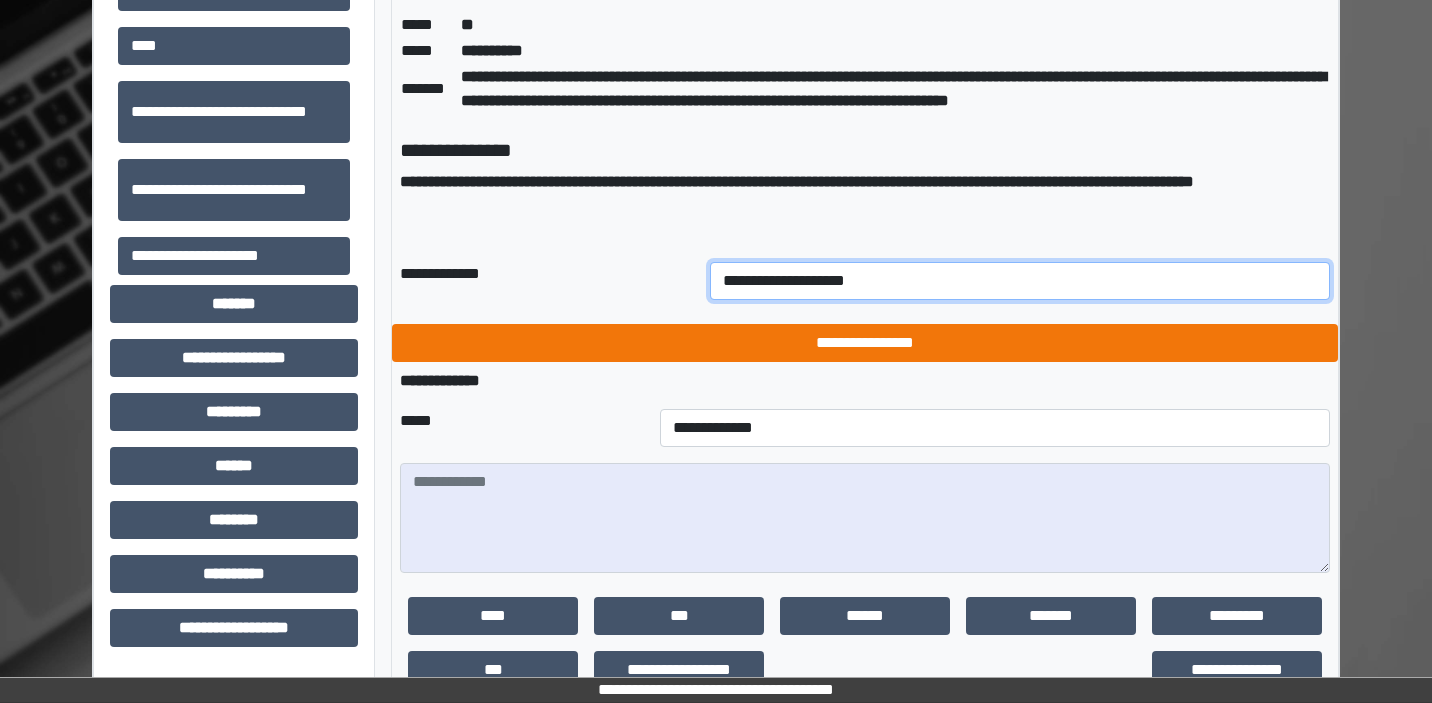 type on "**********" 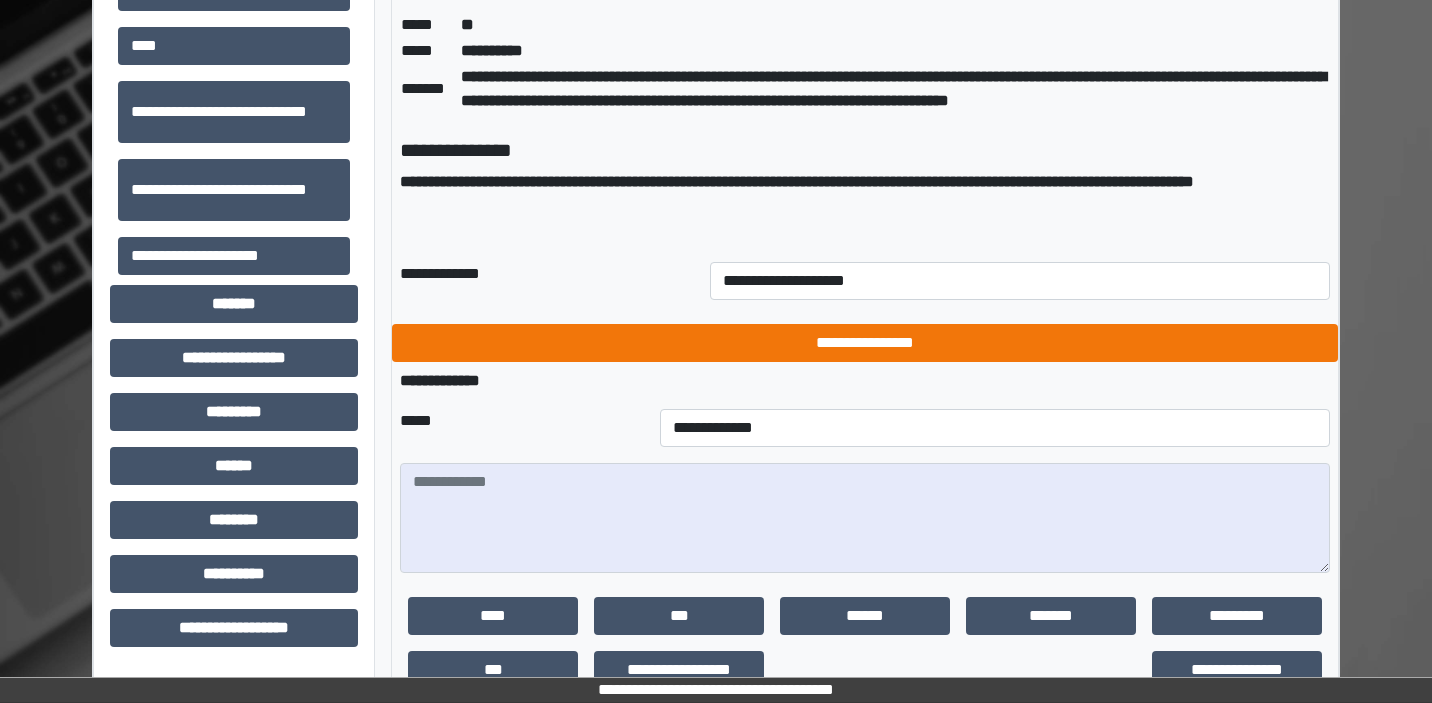 click on "**********" at bounding box center (865, 343) 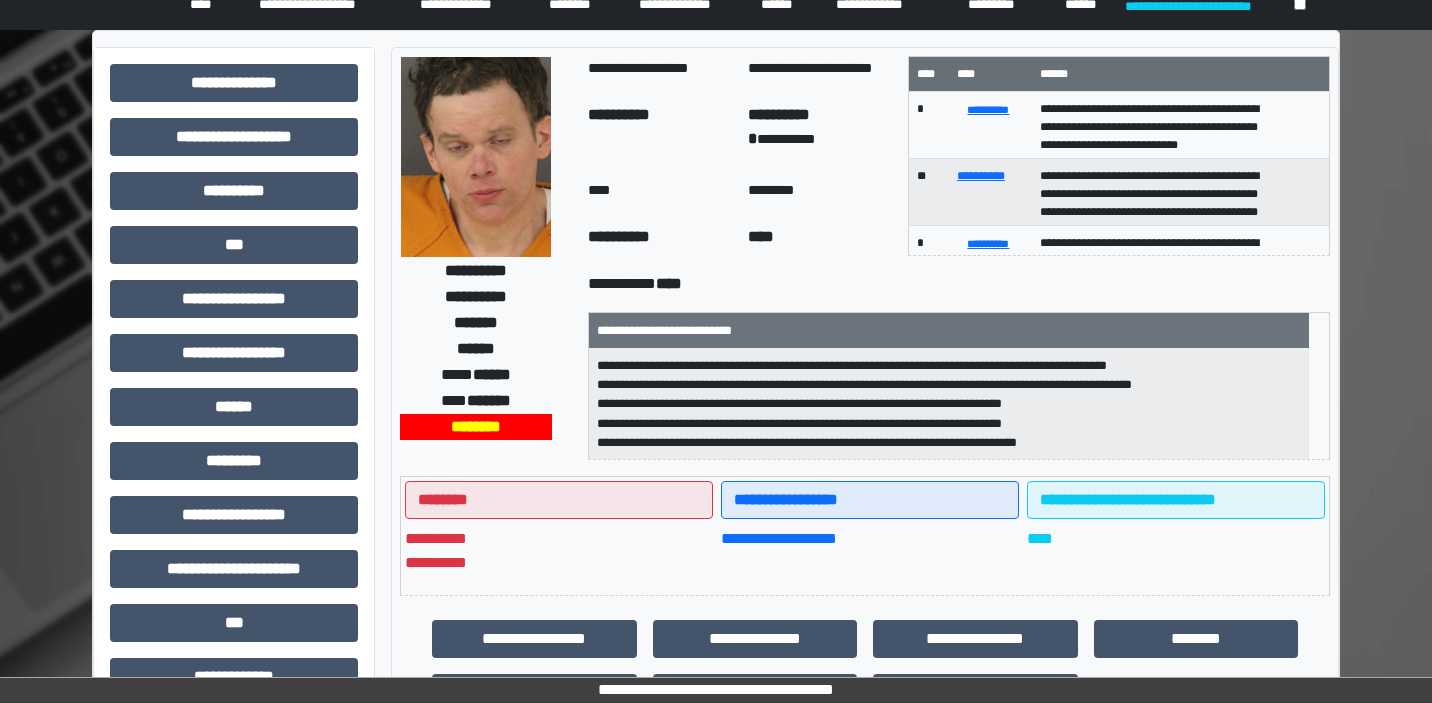 scroll, scrollTop: 0, scrollLeft: 0, axis: both 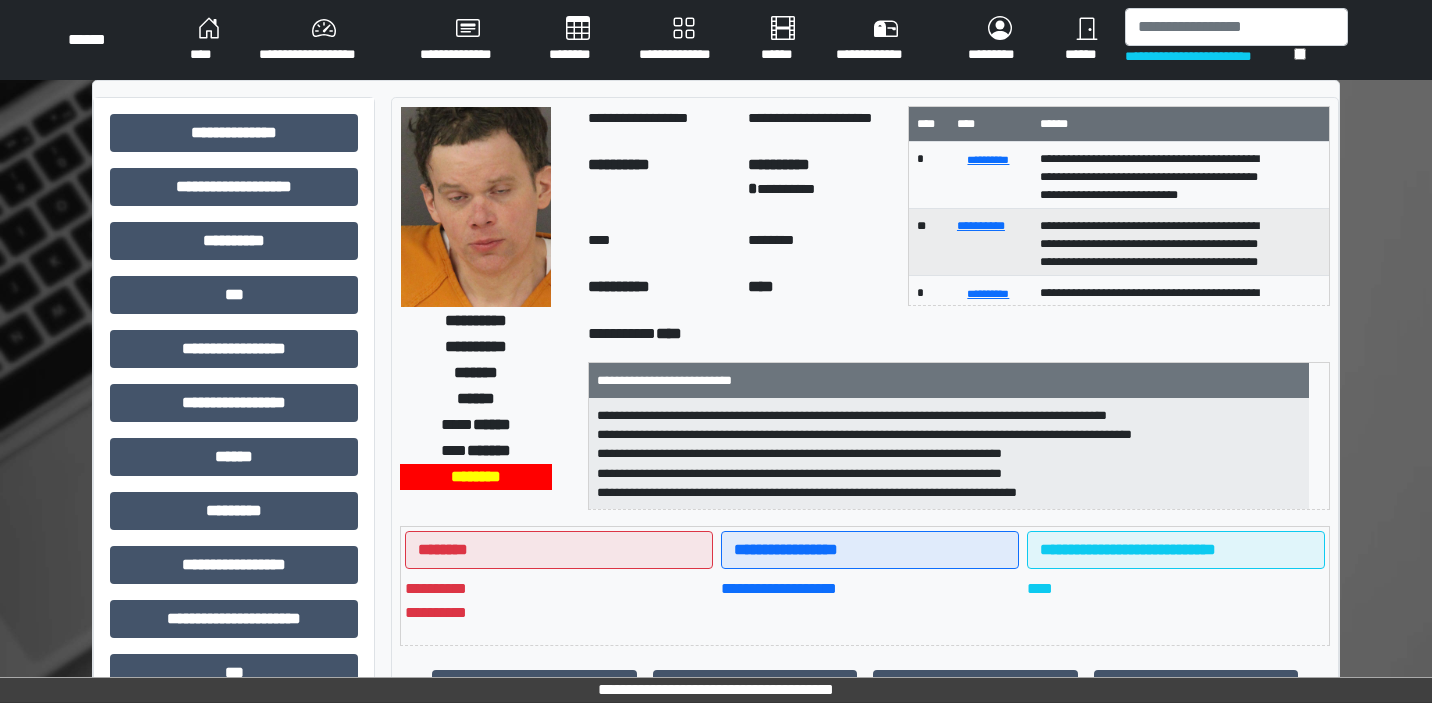 click on "********" at bounding box center (578, 40) 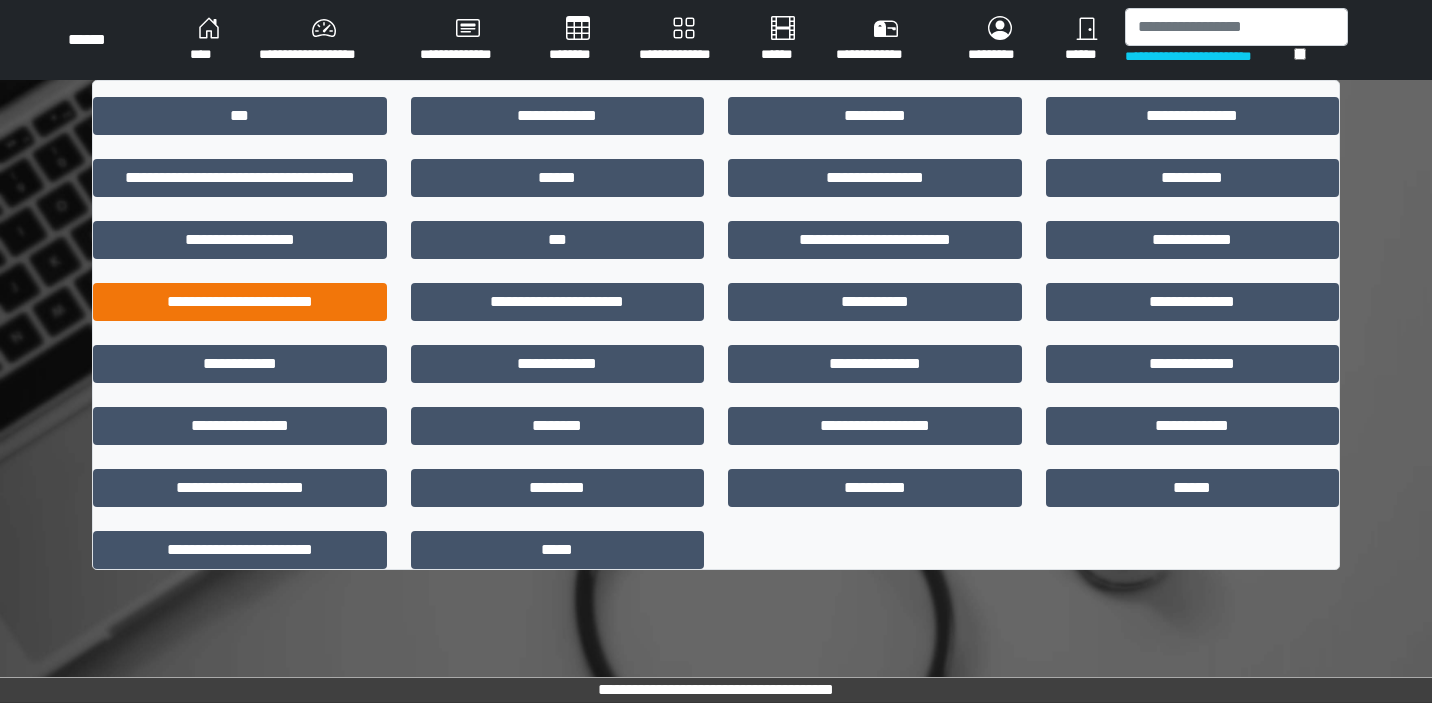 click on "**********" at bounding box center [240, 302] 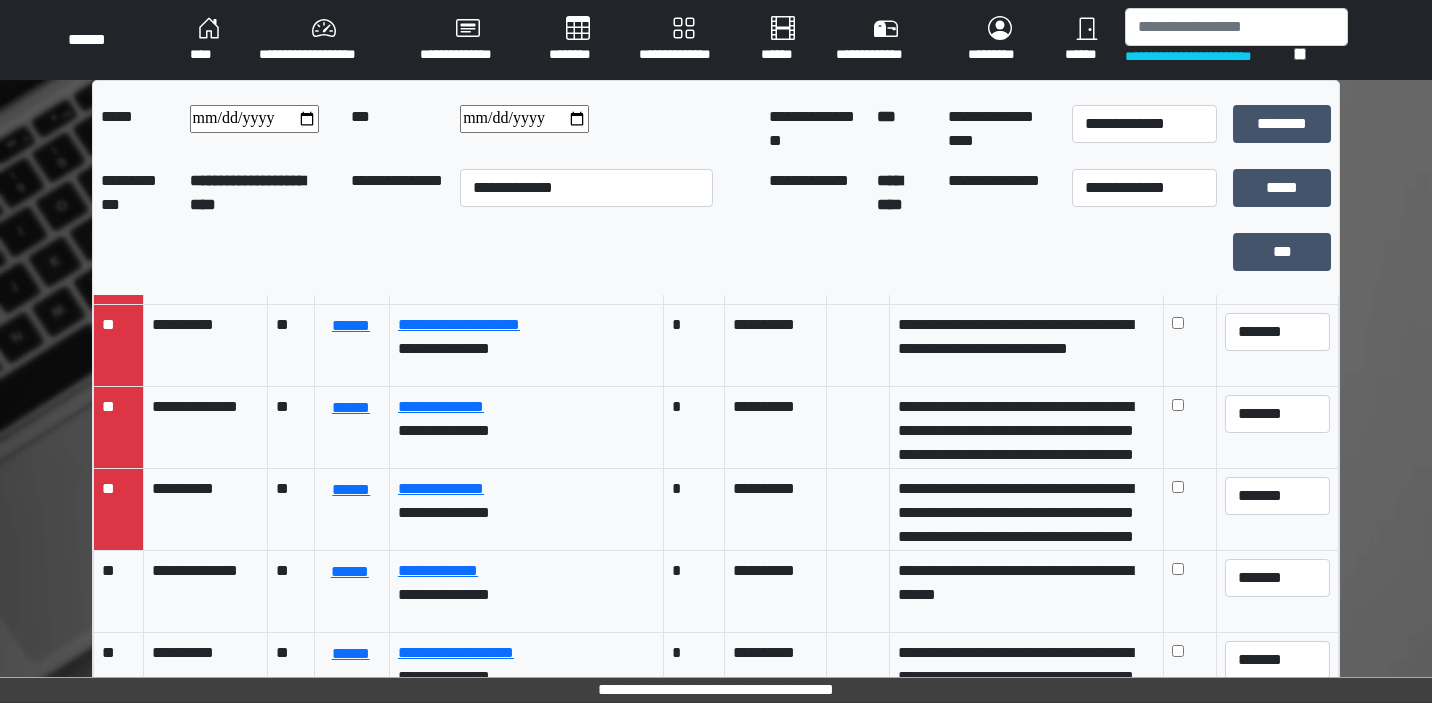 scroll, scrollTop: 326, scrollLeft: 0, axis: vertical 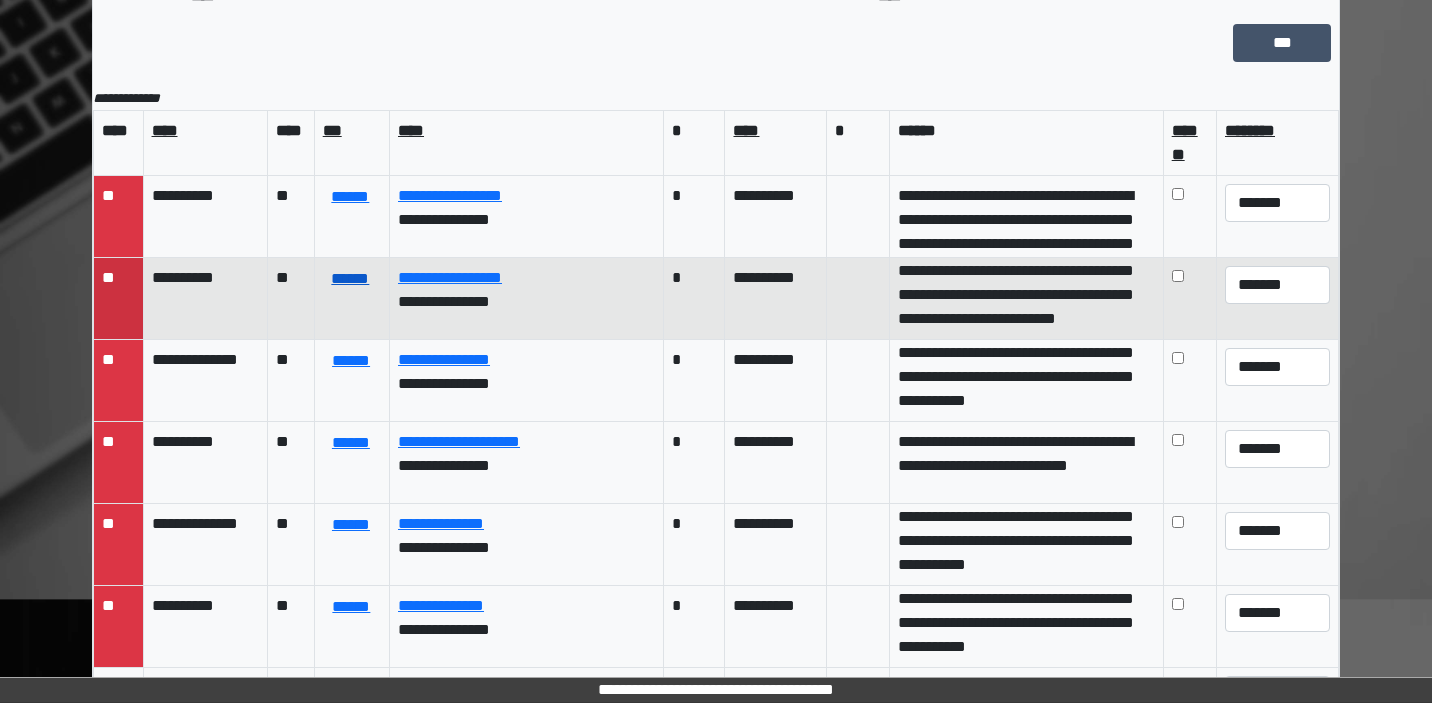 click on "******" at bounding box center [350, 279] 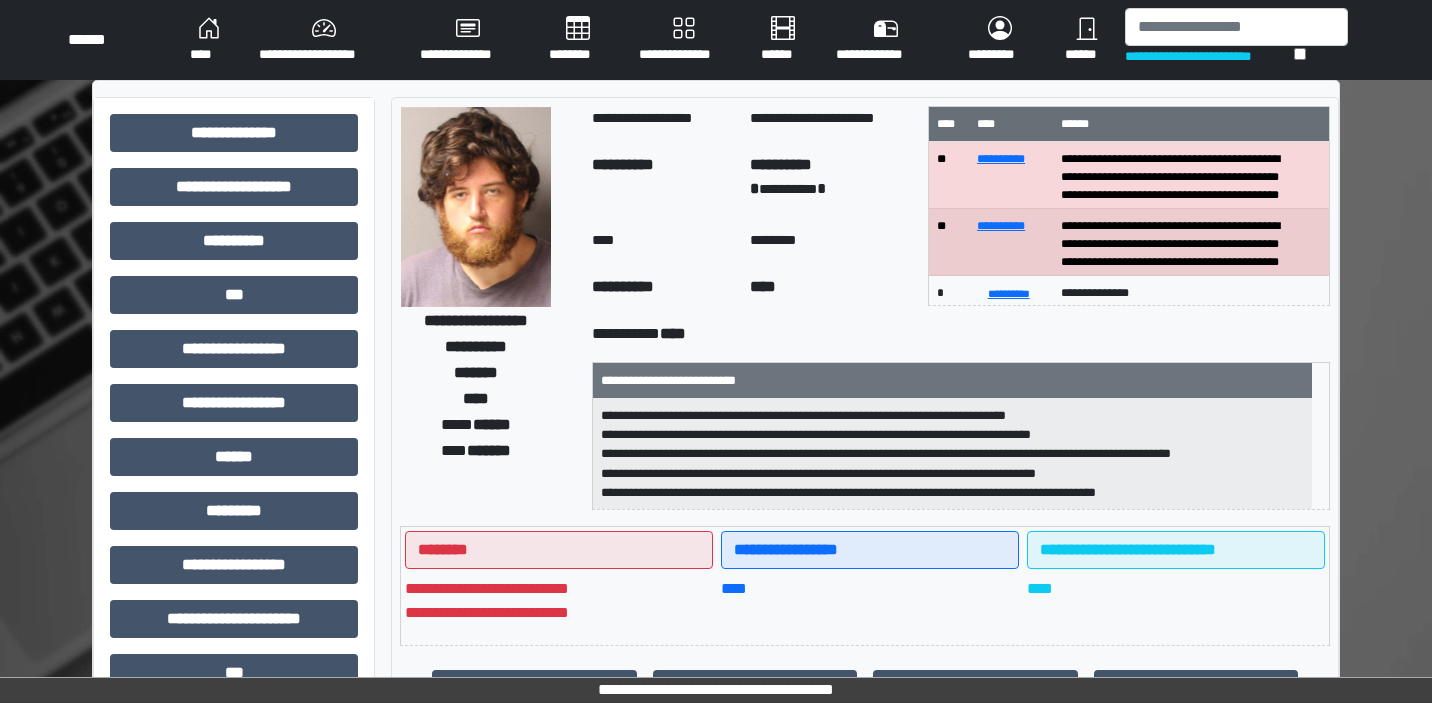 click on "********" at bounding box center (578, 40) 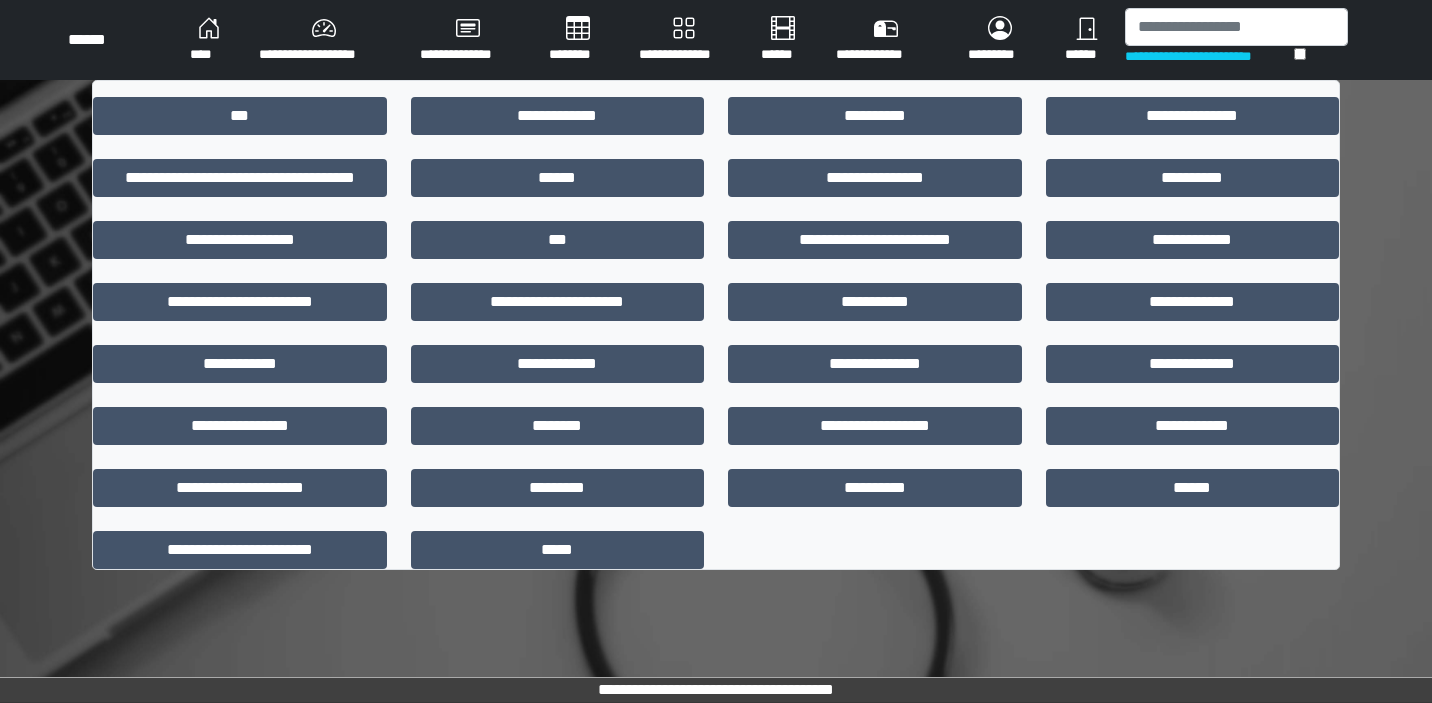 click at bounding box center [716, 271] 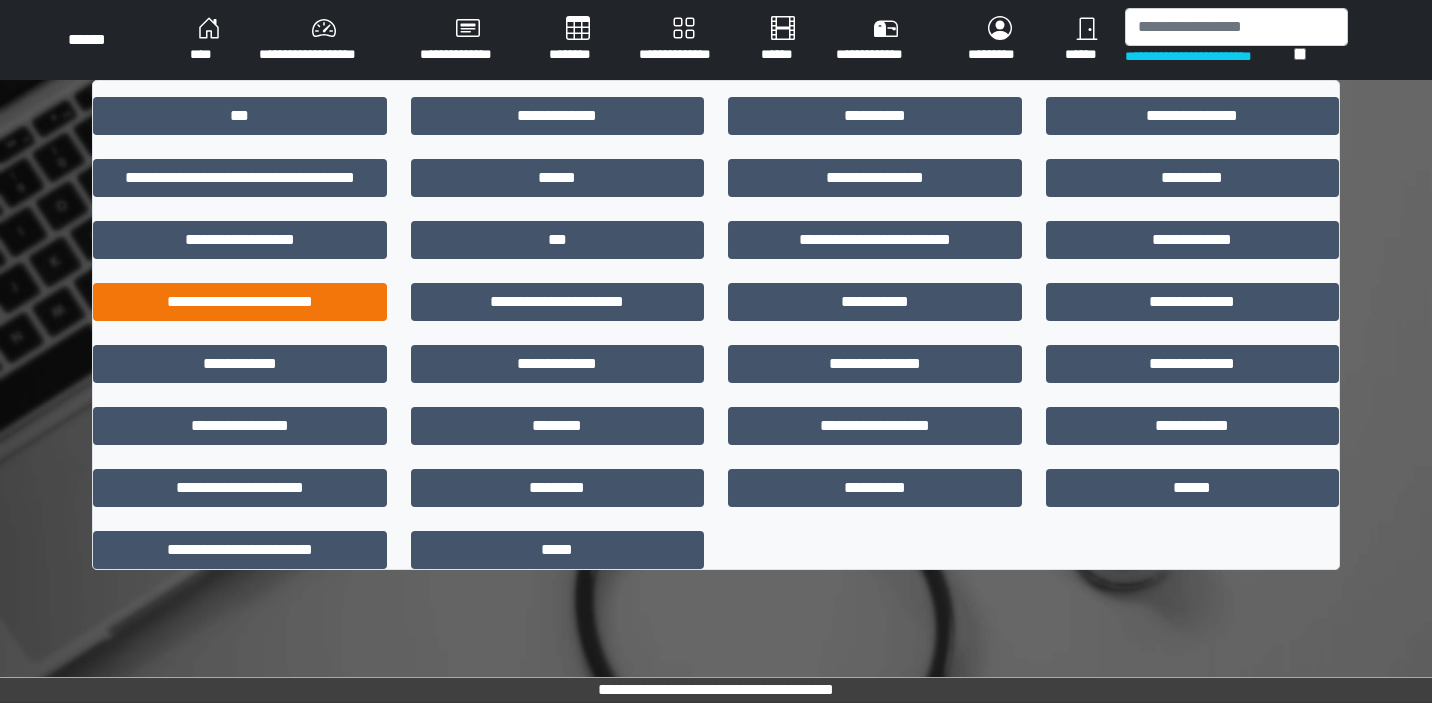 click on "**********" at bounding box center (240, 302) 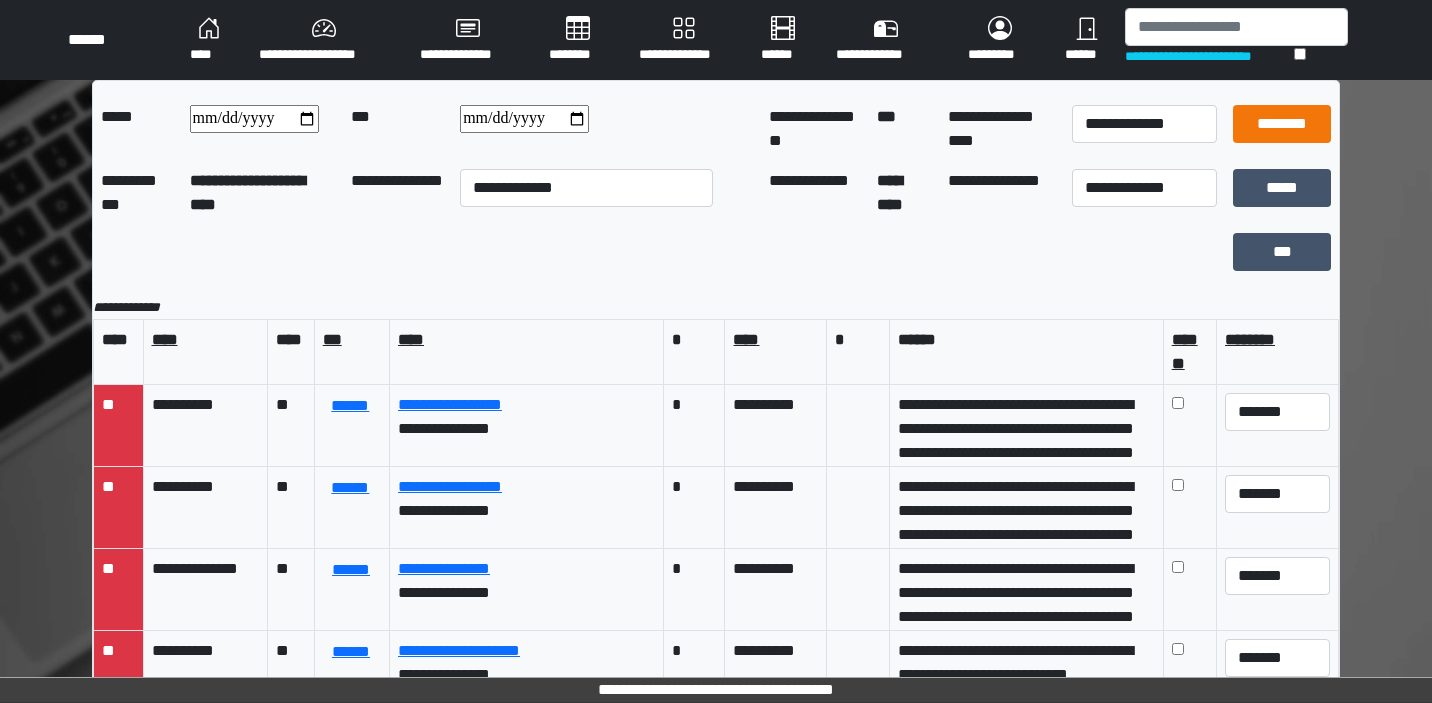 click on "********" at bounding box center (1282, 124) 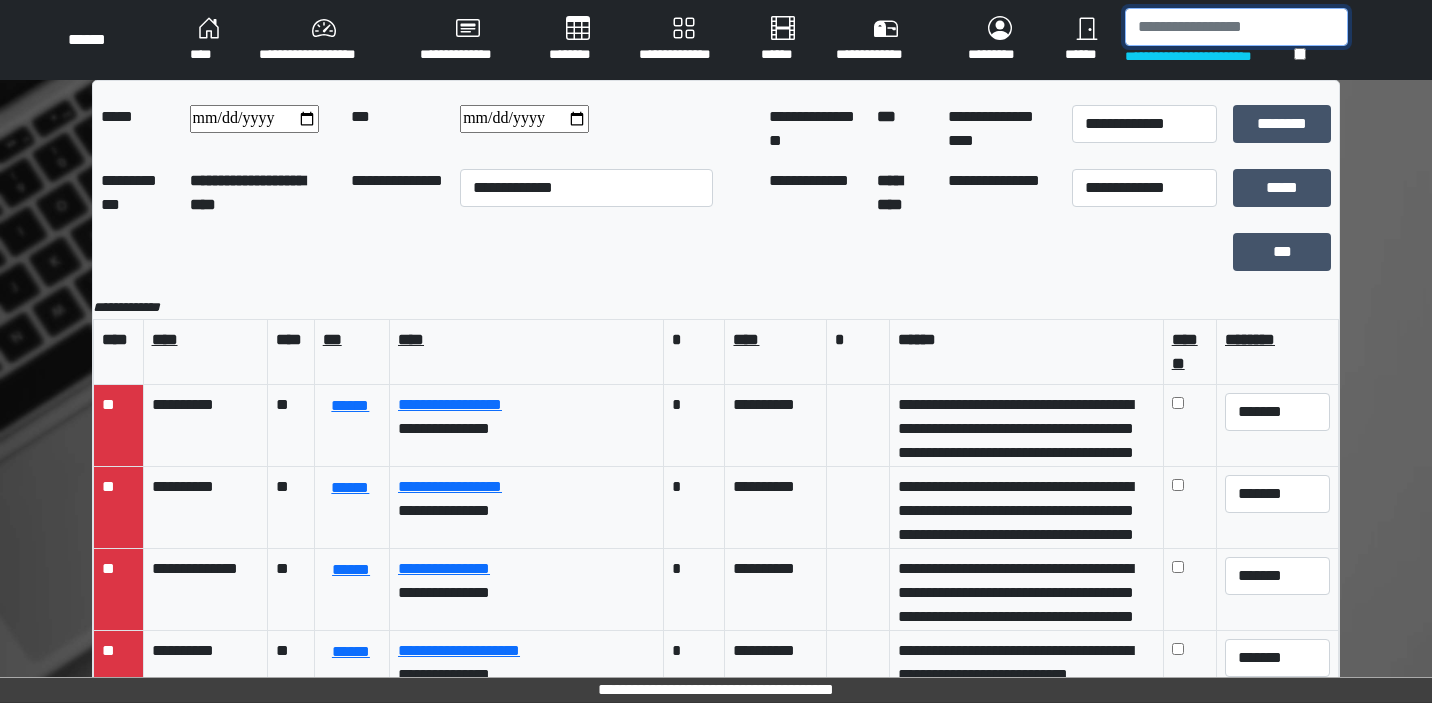click at bounding box center (1236, 27) 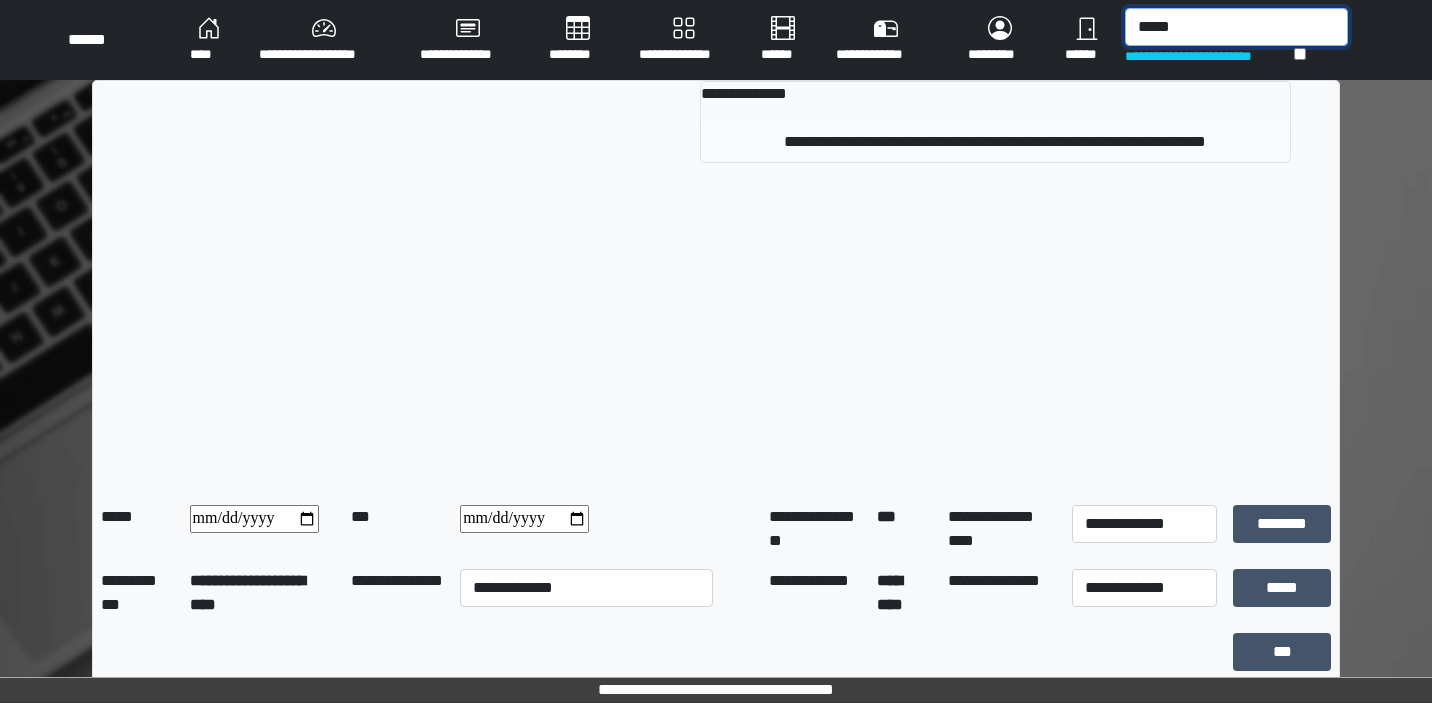 type on "*****" 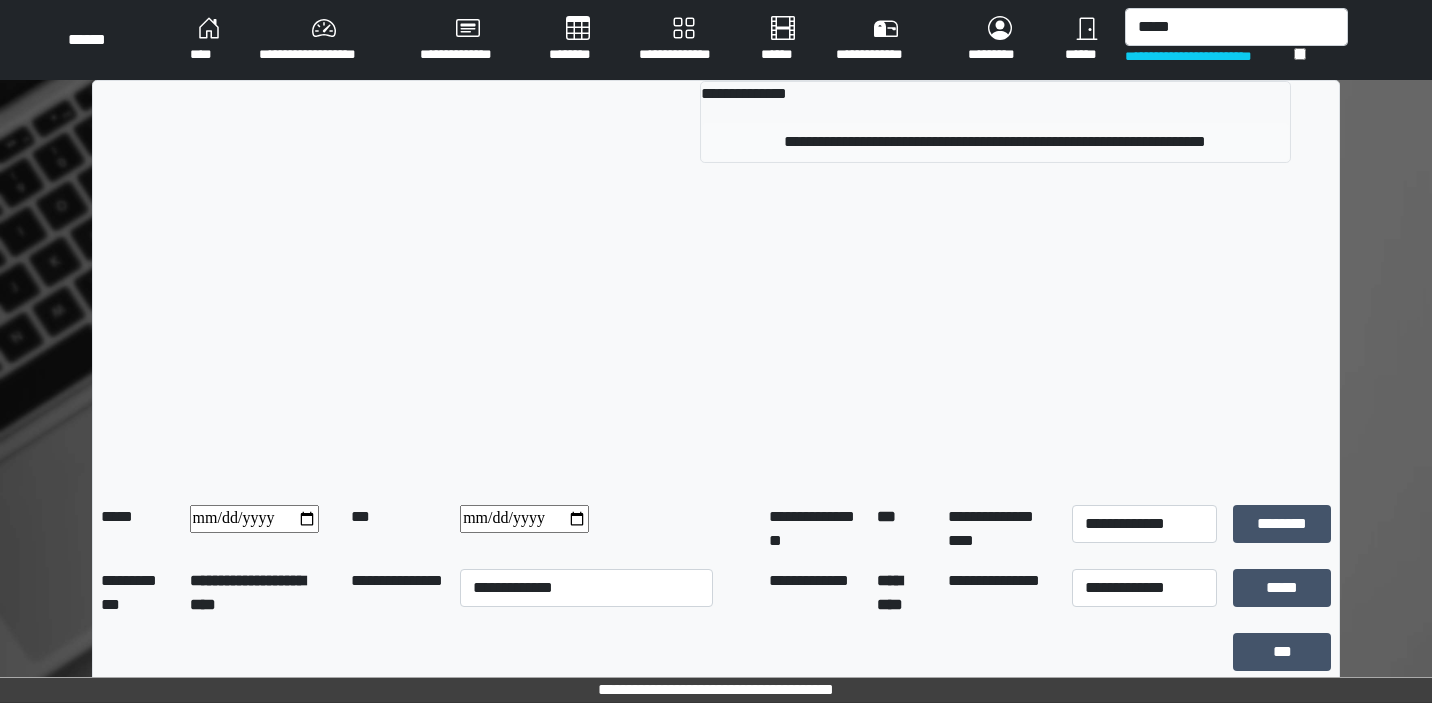 click on "**********" at bounding box center (995, 142) 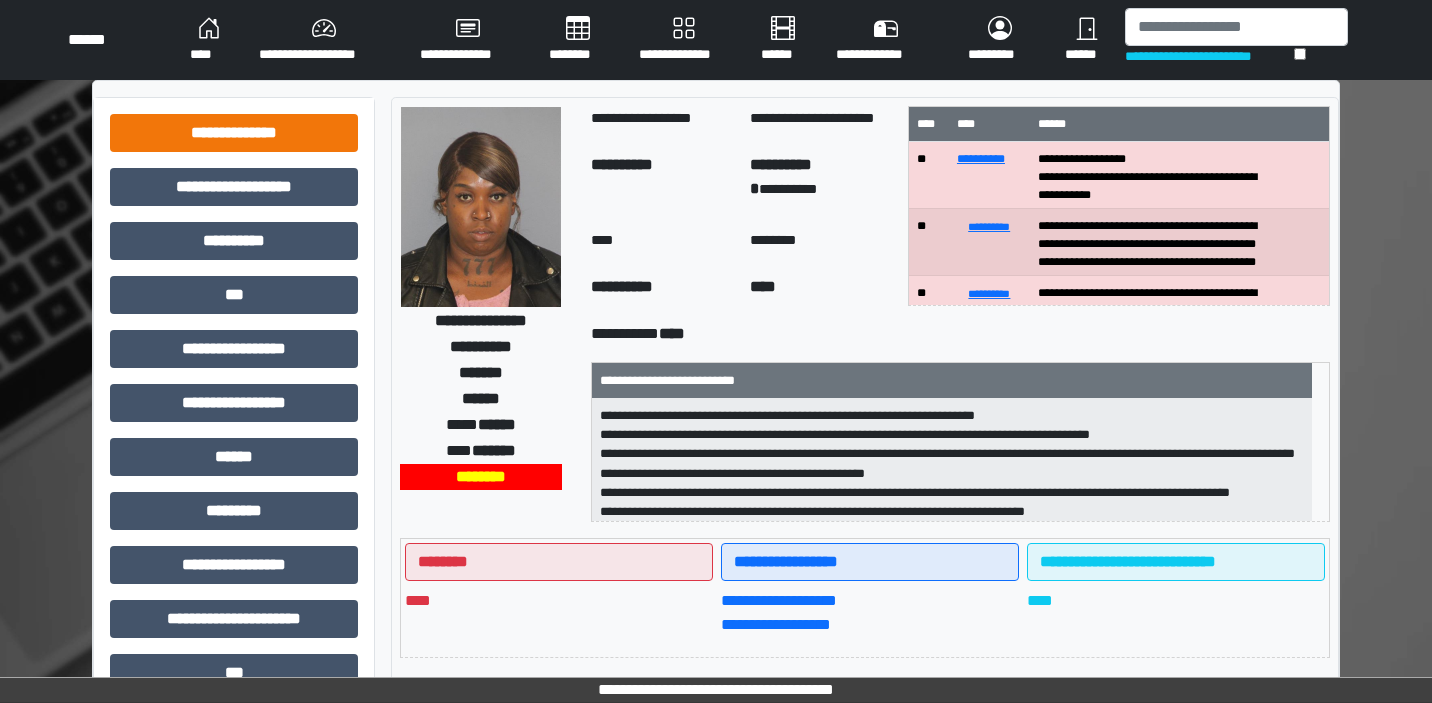 click on "**********" at bounding box center [234, 133] 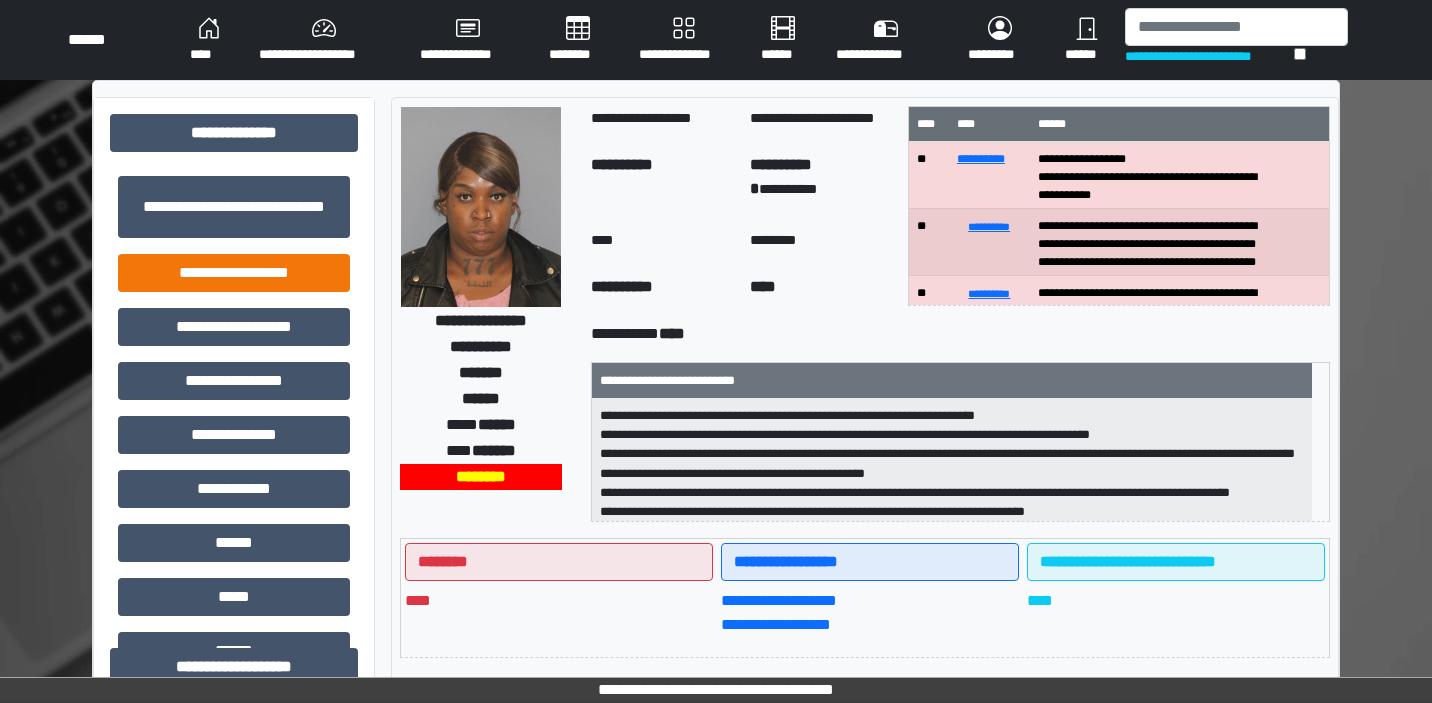click on "**********" at bounding box center [234, 273] 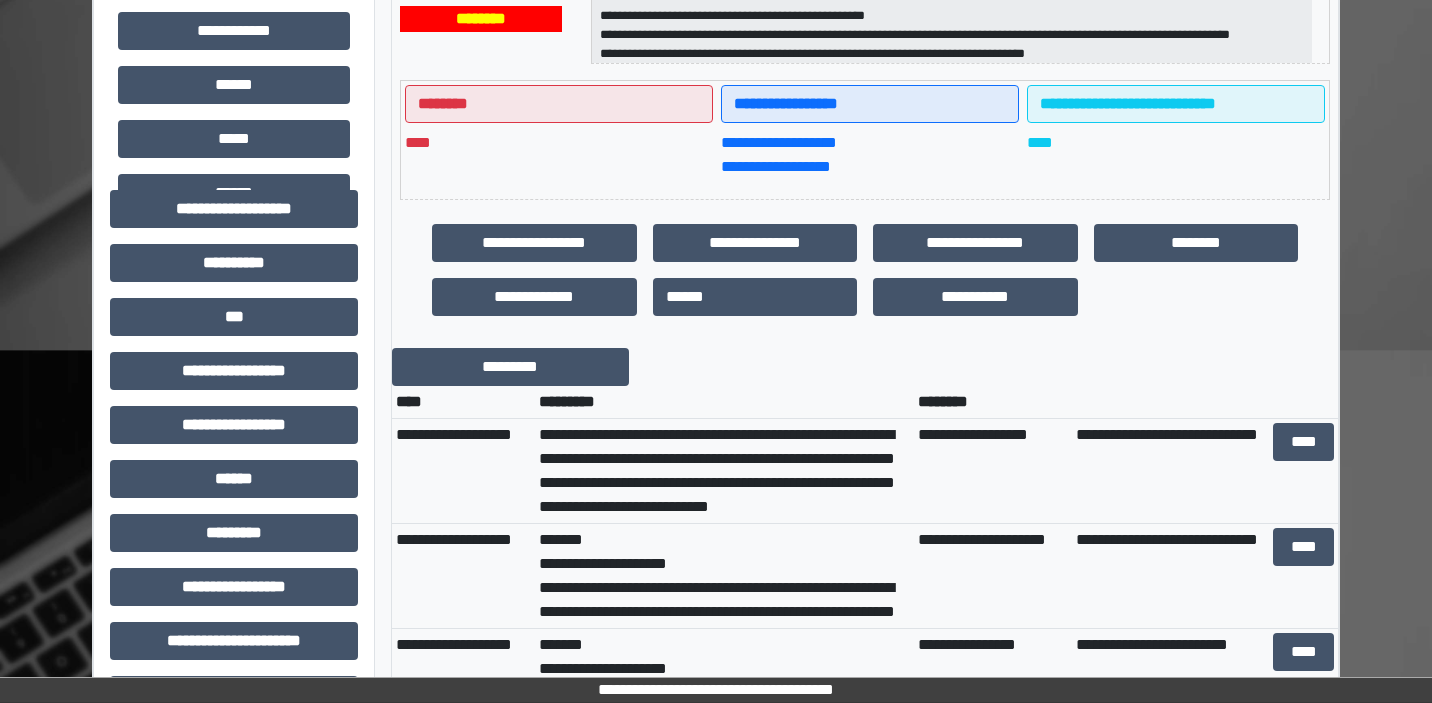 scroll, scrollTop: 464, scrollLeft: 0, axis: vertical 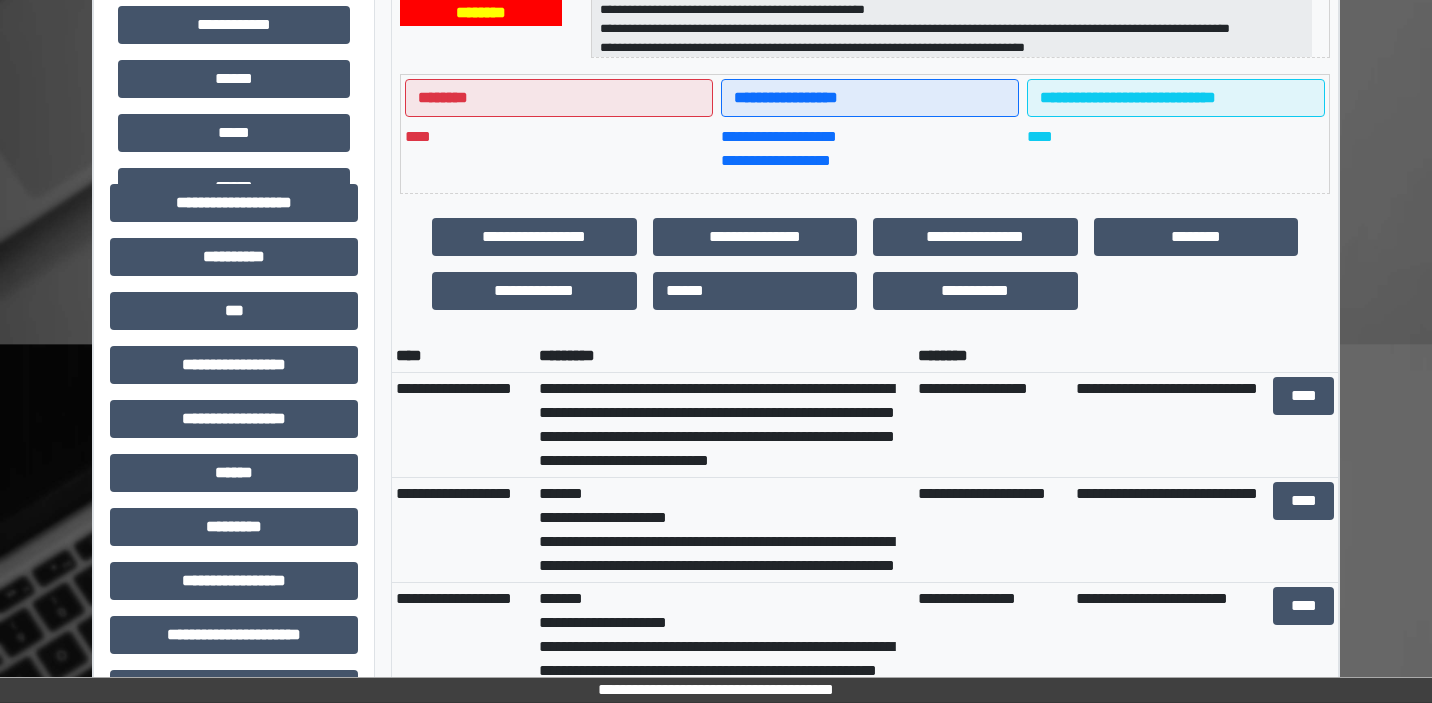 click on "**********" at bounding box center [724, 425] 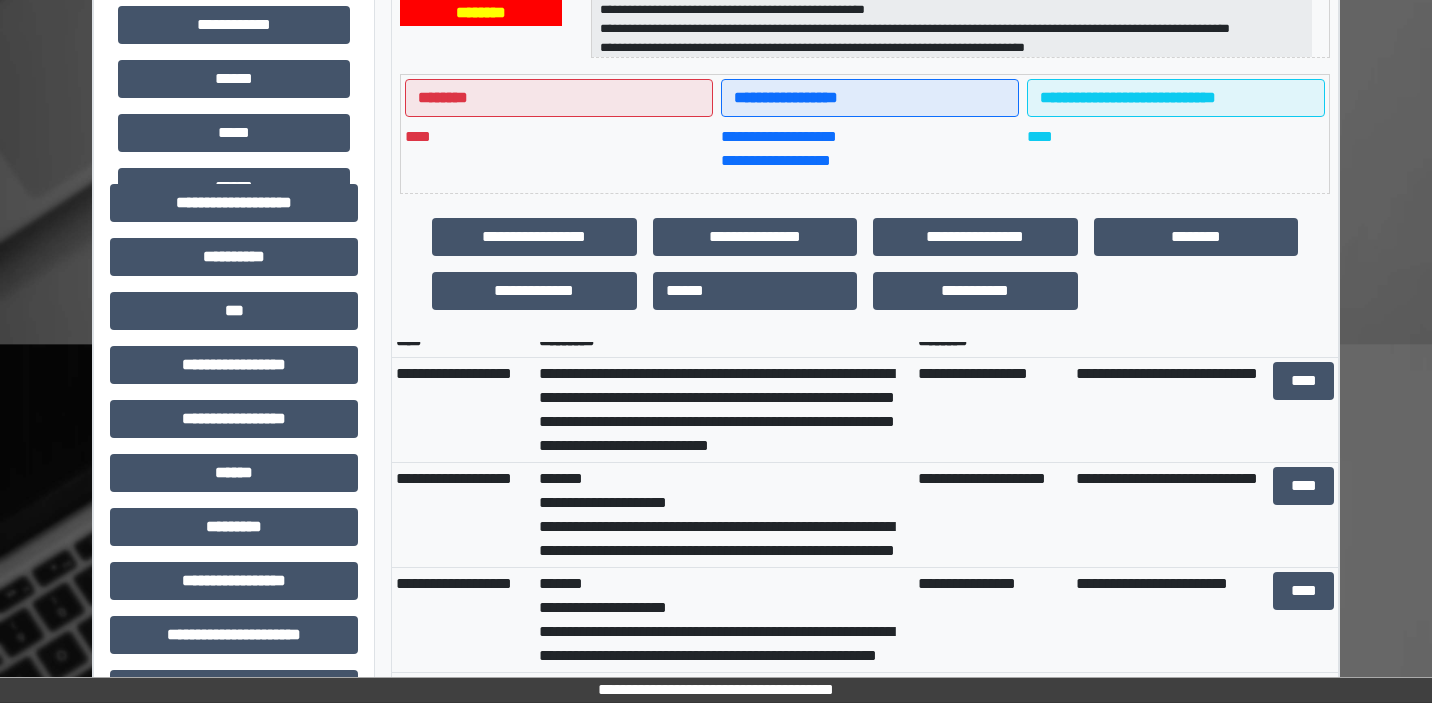 scroll, scrollTop: 62, scrollLeft: 0, axis: vertical 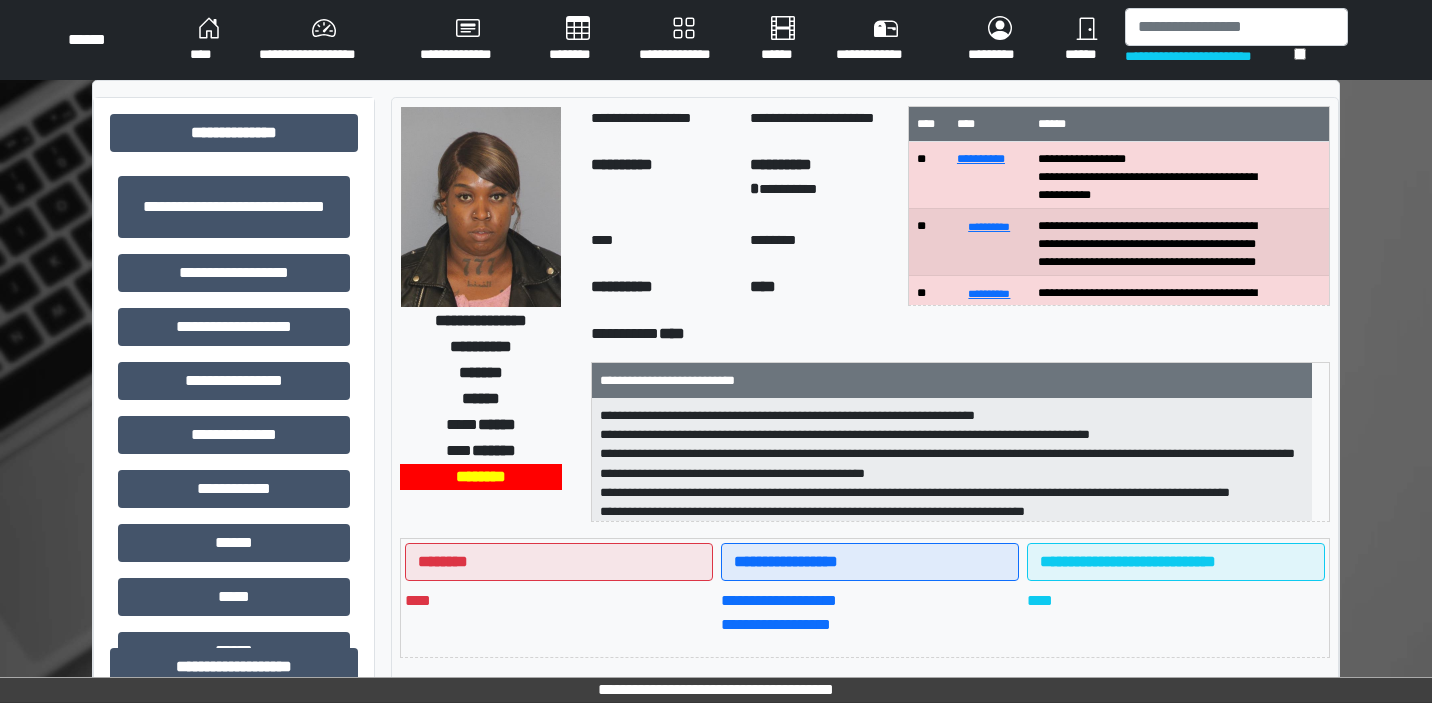 click on "********" at bounding box center [578, 40] 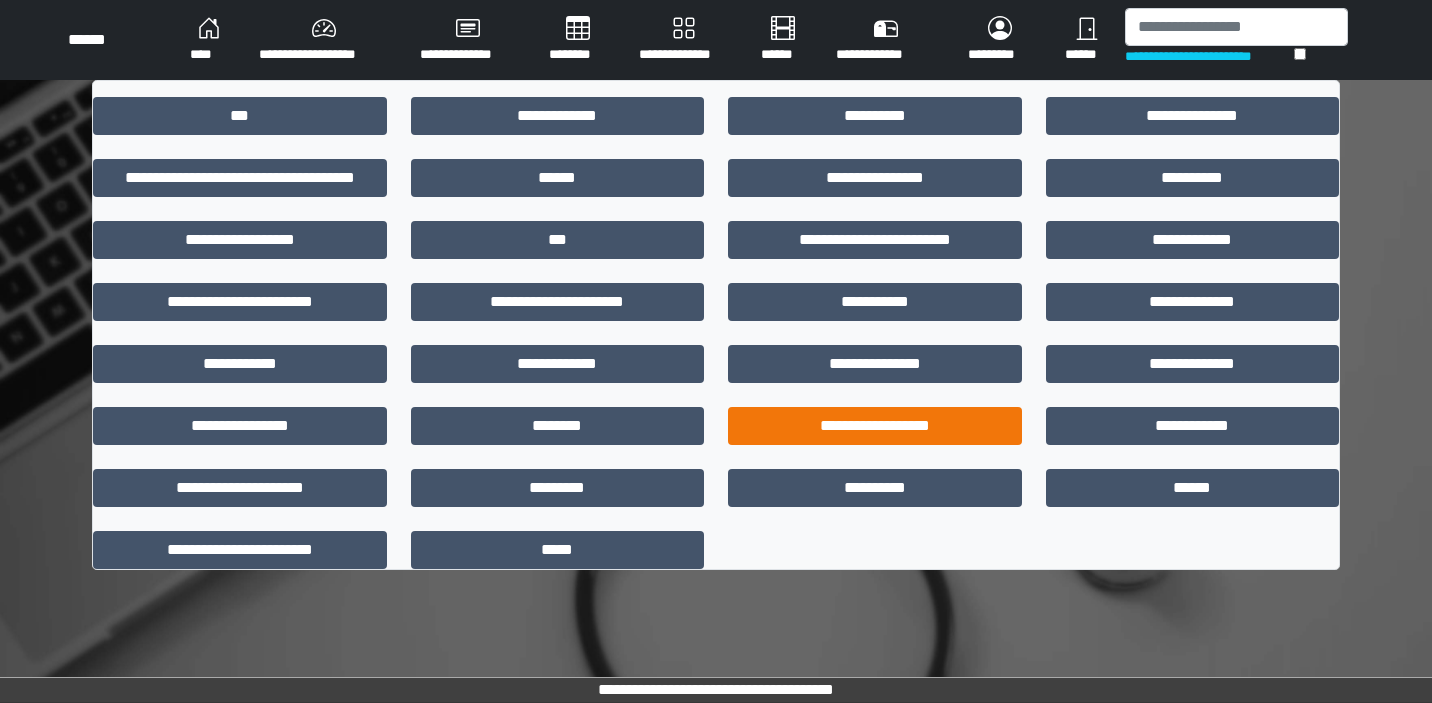 scroll, scrollTop: 0, scrollLeft: 0, axis: both 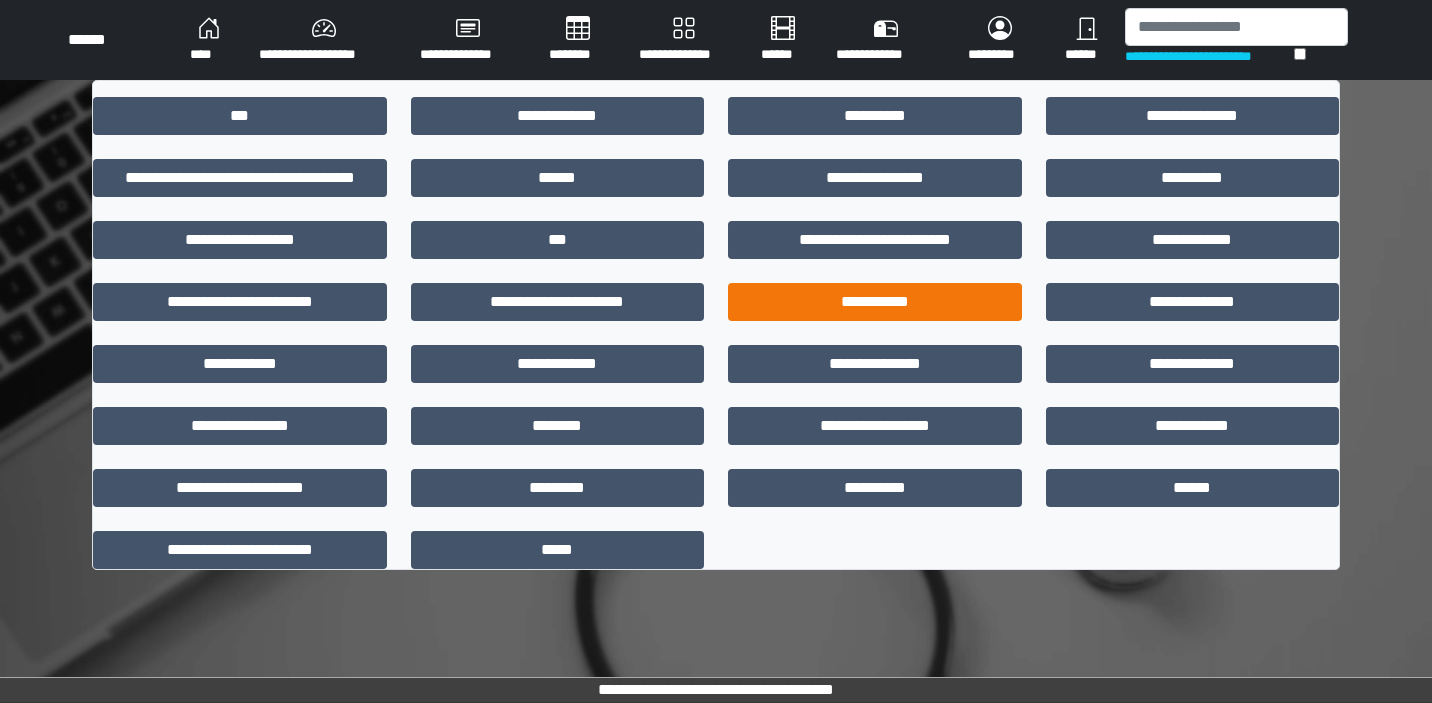 click on "**********" at bounding box center (875, 302) 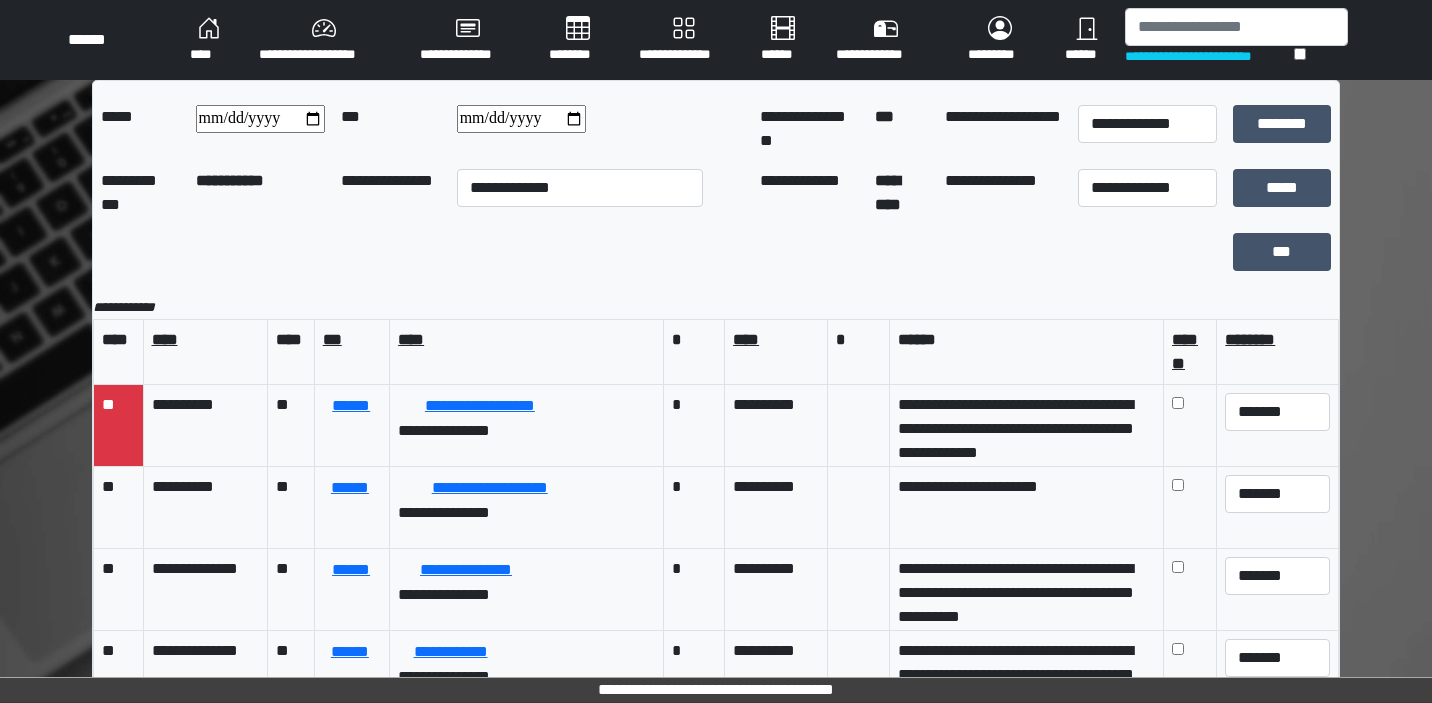 scroll, scrollTop: 0, scrollLeft: 0, axis: both 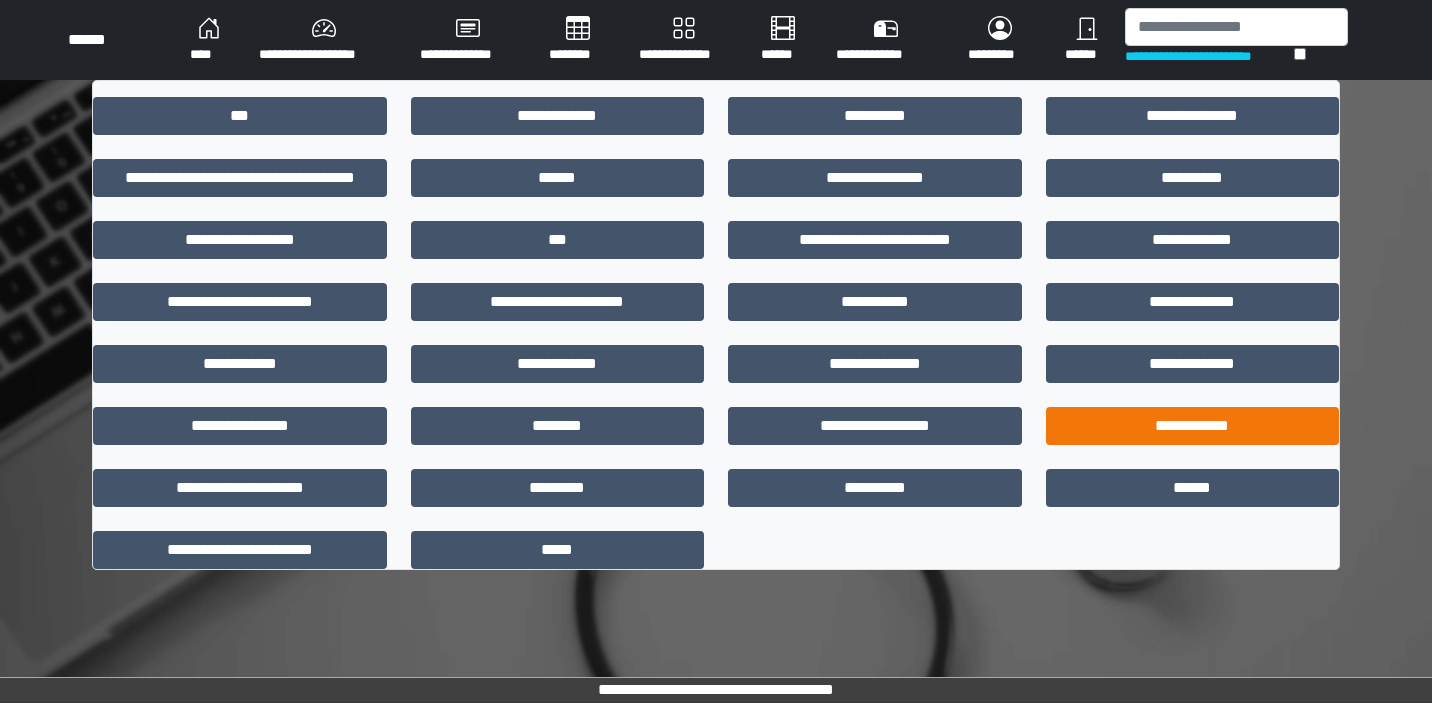 click on "**********" at bounding box center [1193, 426] 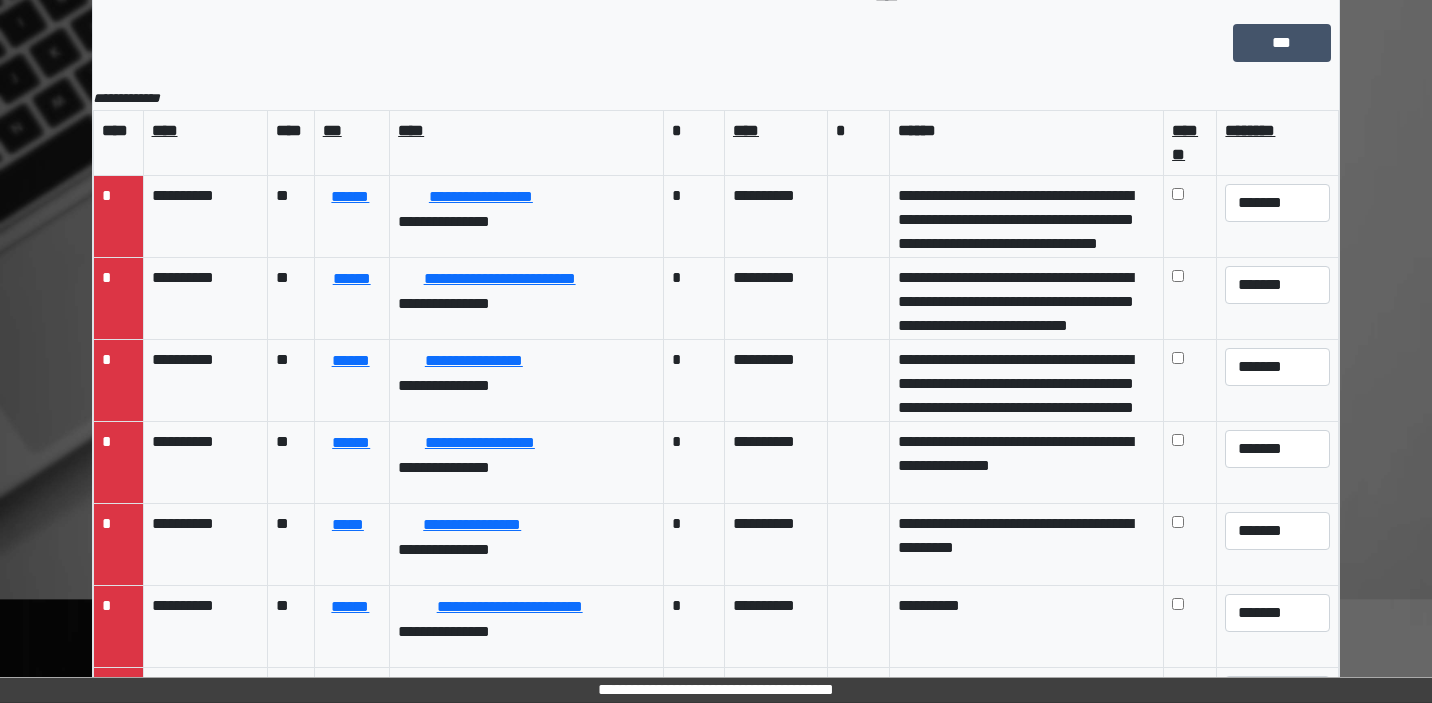 scroll, scrollTop: 209, scrollLeft: 0, axis: vertical 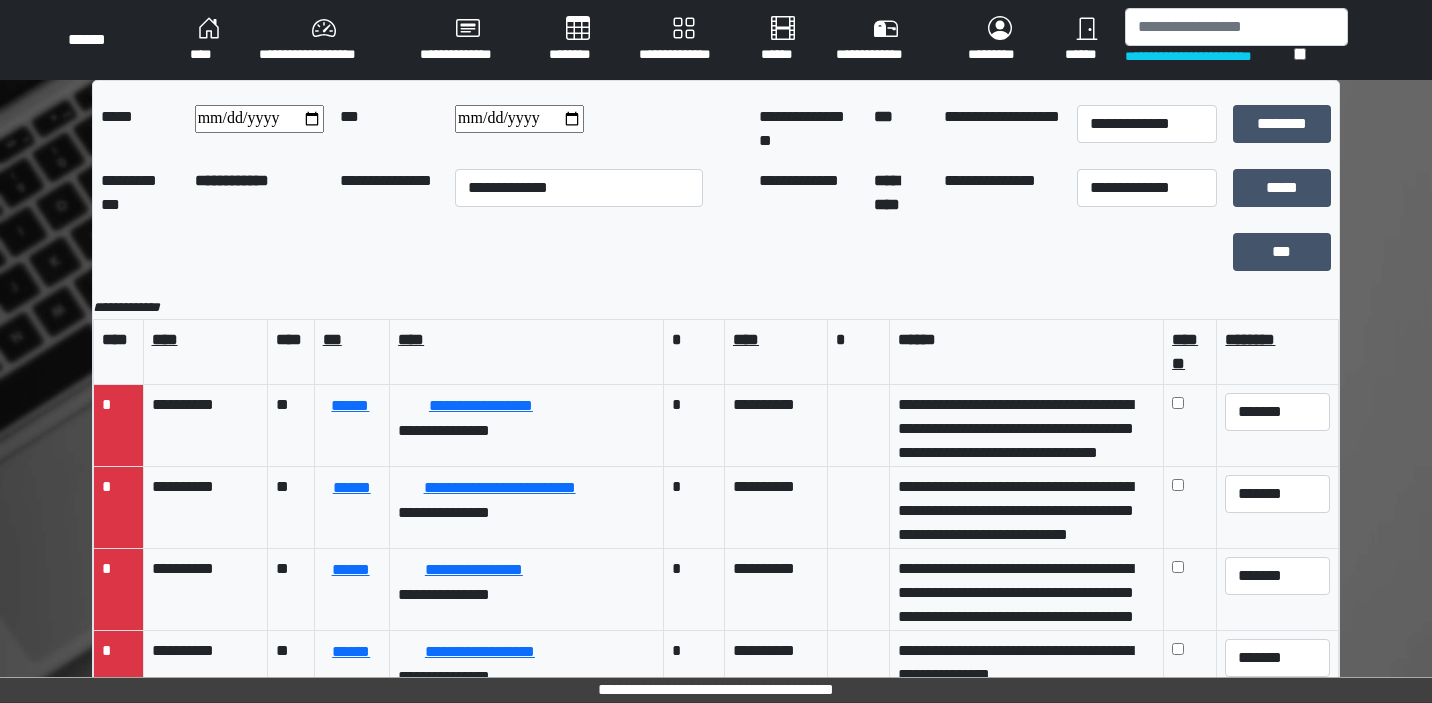 click on "**********" at bounding box center (519, 119) 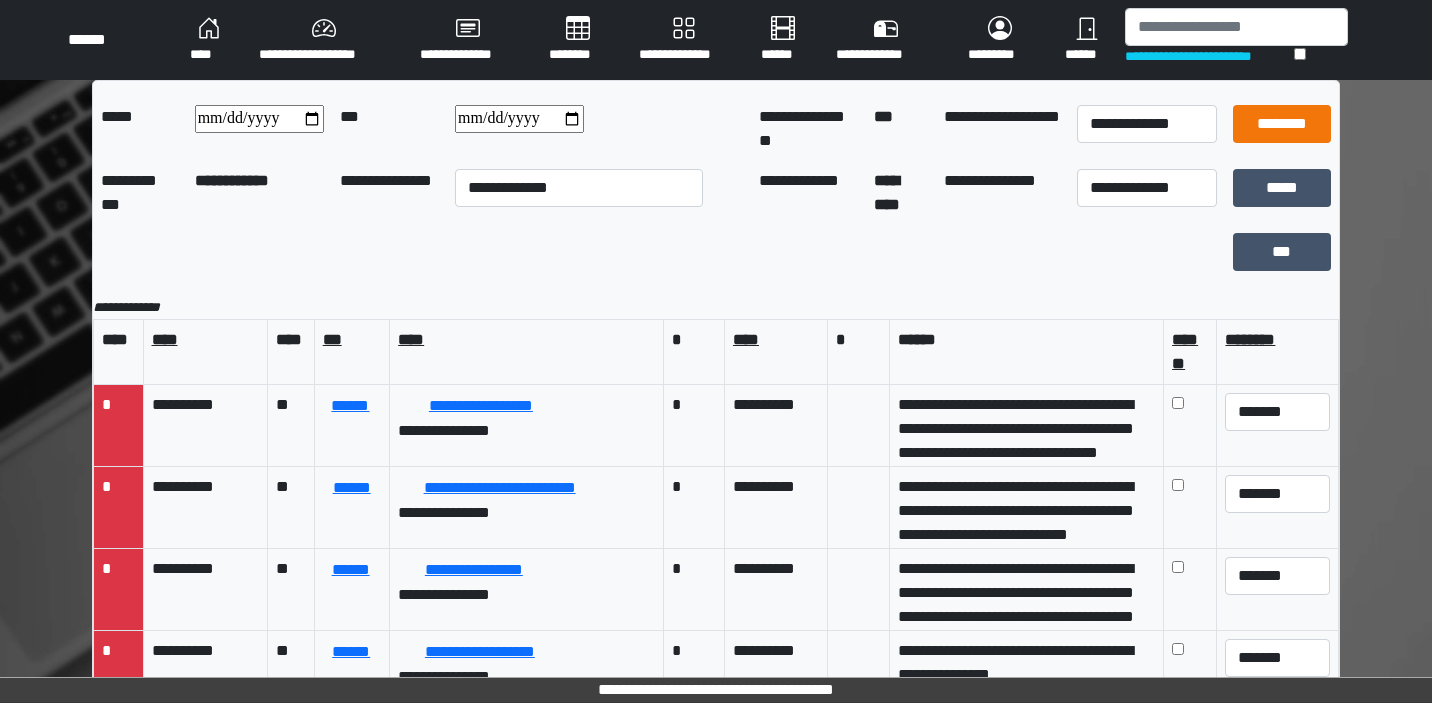 click on "********" at bounding box center (1282, 124) 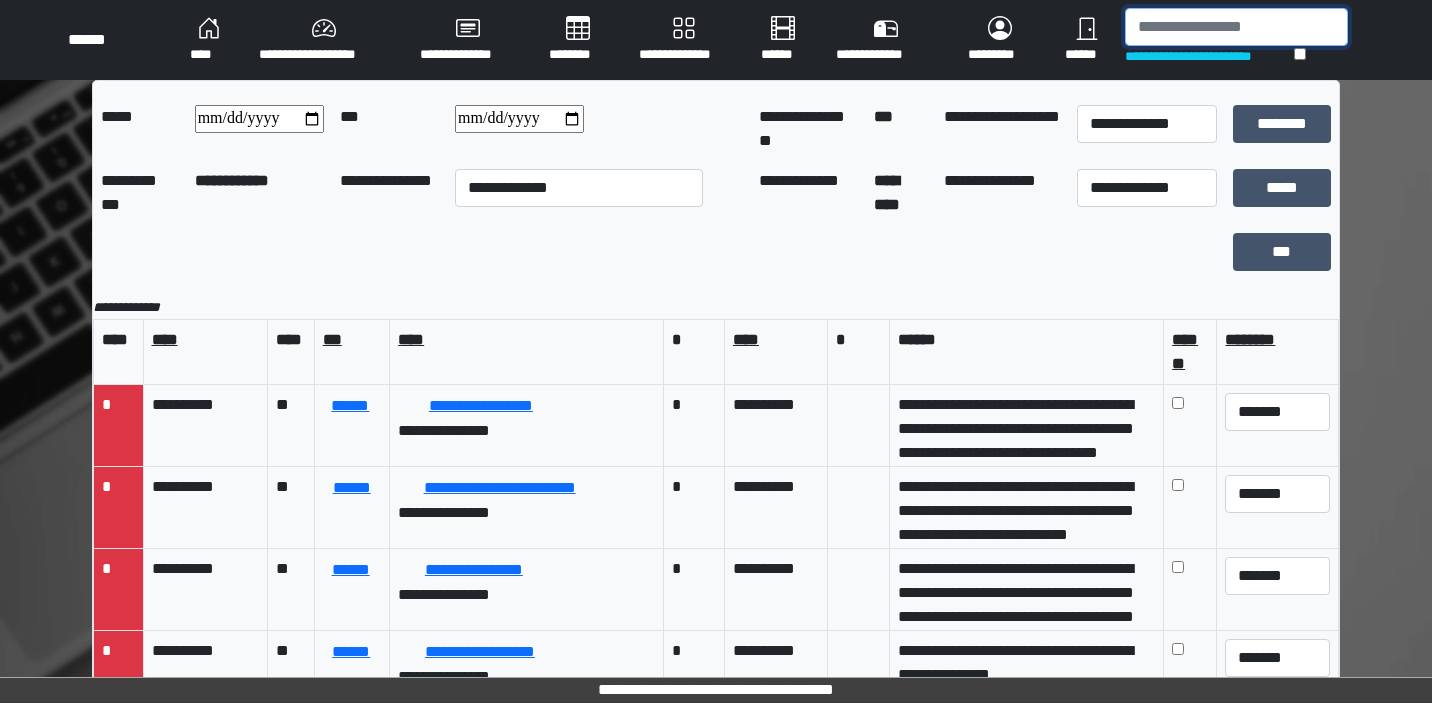 click at bounding box center (1236, 27) 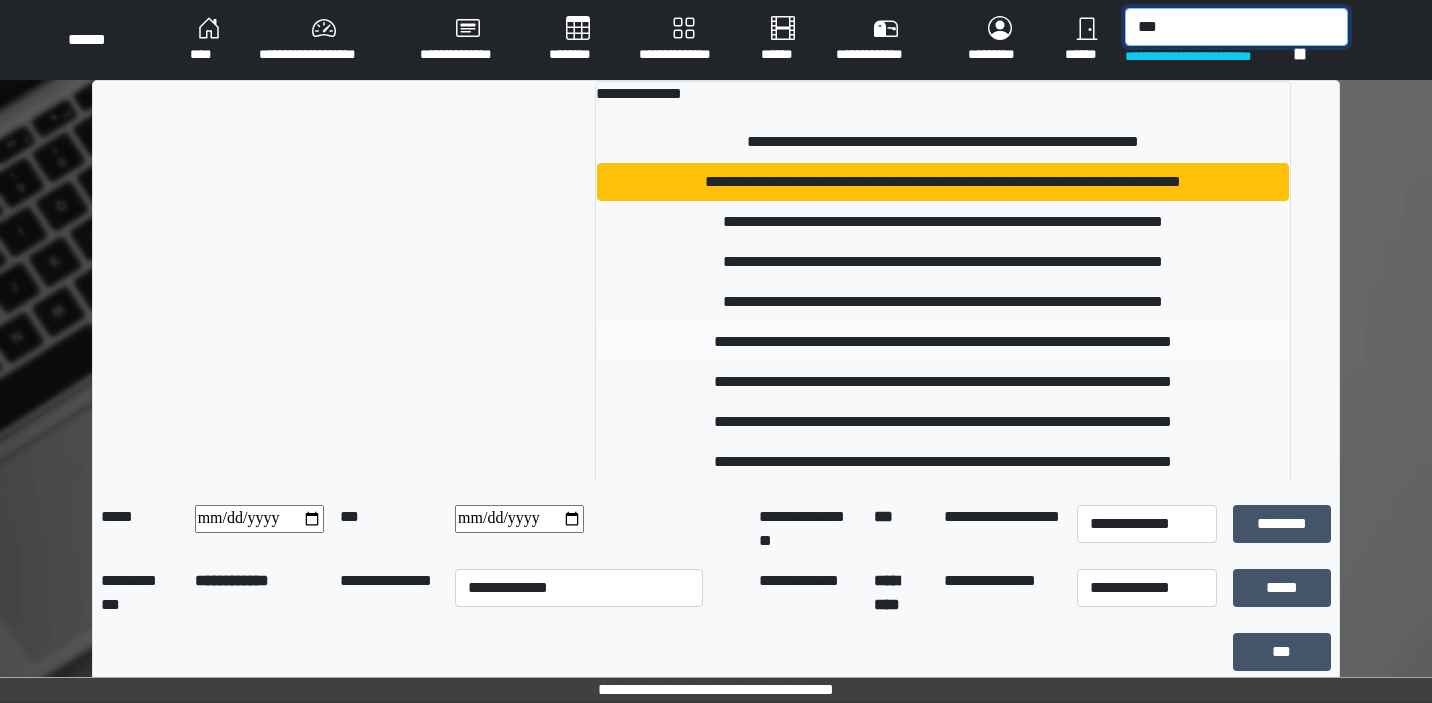scroll, scrollTop: 0, scrollLeft: 0, axis: both 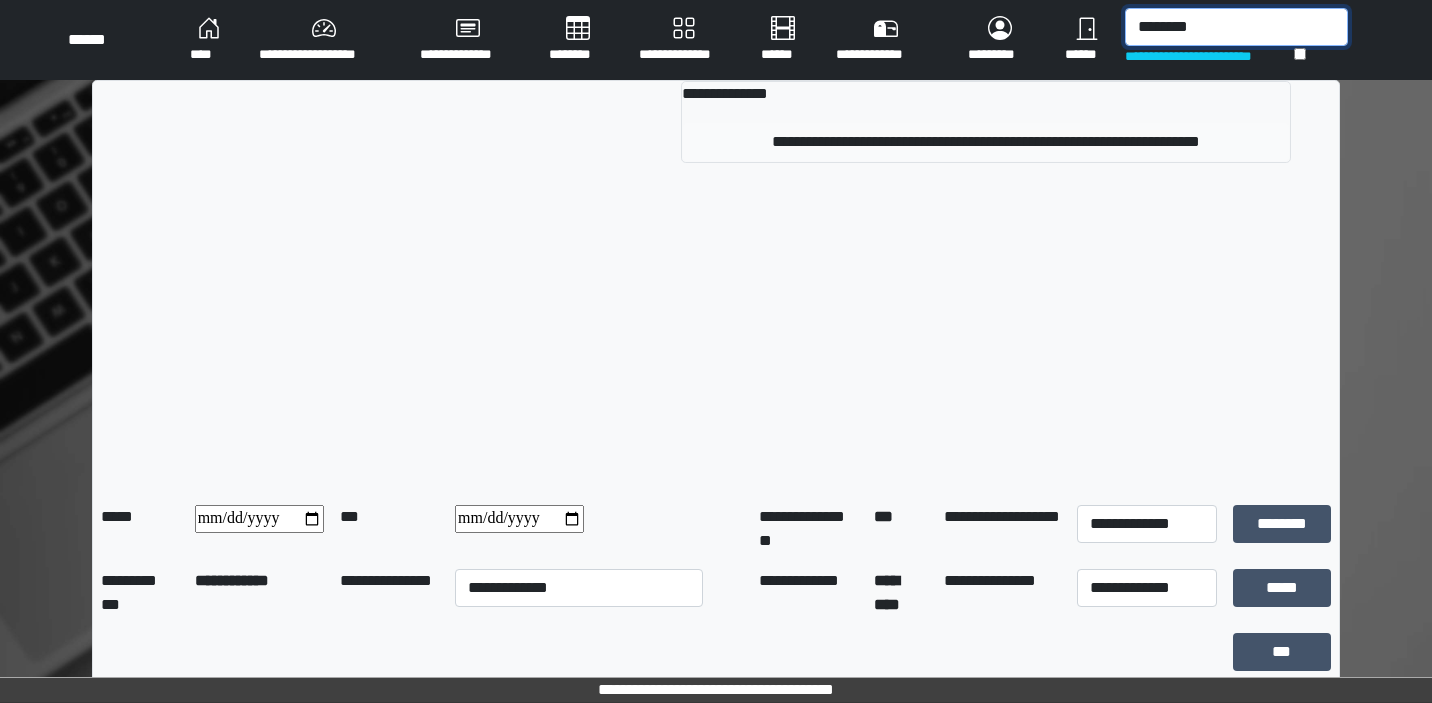 type on "********" 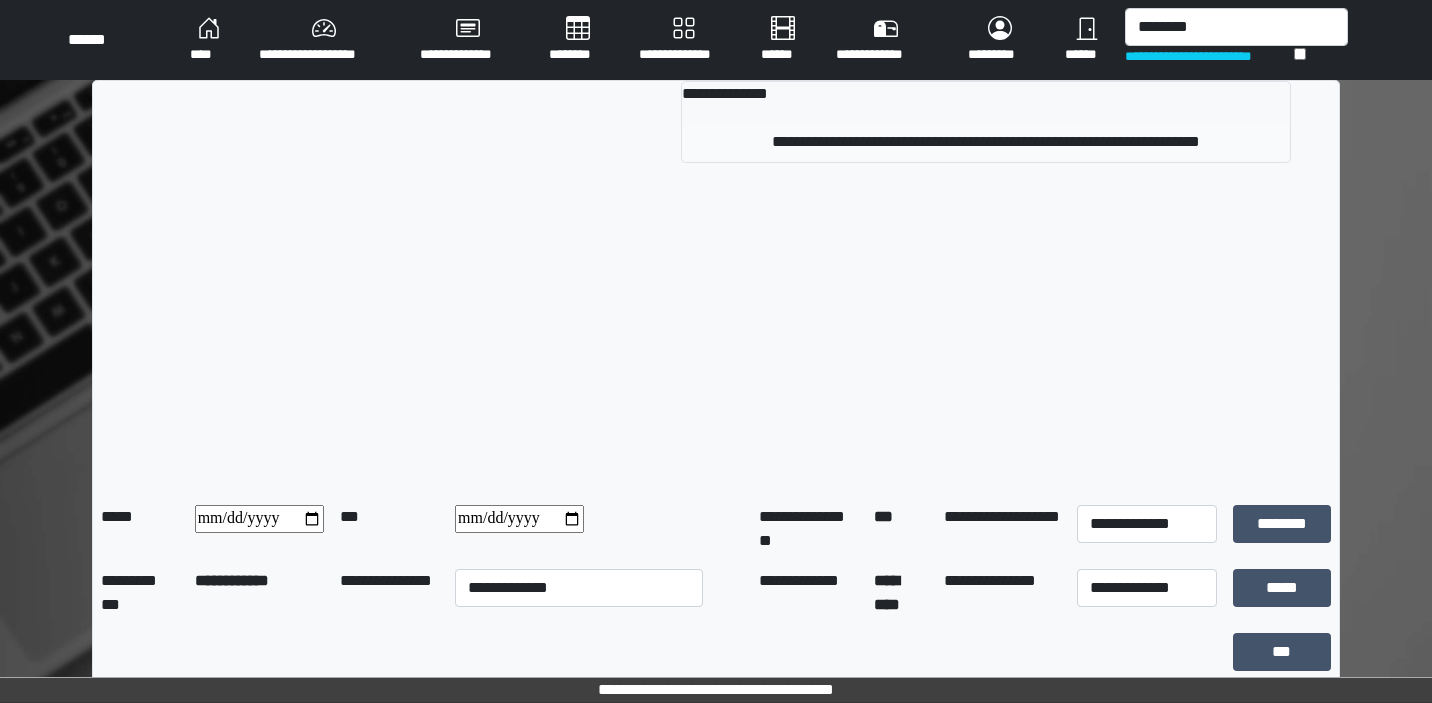 click on "**********" at bounding box center (986, 142) 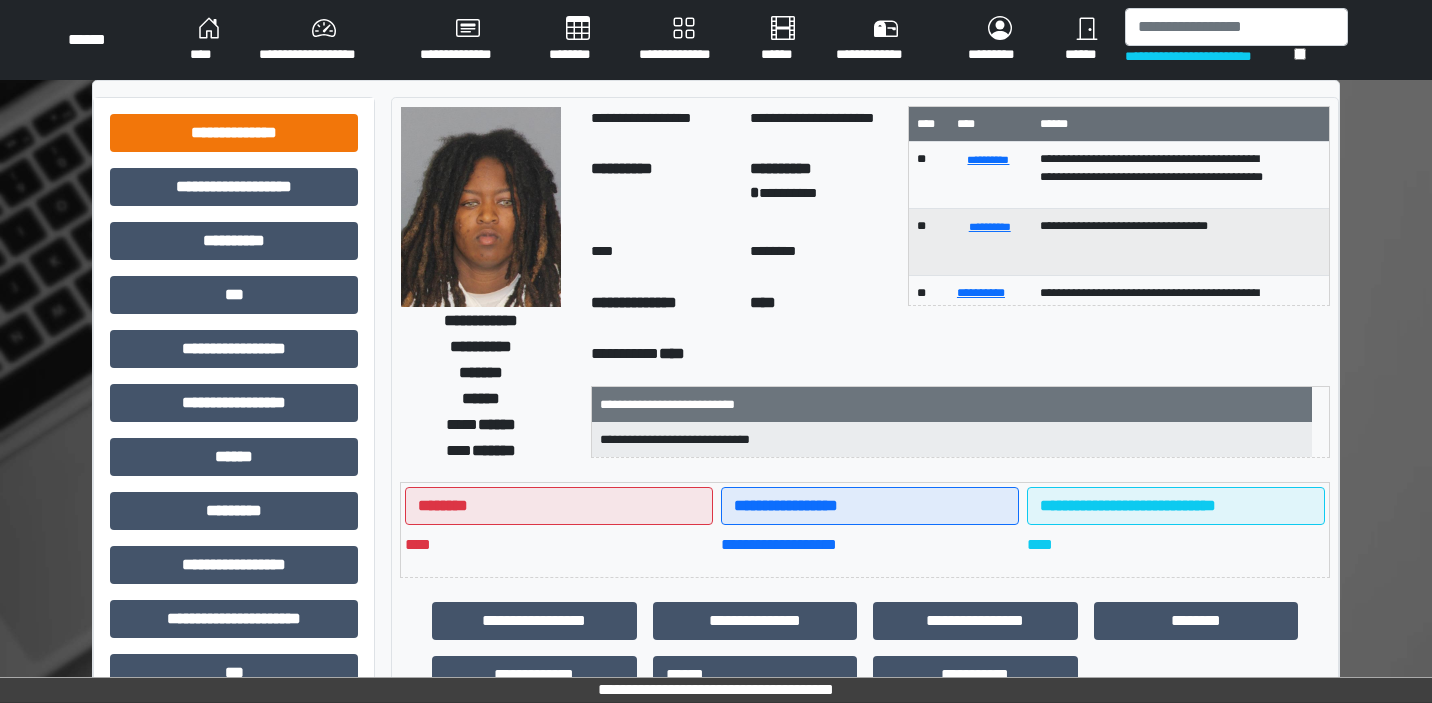 click on "**********" at bounding box center [234, 133] 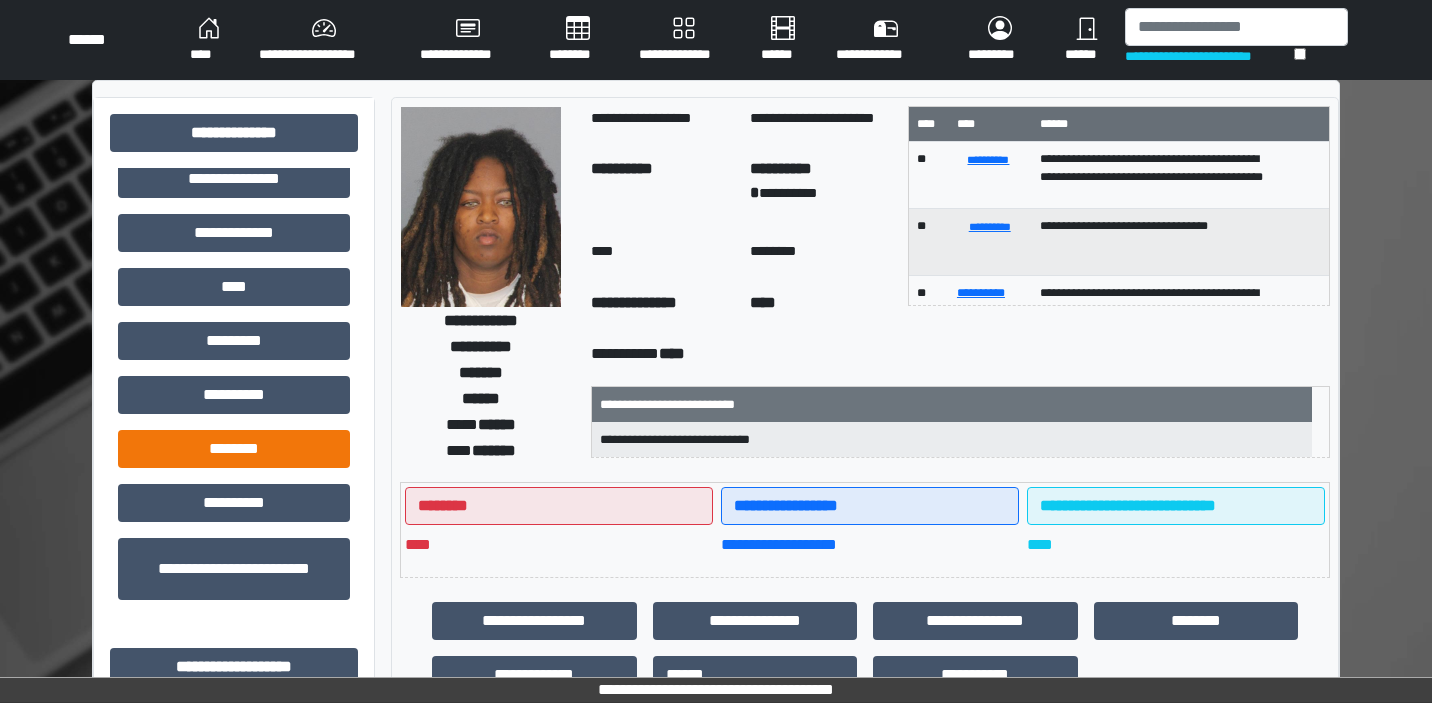 scroll, scrollTop: 580, scrollLeft: 0, axis: vertical 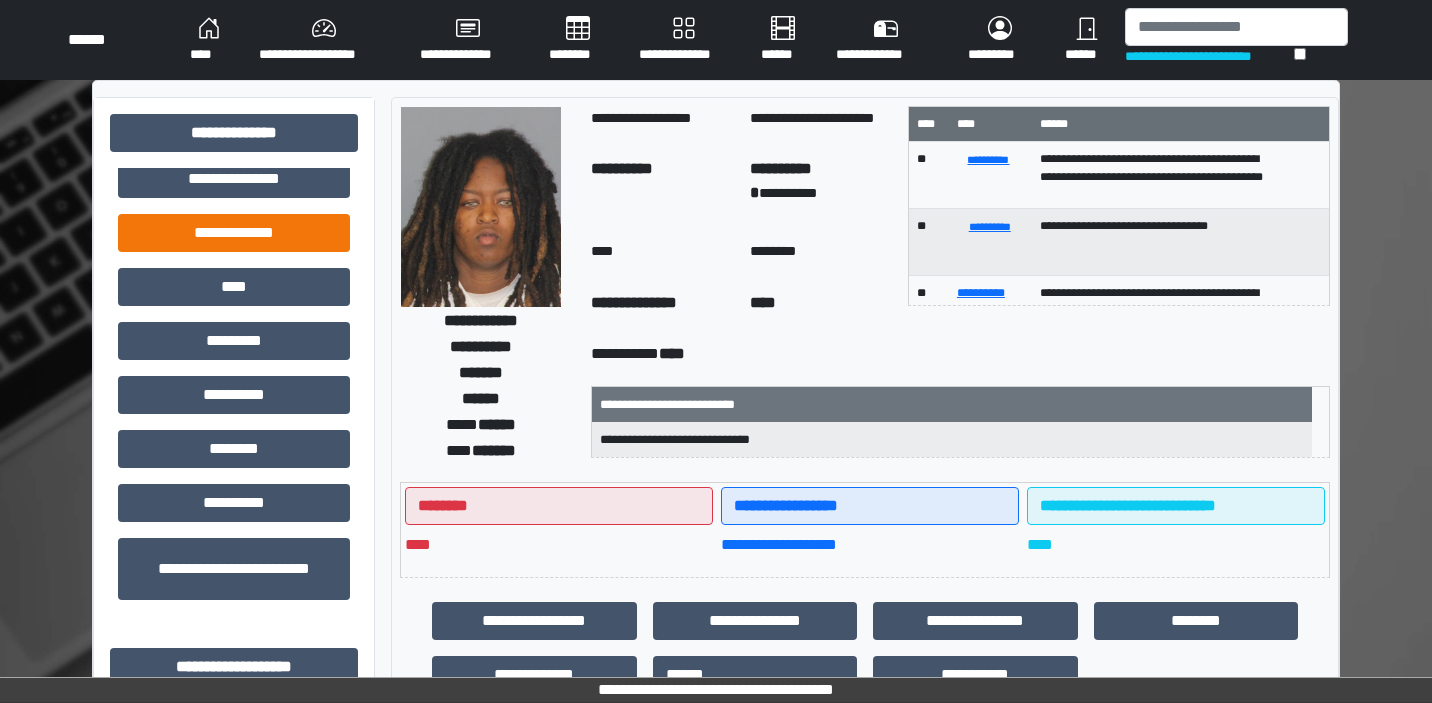 click on "**********" at bounding box center (234, 233) 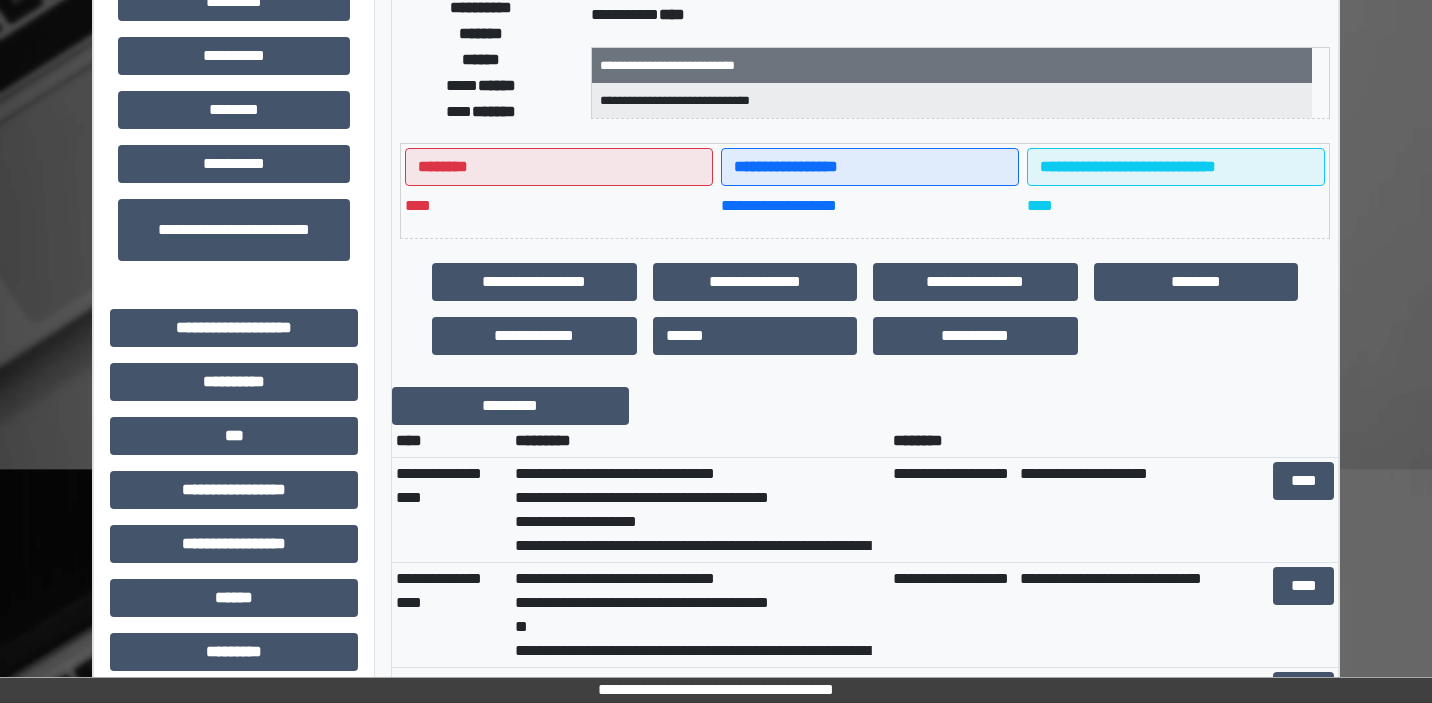 scroll, scrollTop: 168, scrollLeft: 0, axis: vertical 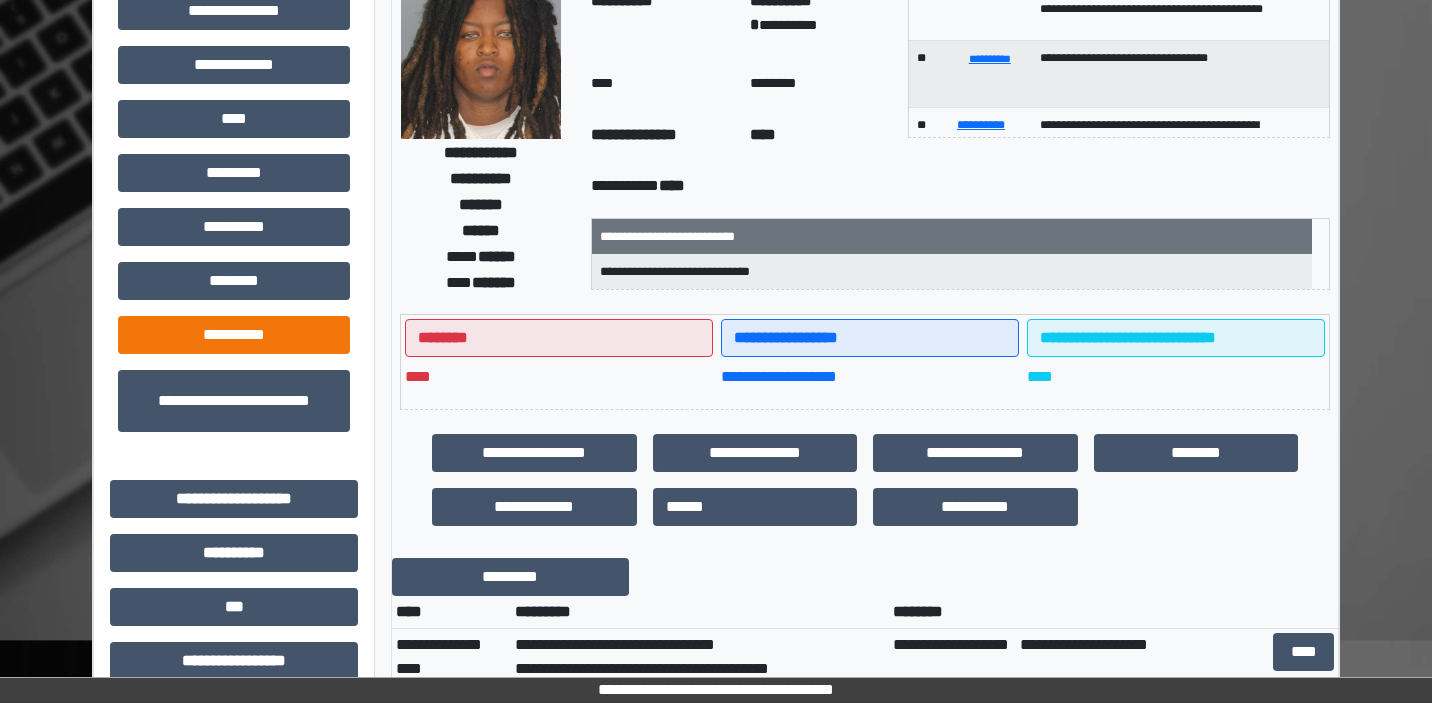 click on "**********" at bounding box center (234, 335) 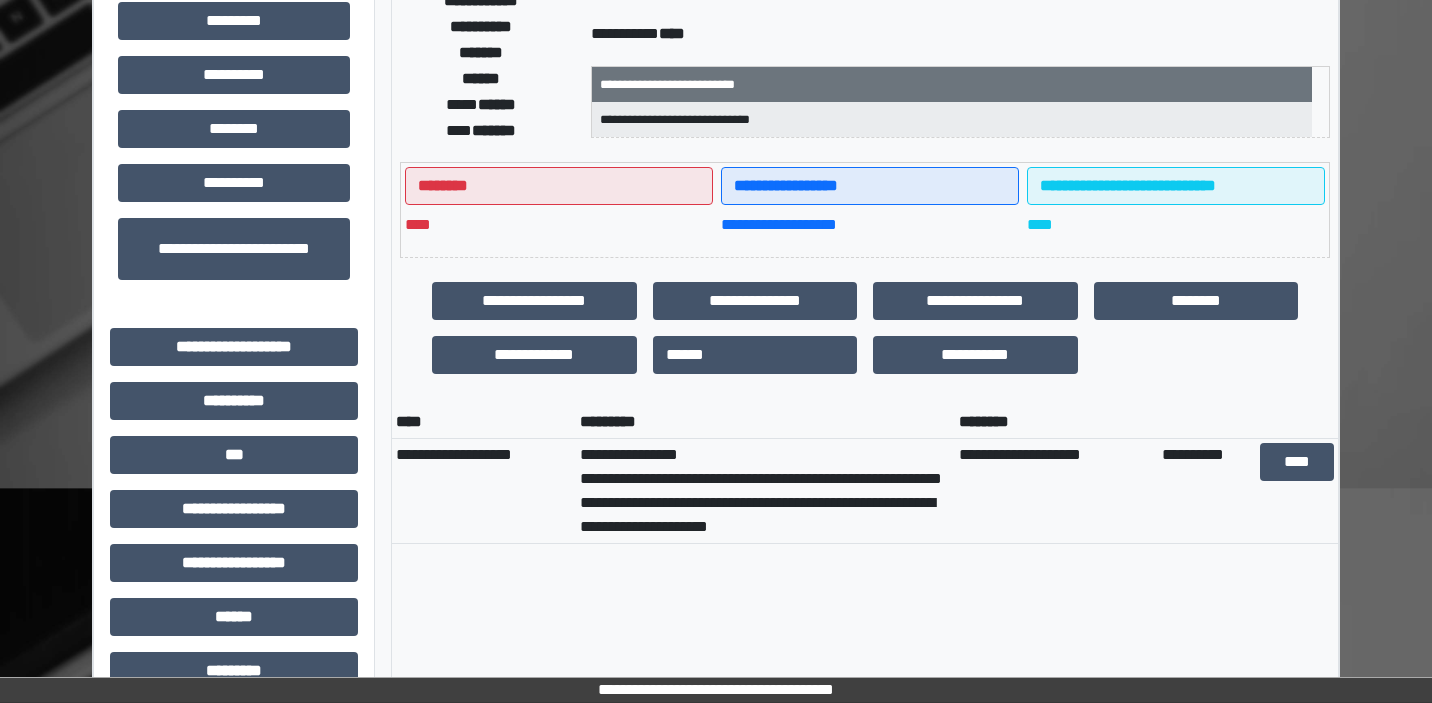 scroll, scrollTop: 337, scrollLeft: 0, axis: vertical 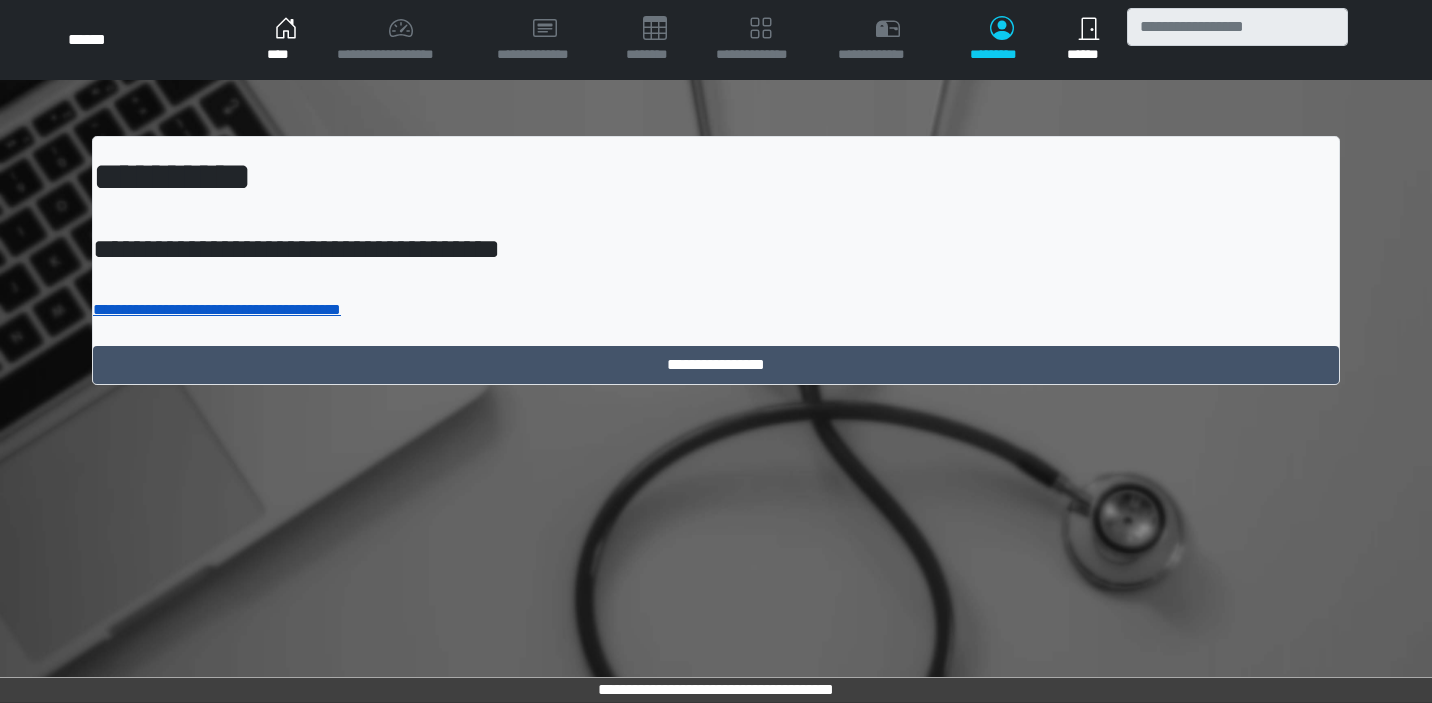 click on "**********" at bounding box center (217, 309) 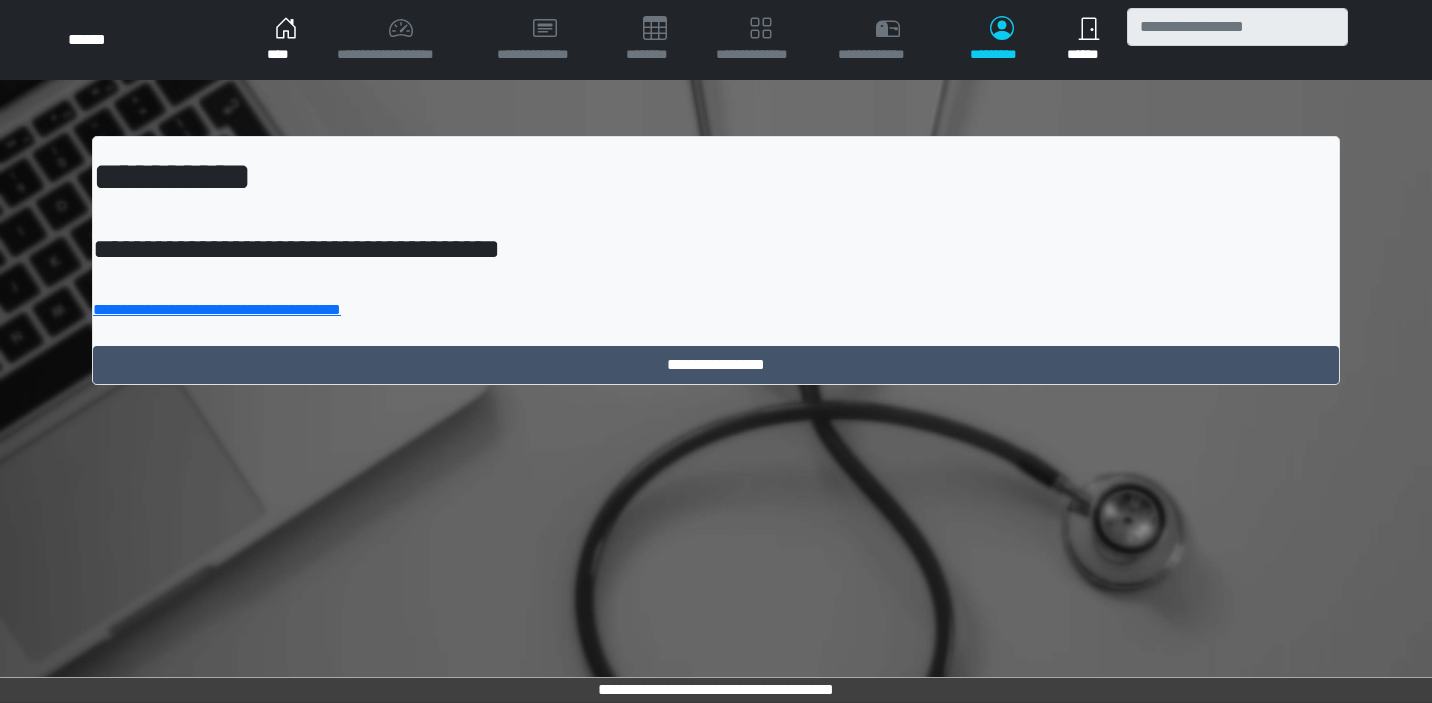 click on "****" at bounding box center (285, 40) 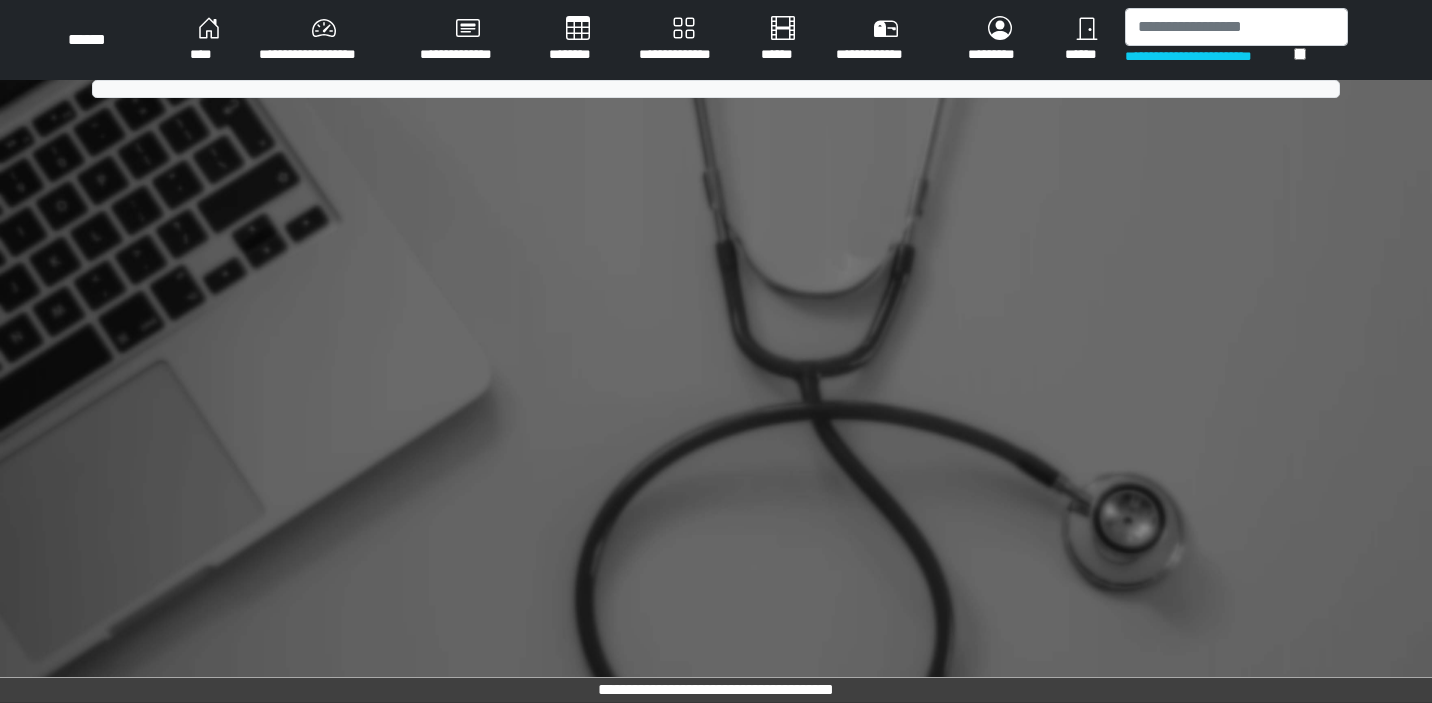 scroll, scrollTop: 0, scrollLeft: 0, axis: both 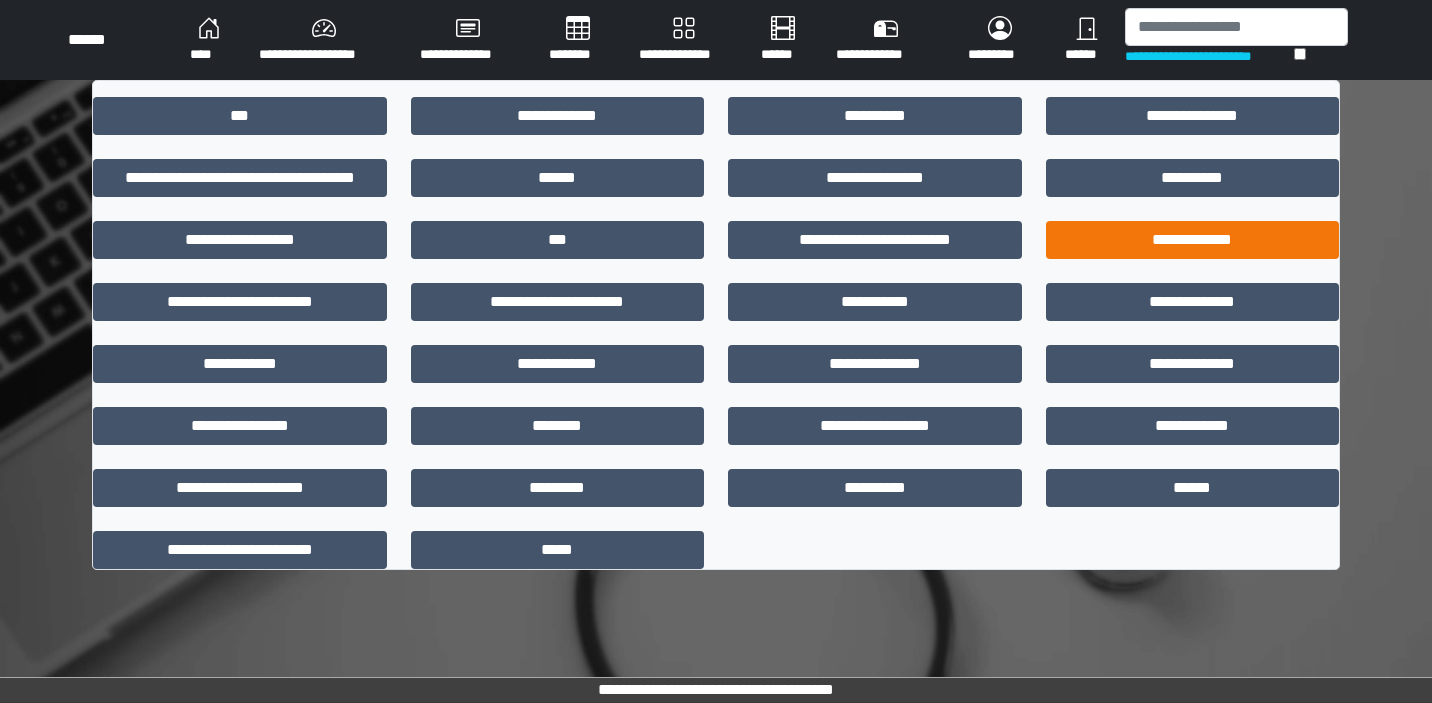 click on "**********" at bounding box center [1193, 240] 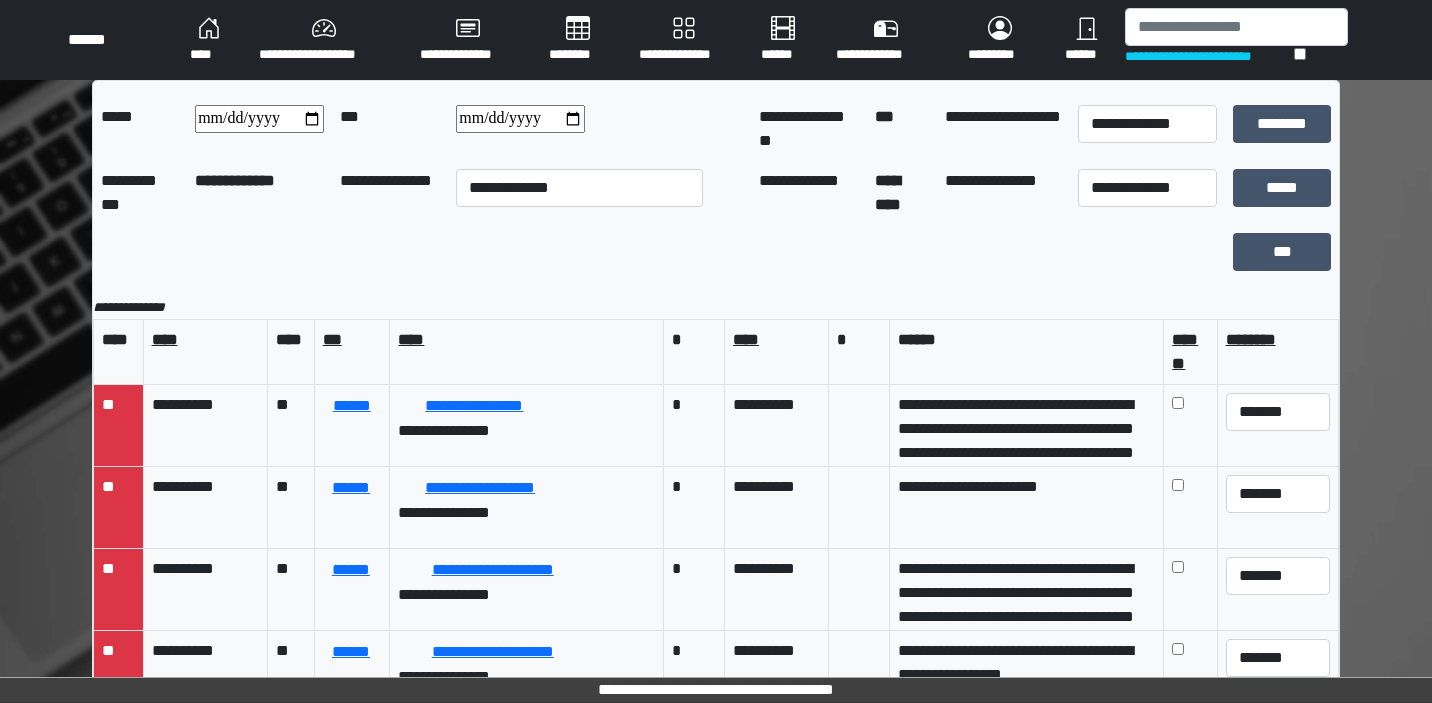 click at bounding box center (520, 119) 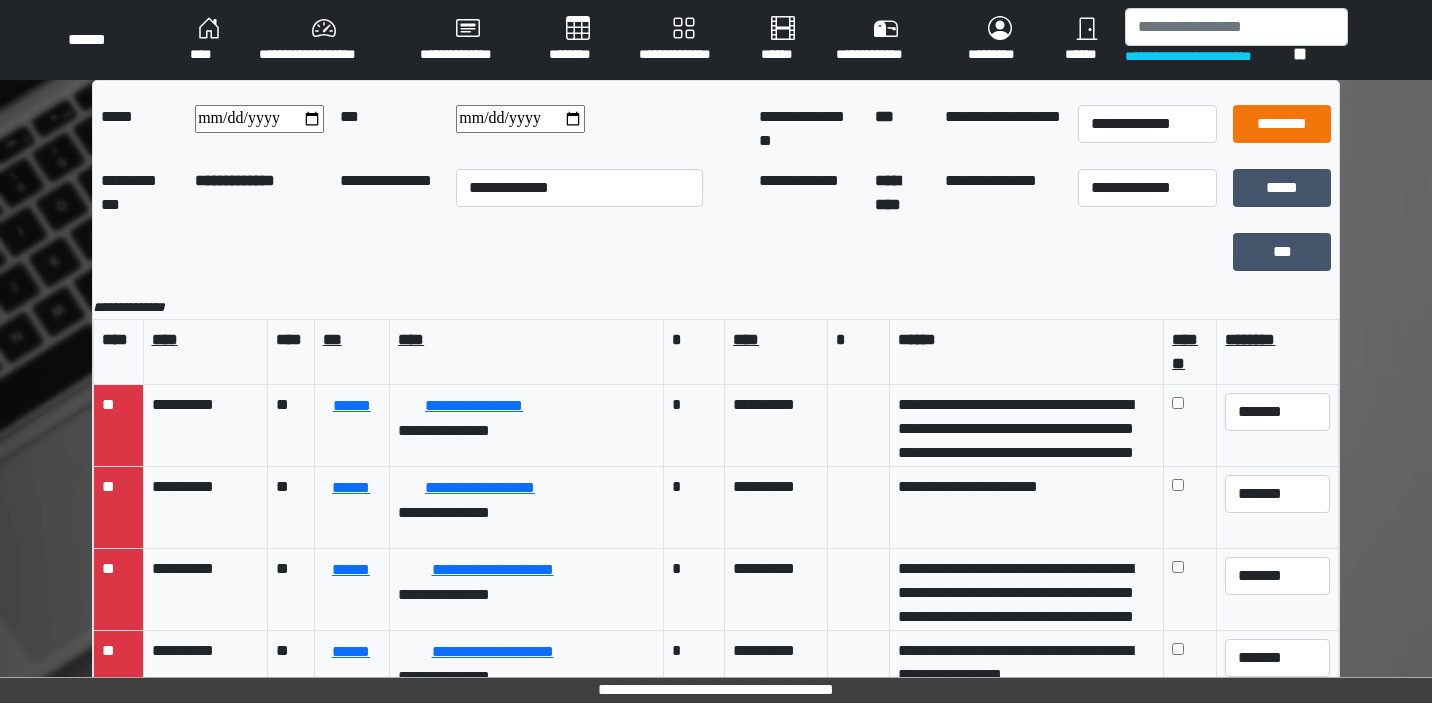 click on "********" at bounding box center [1282, 124] 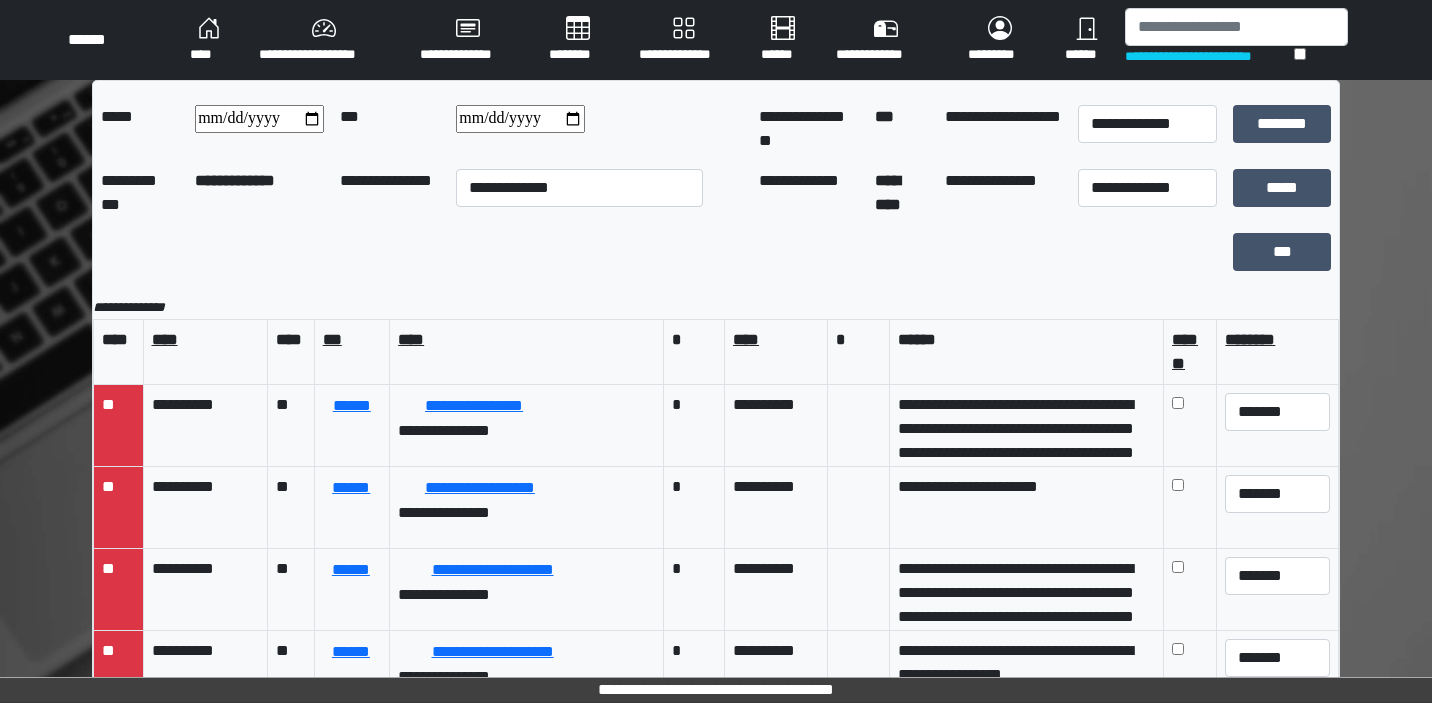 click on "********" at bounding box center (578, 40) 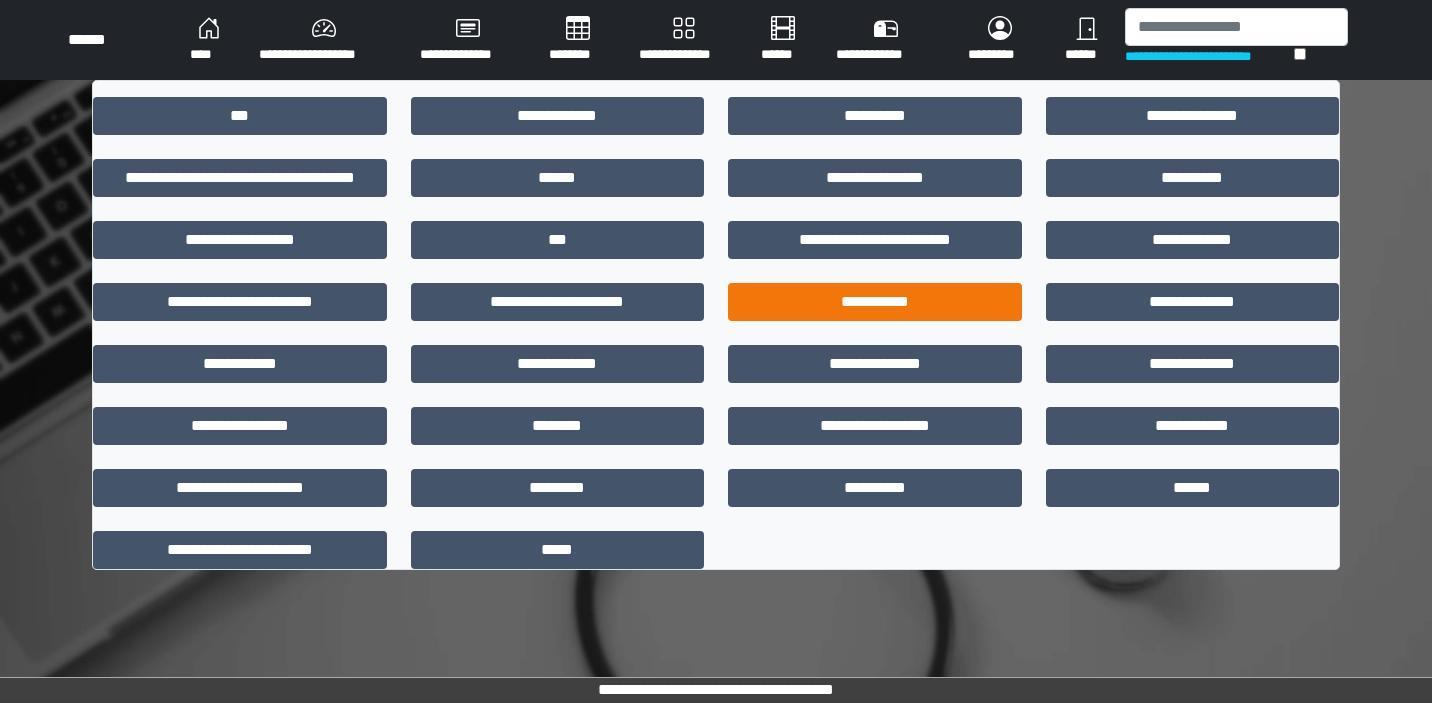click on "**********" at bounding box center (875, 302) 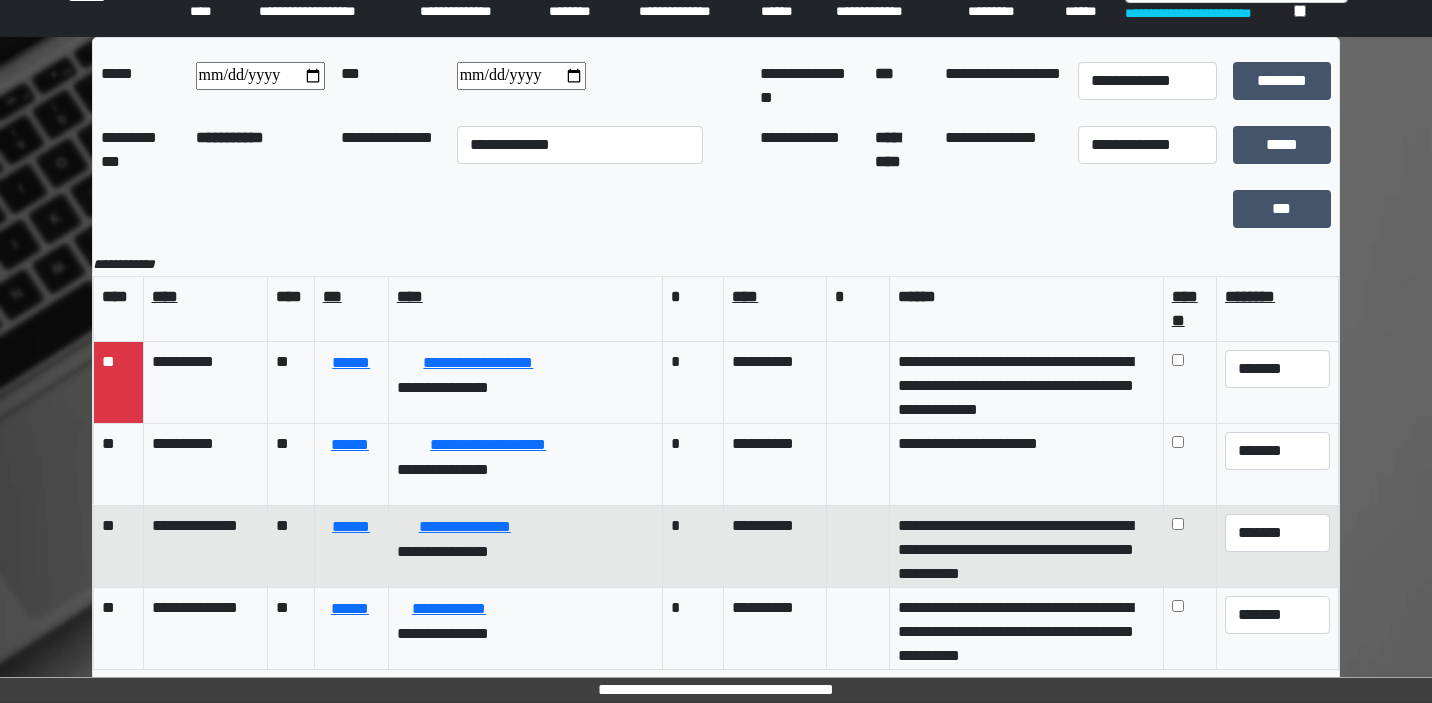 scroll, scrollTop: 43, scrollLeft: 0, axis: vertical 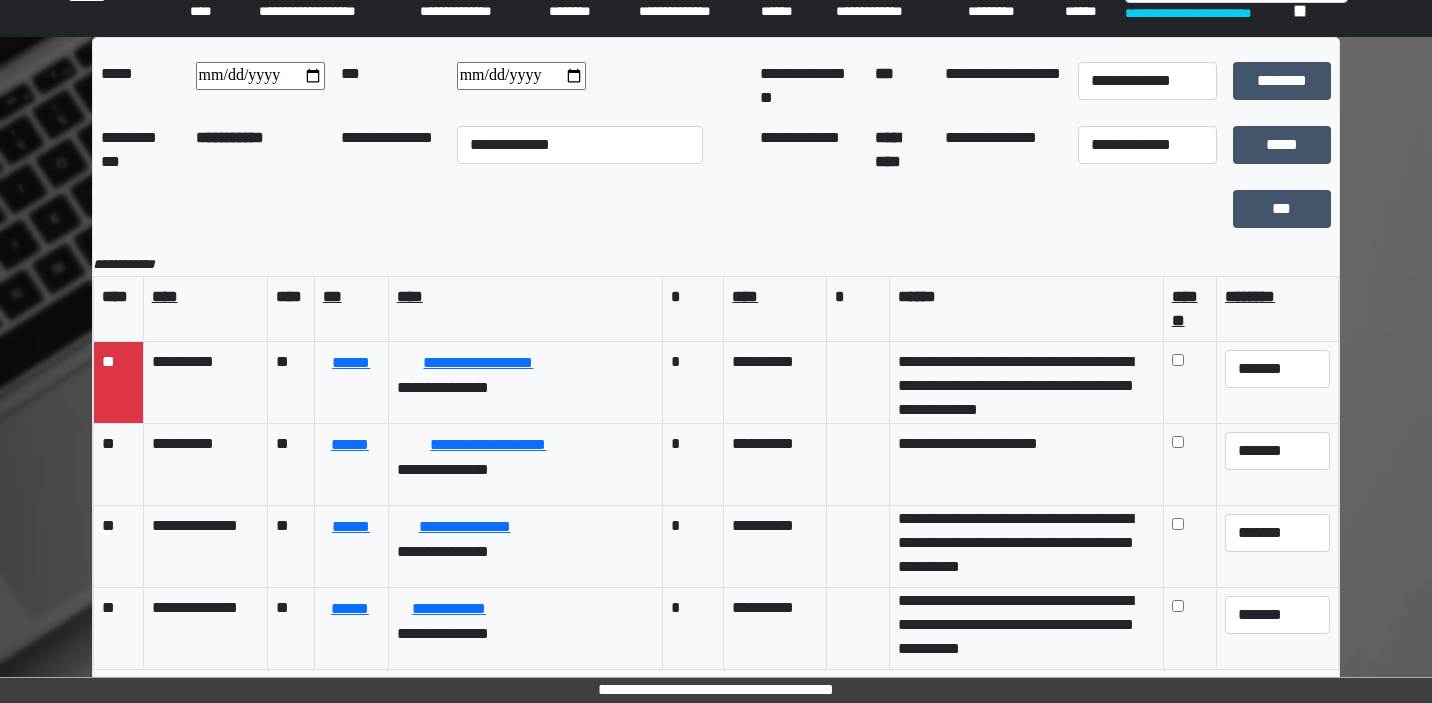 click on "**********" at bounding box center (521, 76) 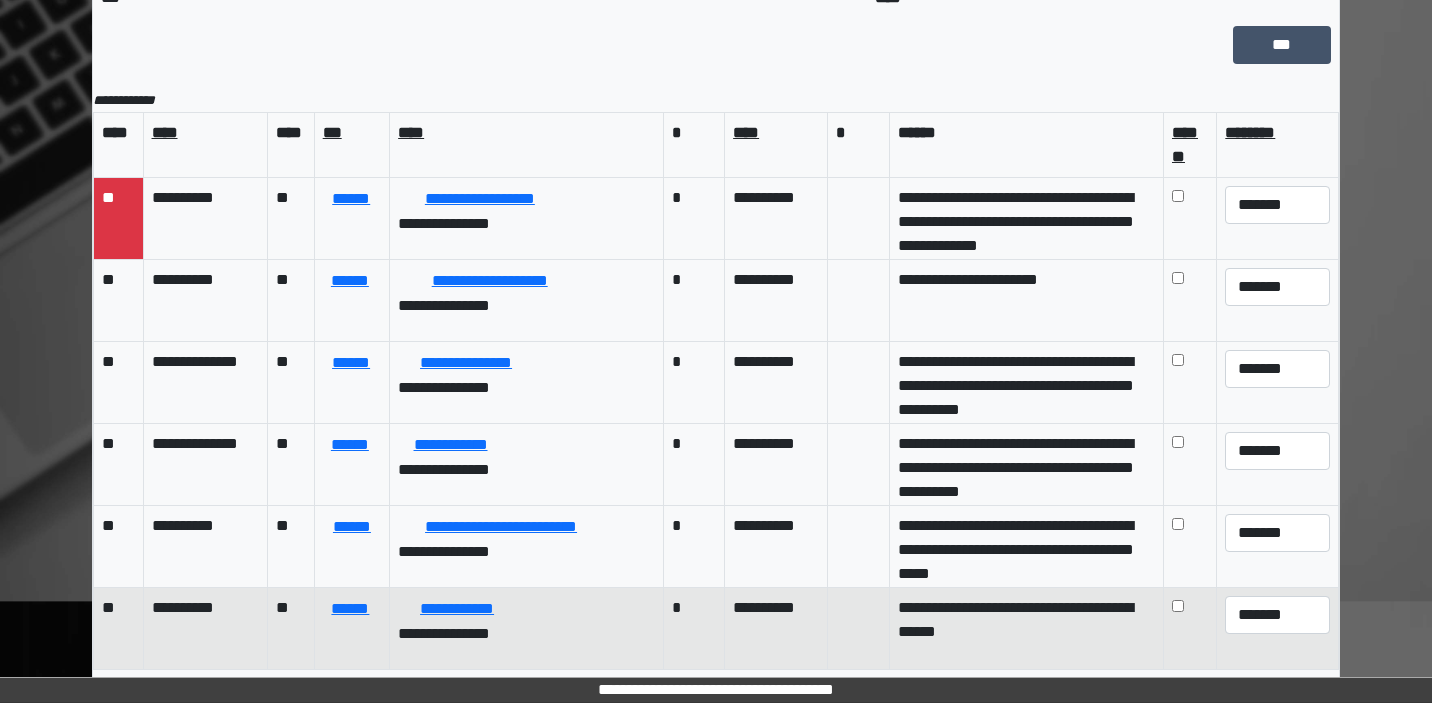 scroll, scrollTop: 207, scrollLeft: 0, axis: vertical 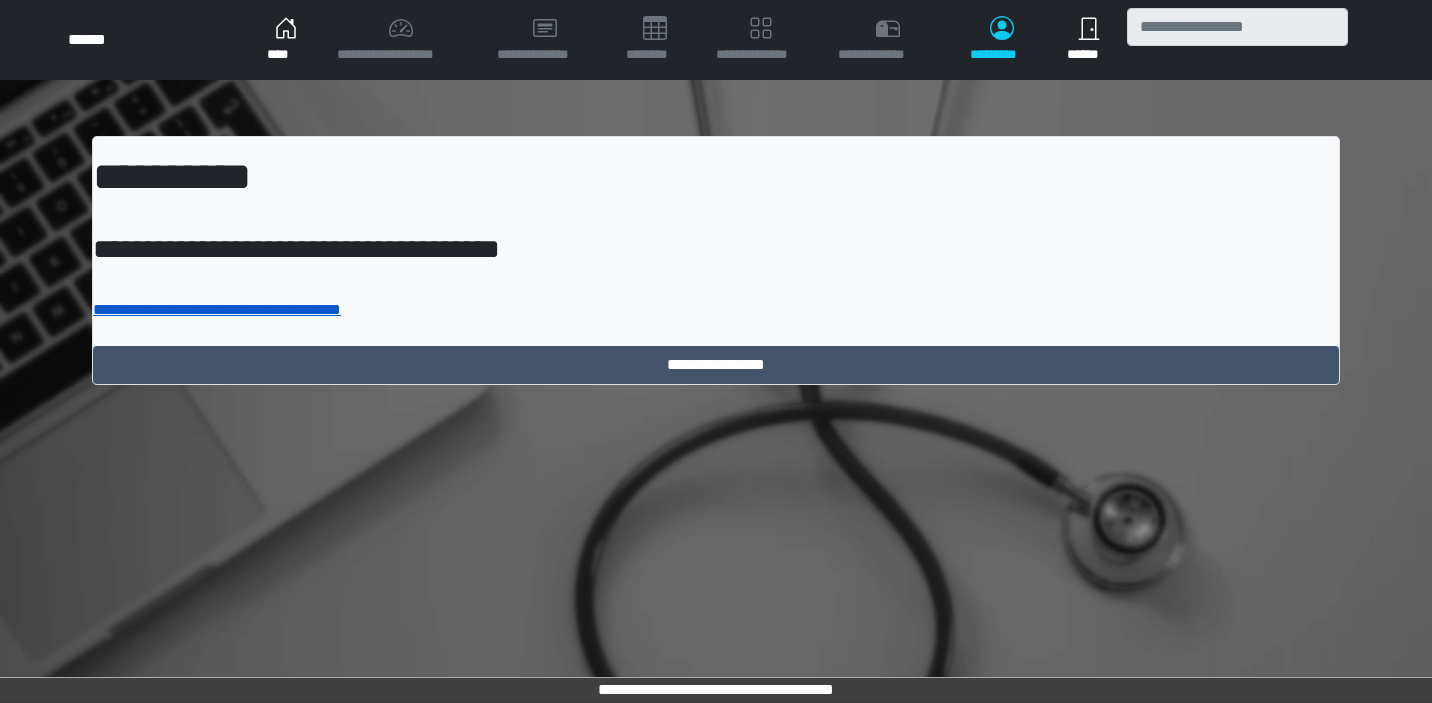 click on "**********" at bounding box center (217, 309) 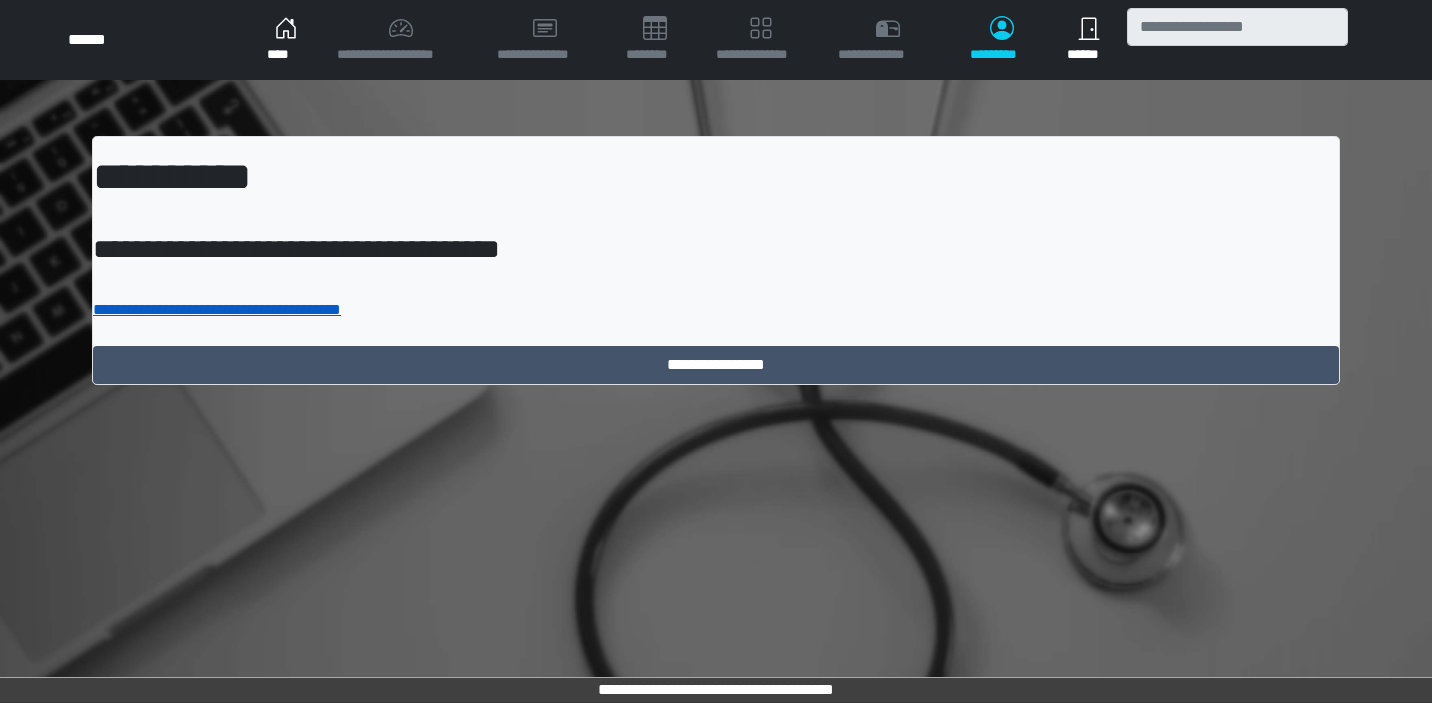 scroll, scrollTop: 0, scrollLeft: 0, axis: both 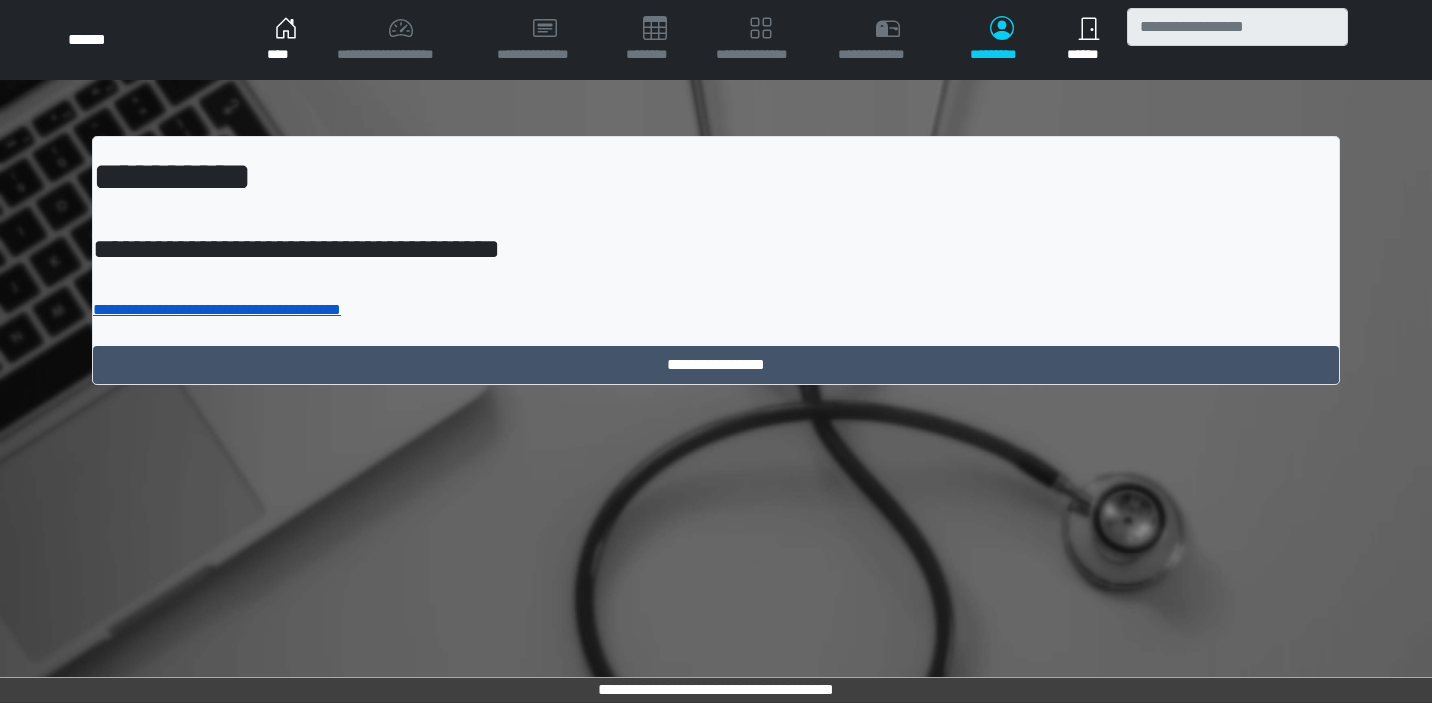 click on "**********" at bounding box center [217, 309] 